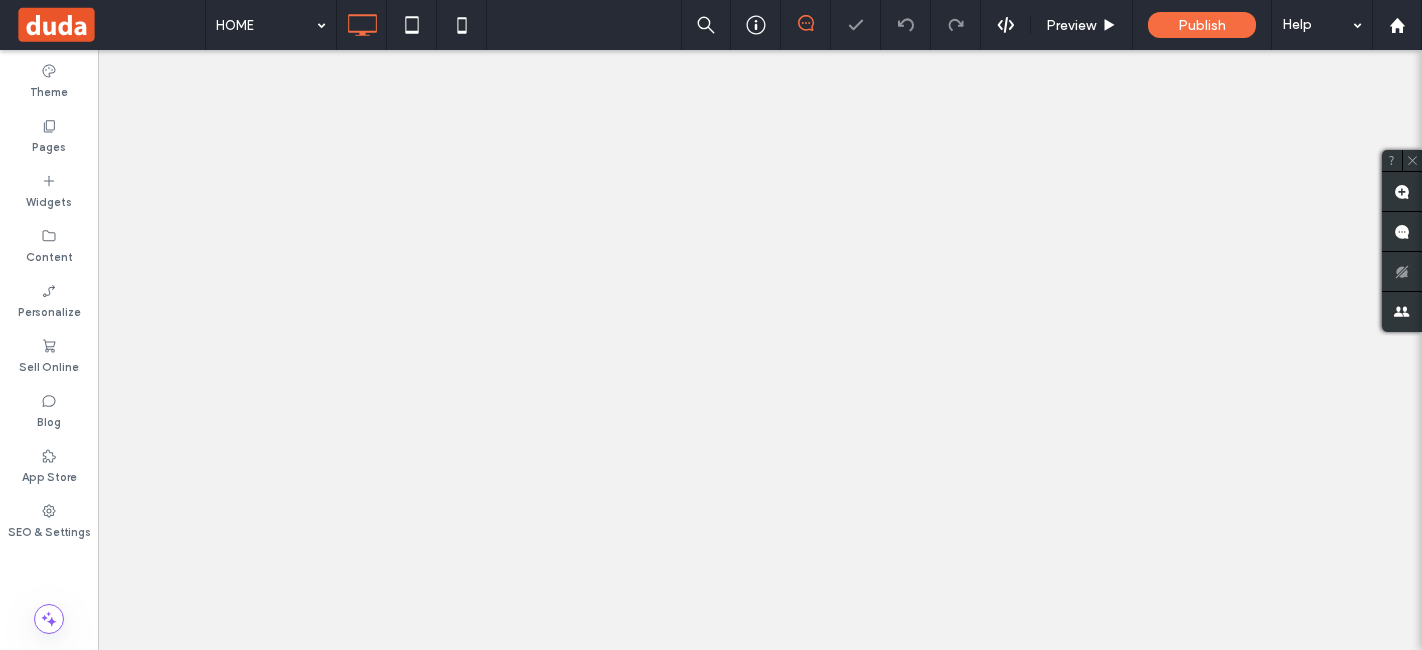 scroll, scrollTop: 0, scrollLeft: 0, axis: both 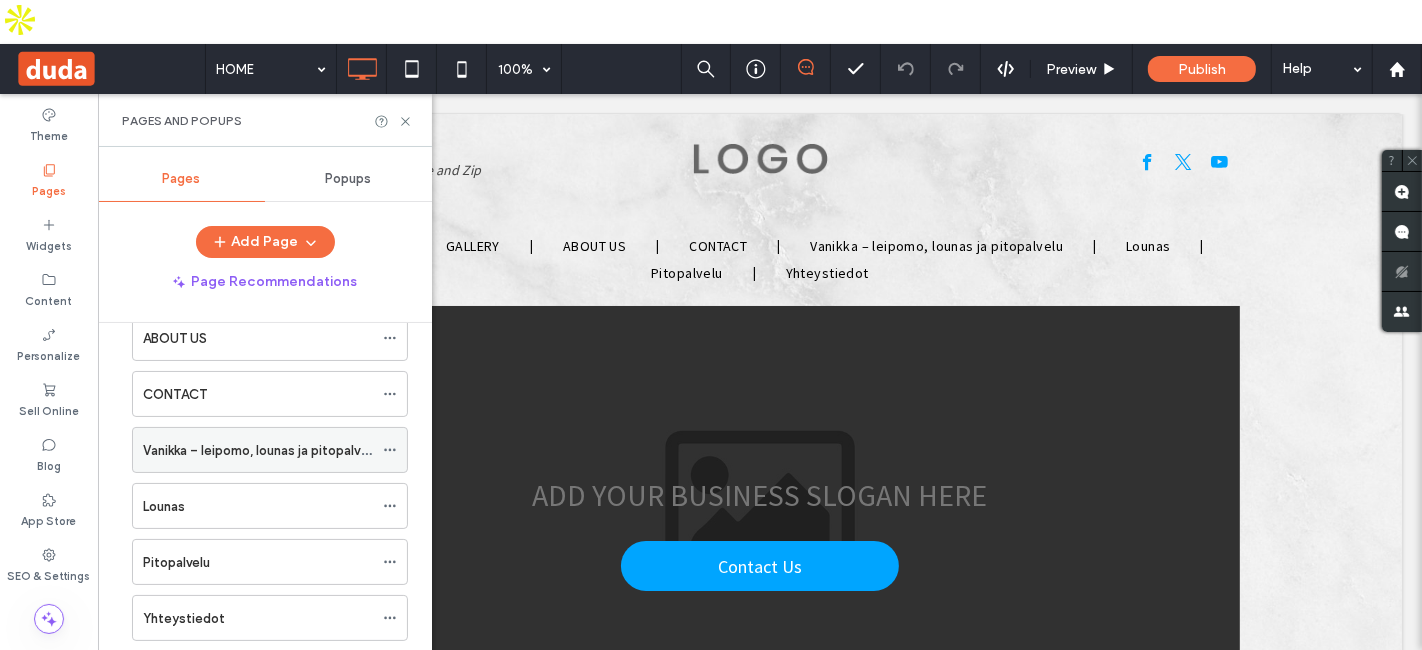 click 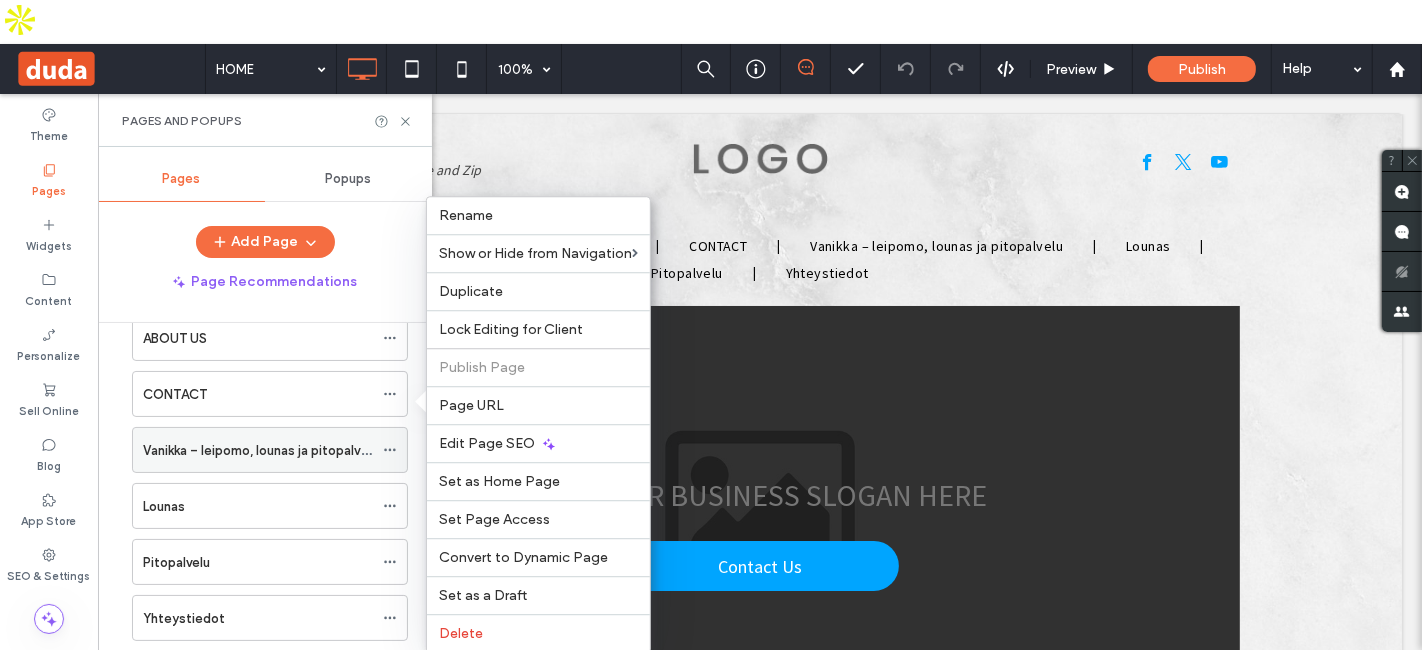 click on "Vanikka – leipomo, lounas ja pitopalvelu" at bounding box center [260, 450] 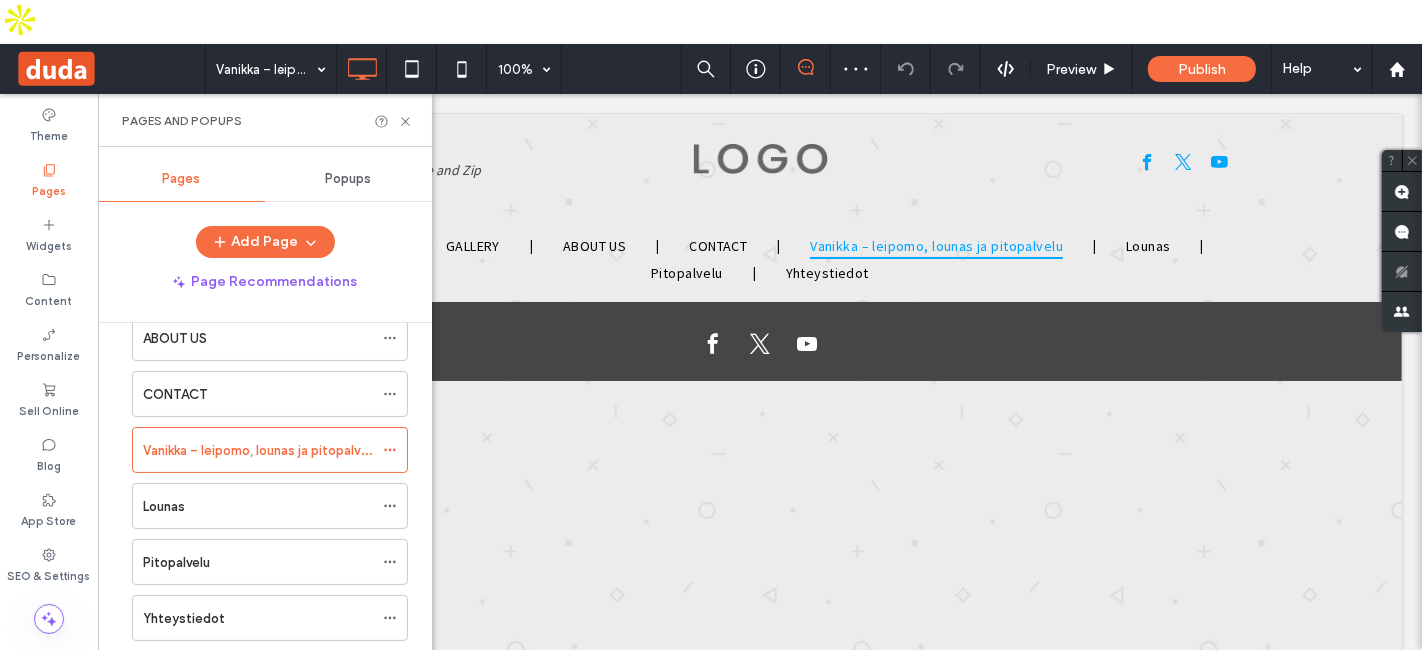 scroll, scrollTop: 0, scrollLeft: 0, axis: both 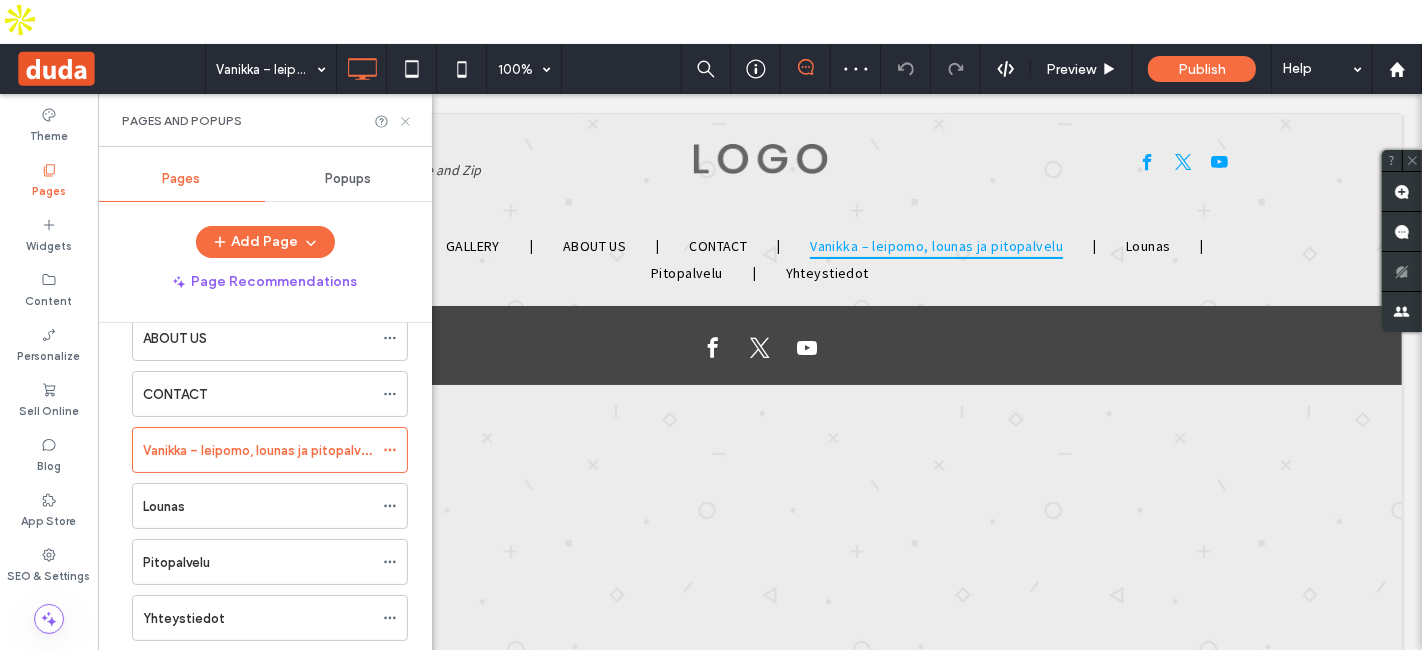 click 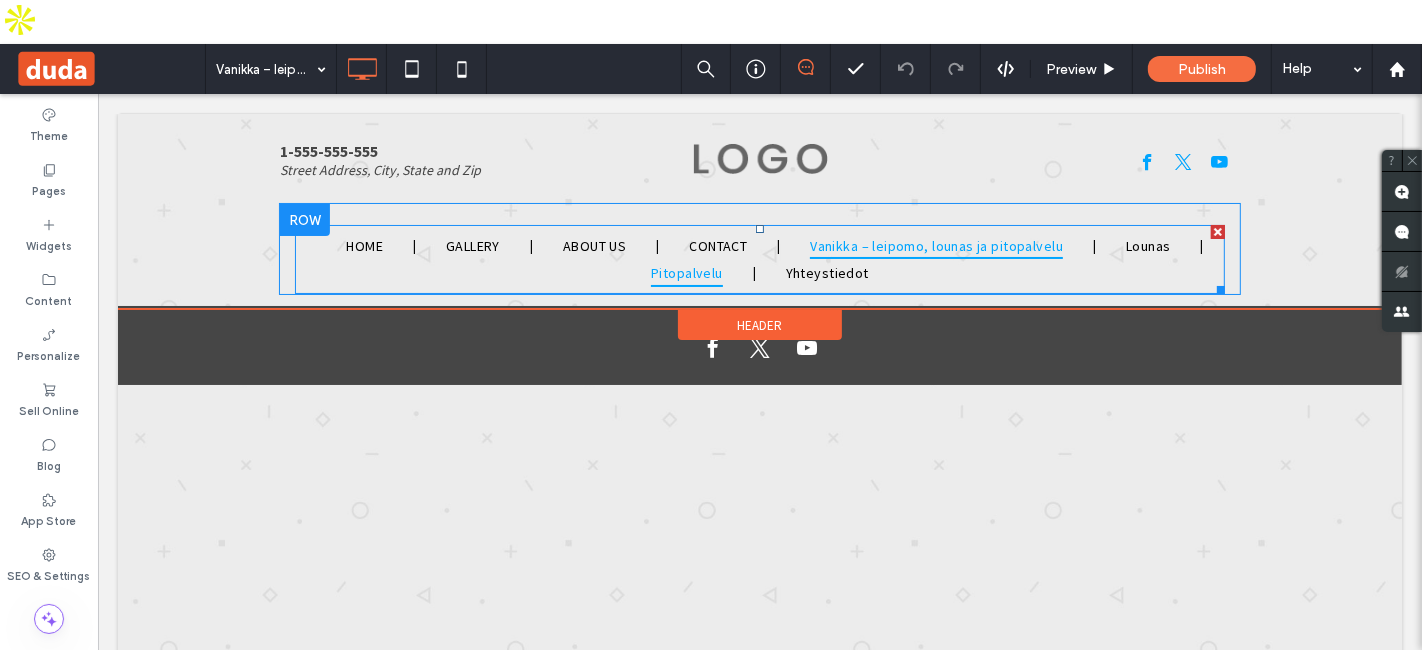 click on "Pitopalvelu" at bounding box center [686, 272] 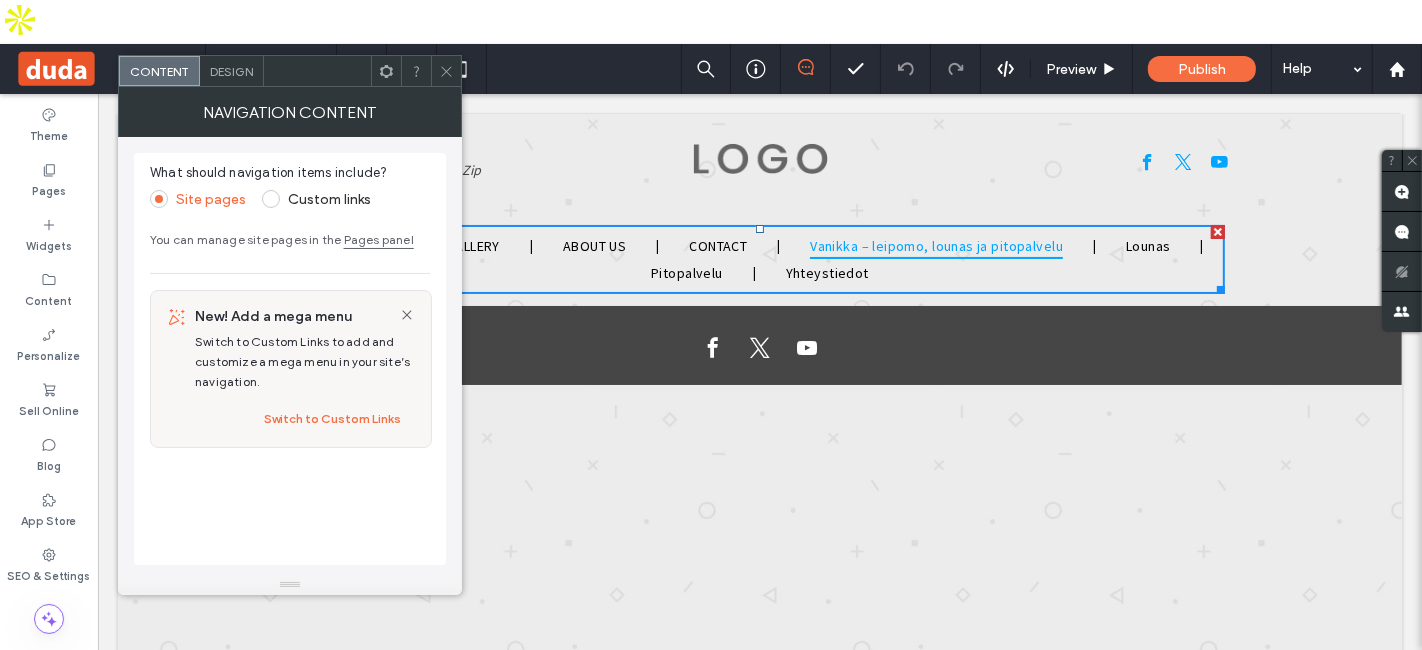 click 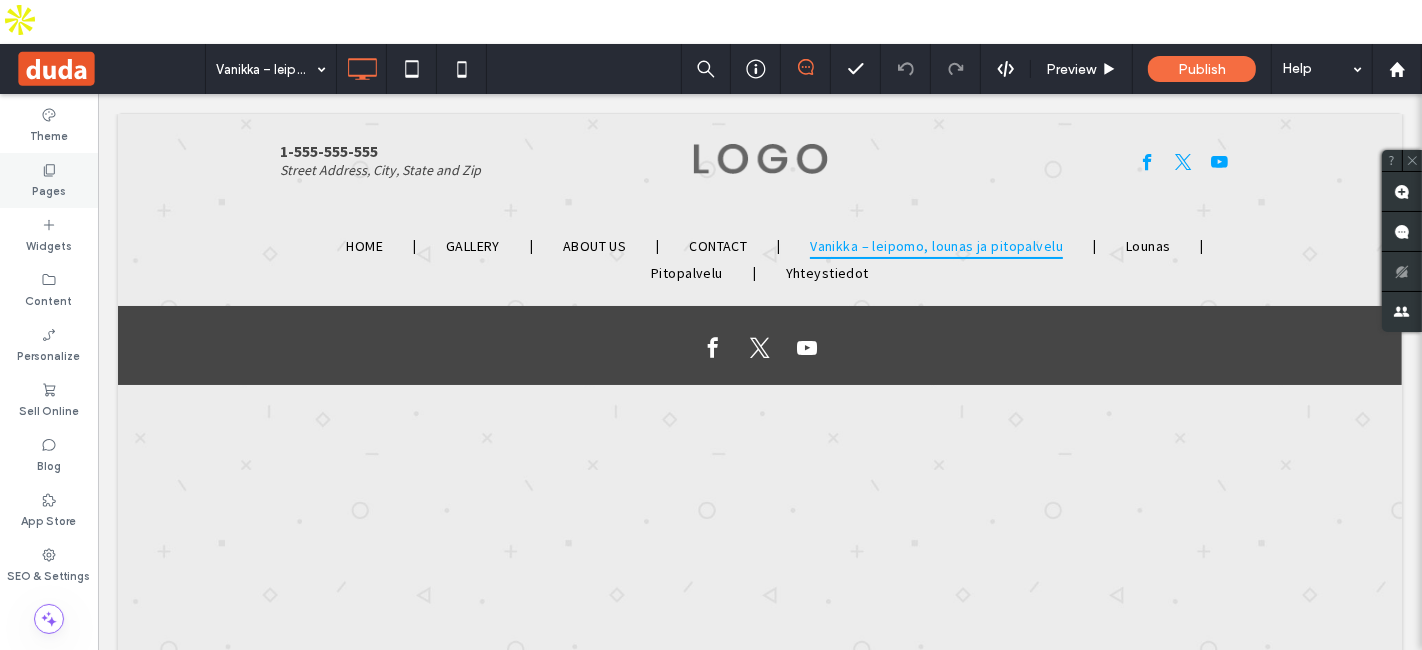 click on "Pages" at bounding box center [49, 189] 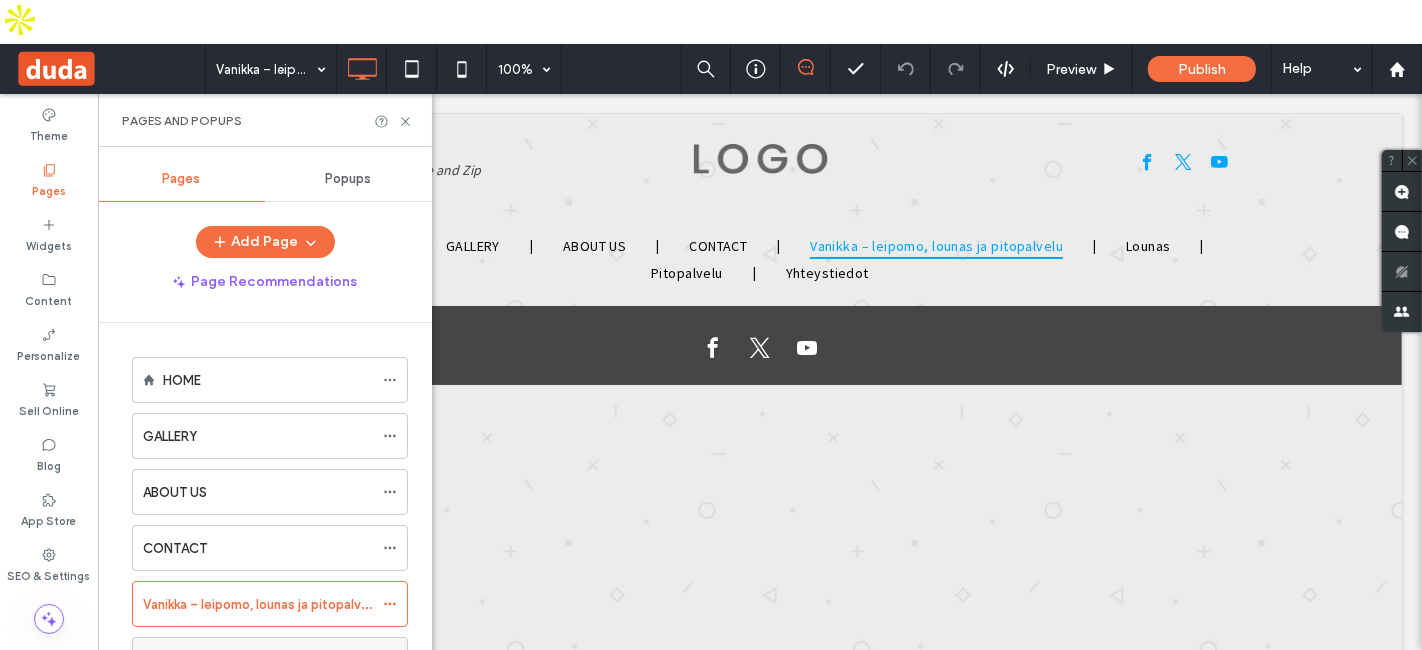click on "Lounas" at bounding box center [258, 660] 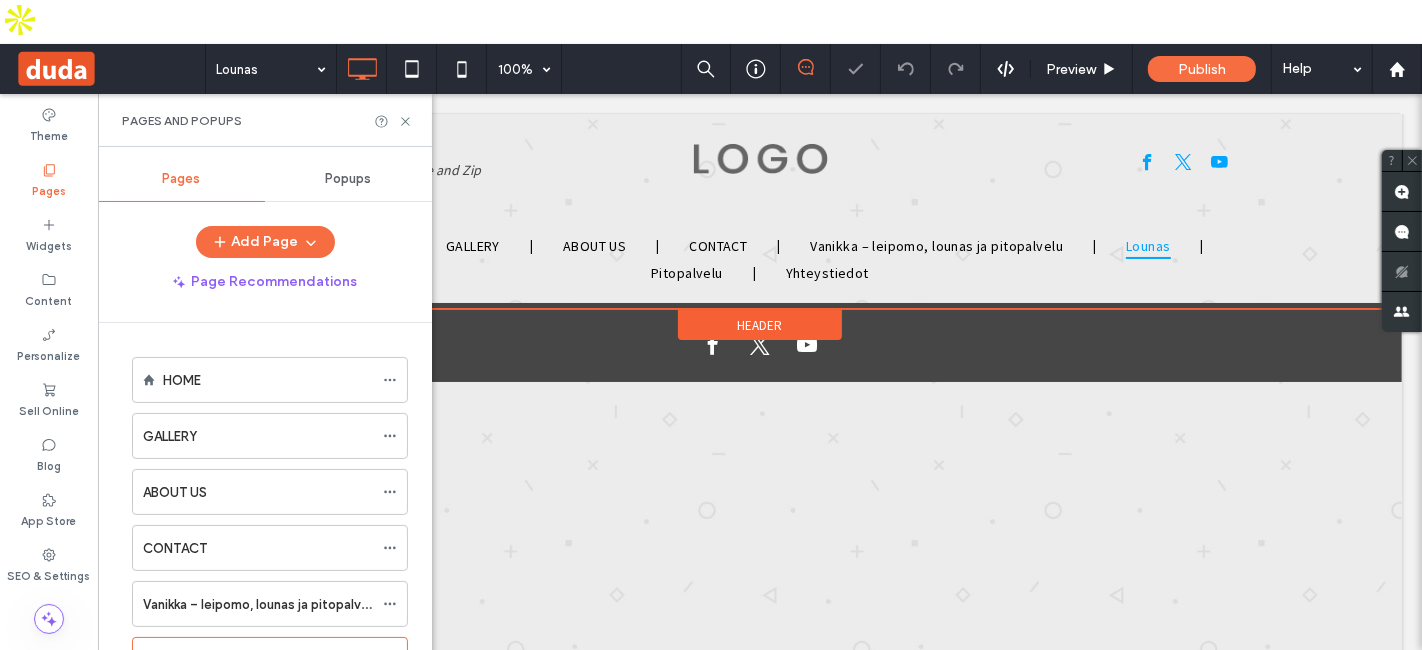 scroll, scrollTop: 0, scrollLeft: 0, axis: both 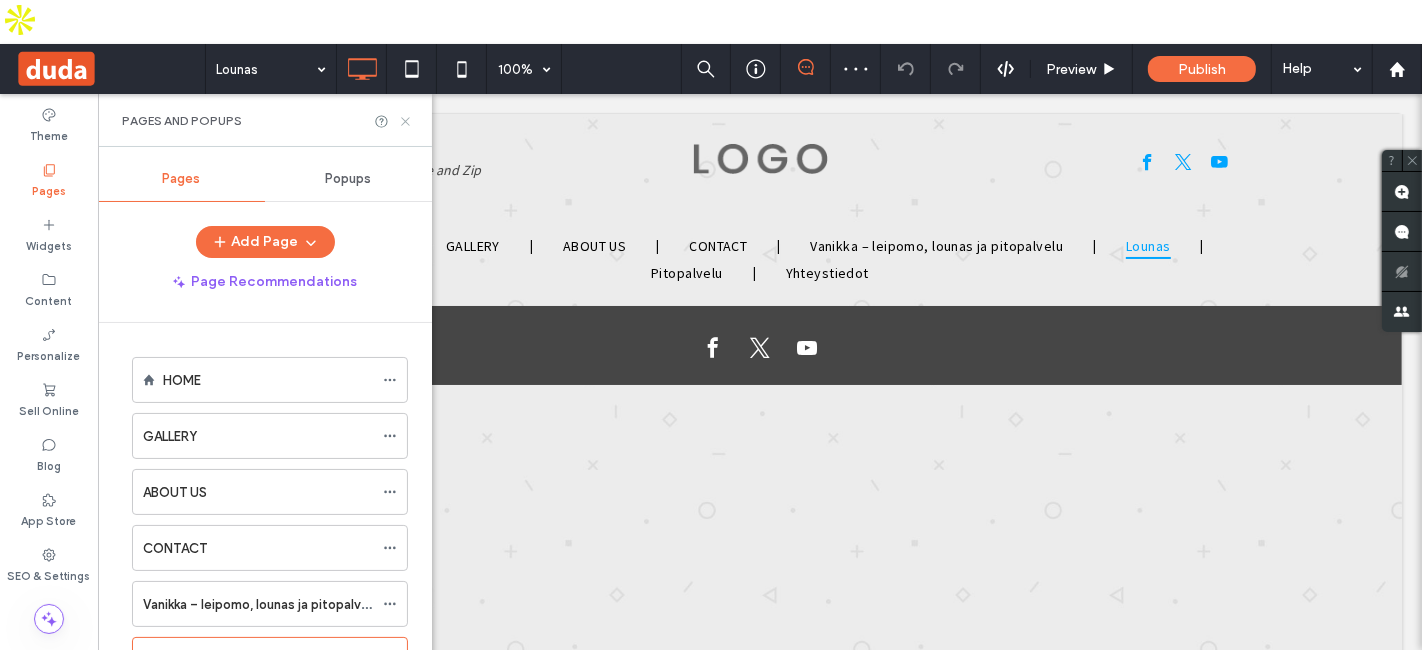 click 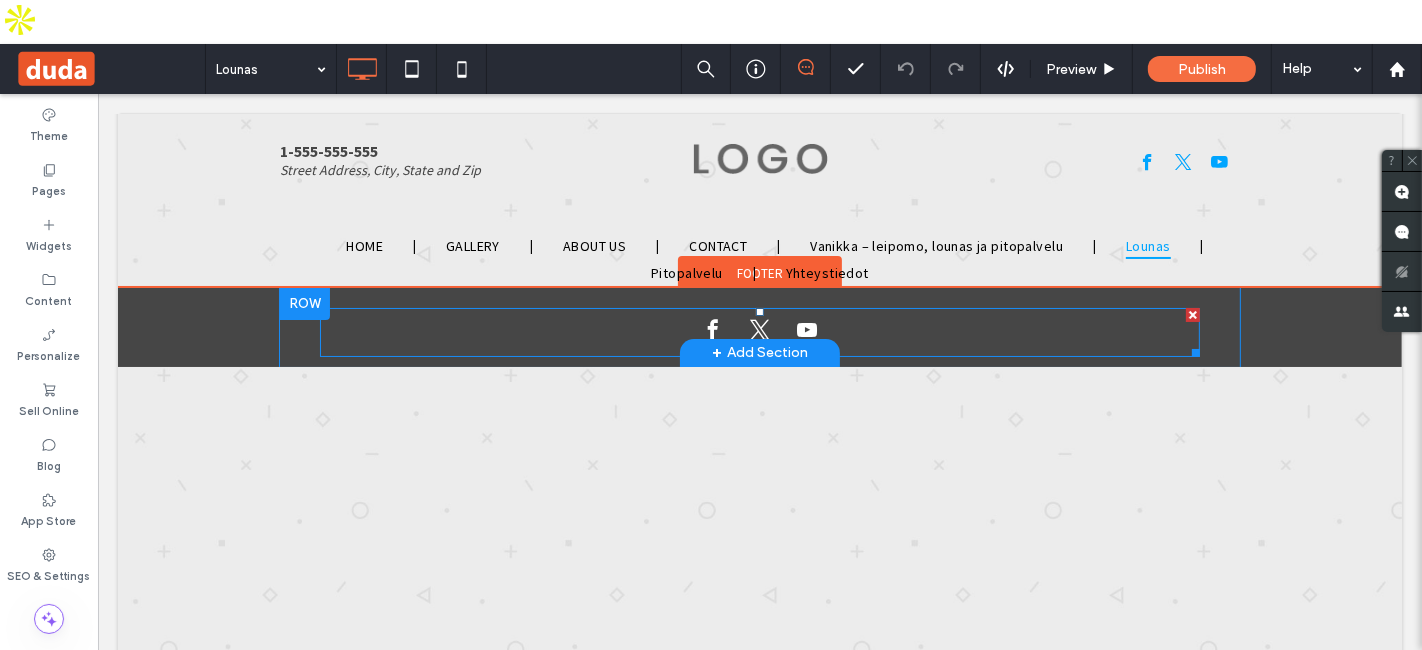 scroll, scrollTop: 0, scrollLeft: 0, axis: both 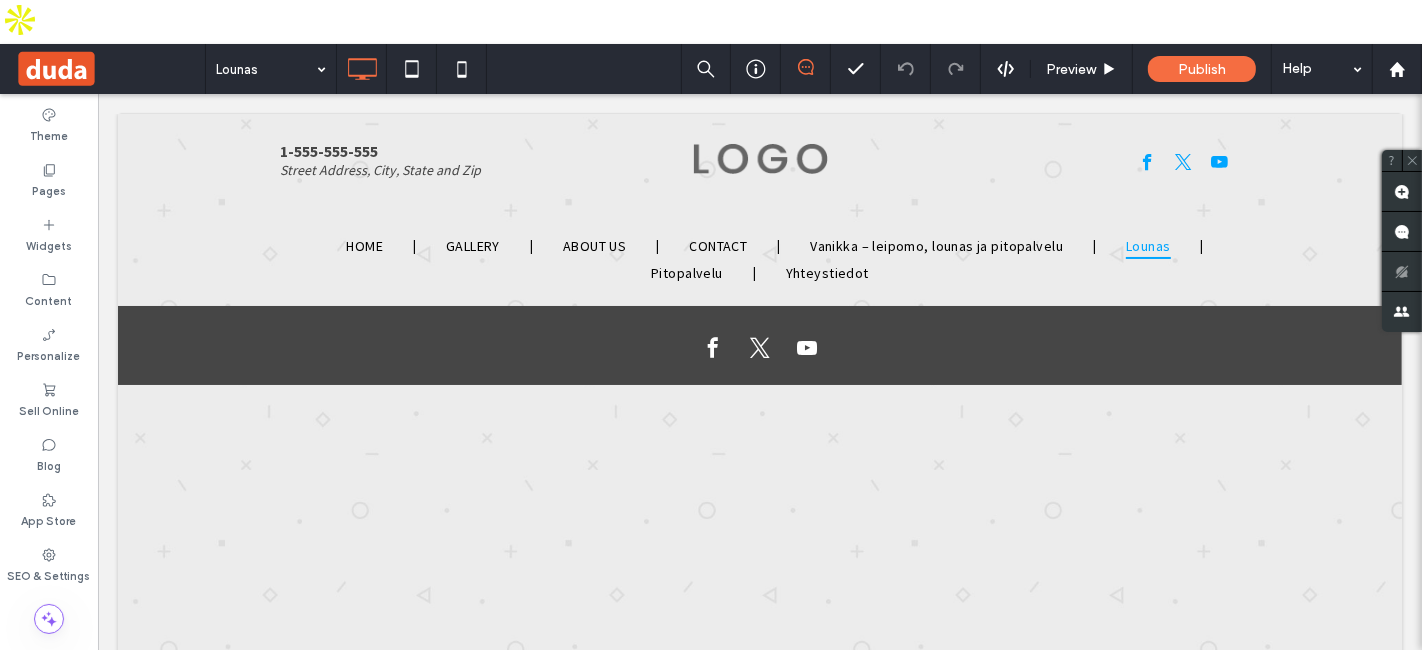 drag, startPoint x: 1509, startPoint y: 319, endPoint x: 967, endPoint y: 472, distance: 563.18115 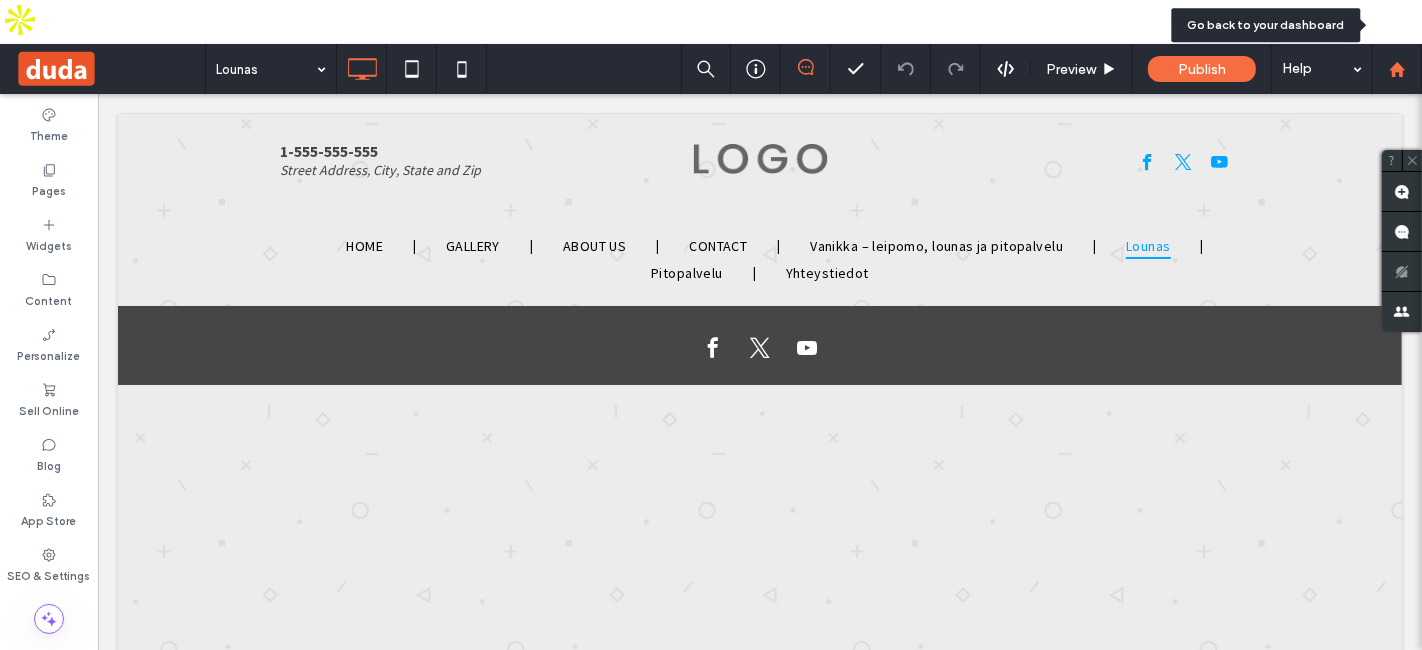 click 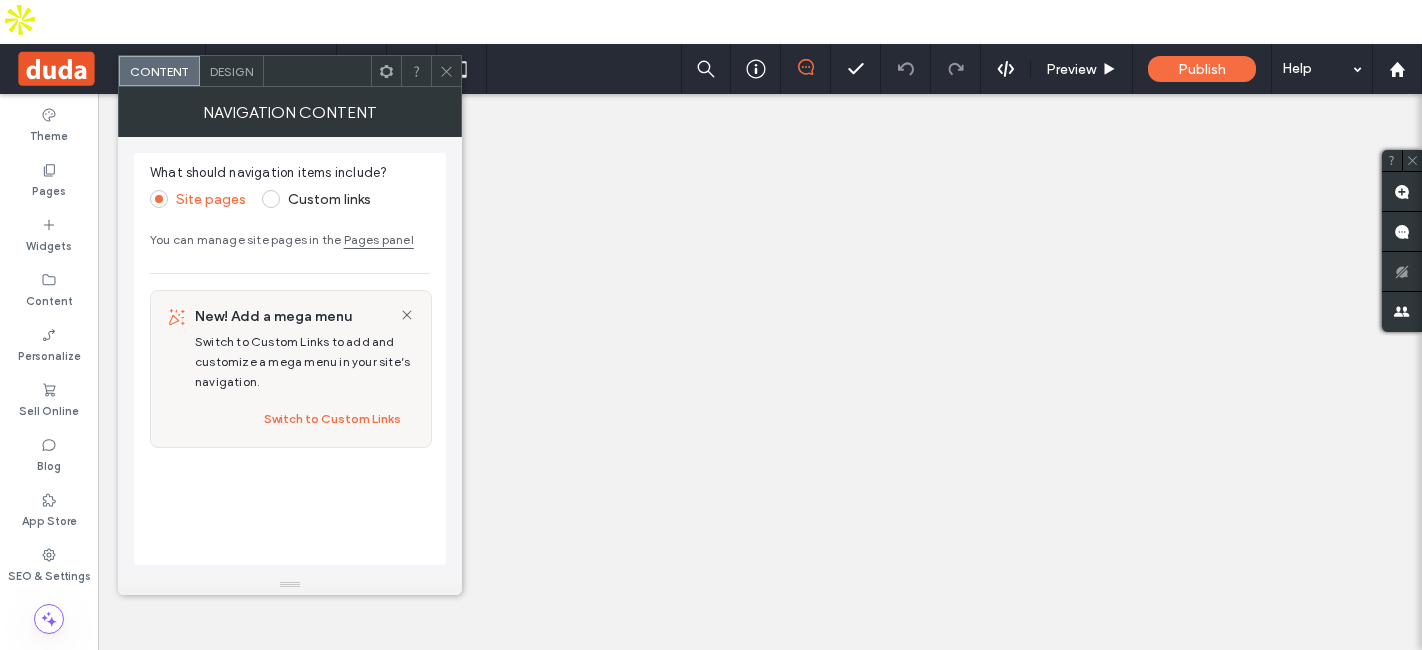click 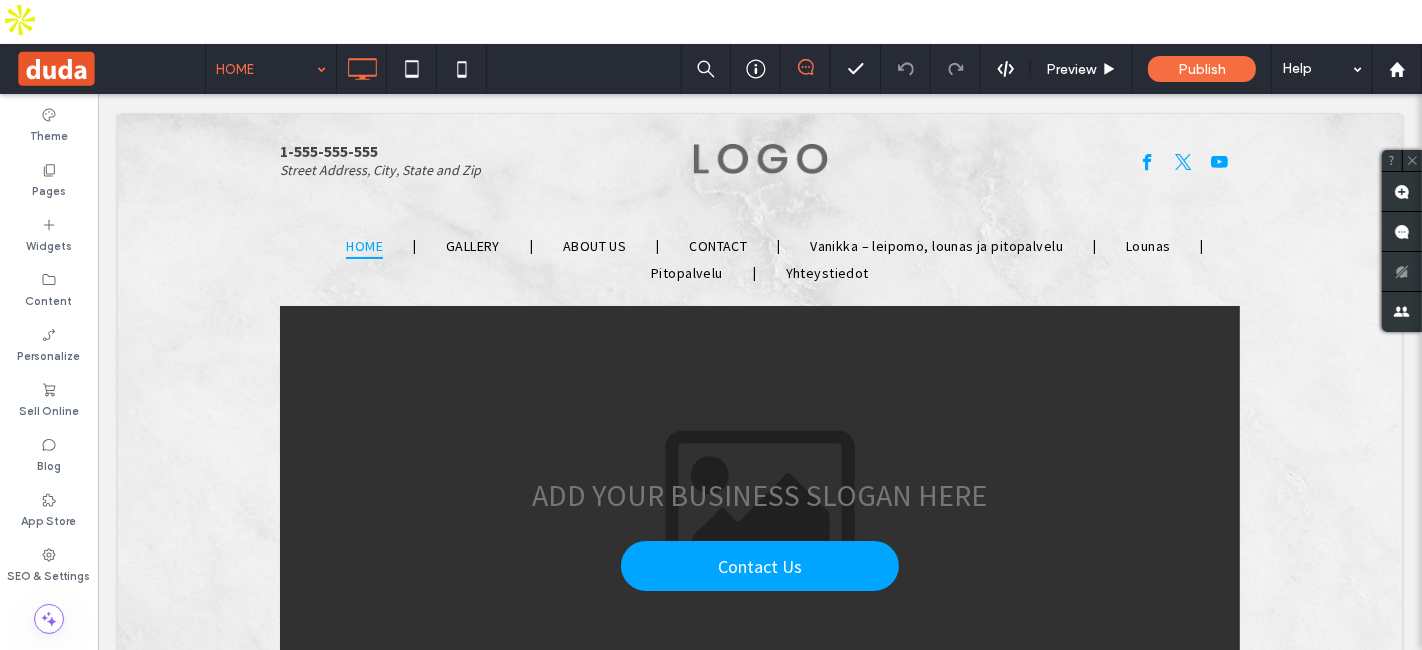 scroll, scrollTop: 0, scrollLeft: 0, axis: both 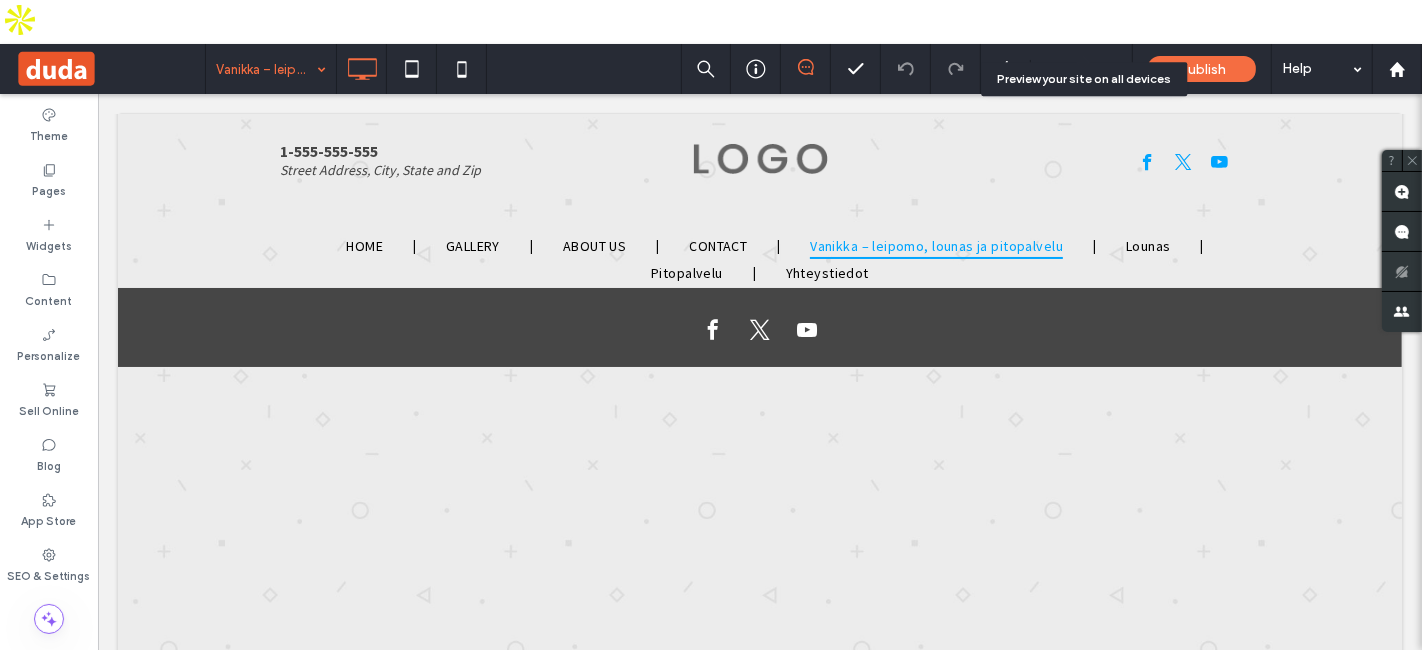 click on "Preview" at bounding box center [1071, 69] 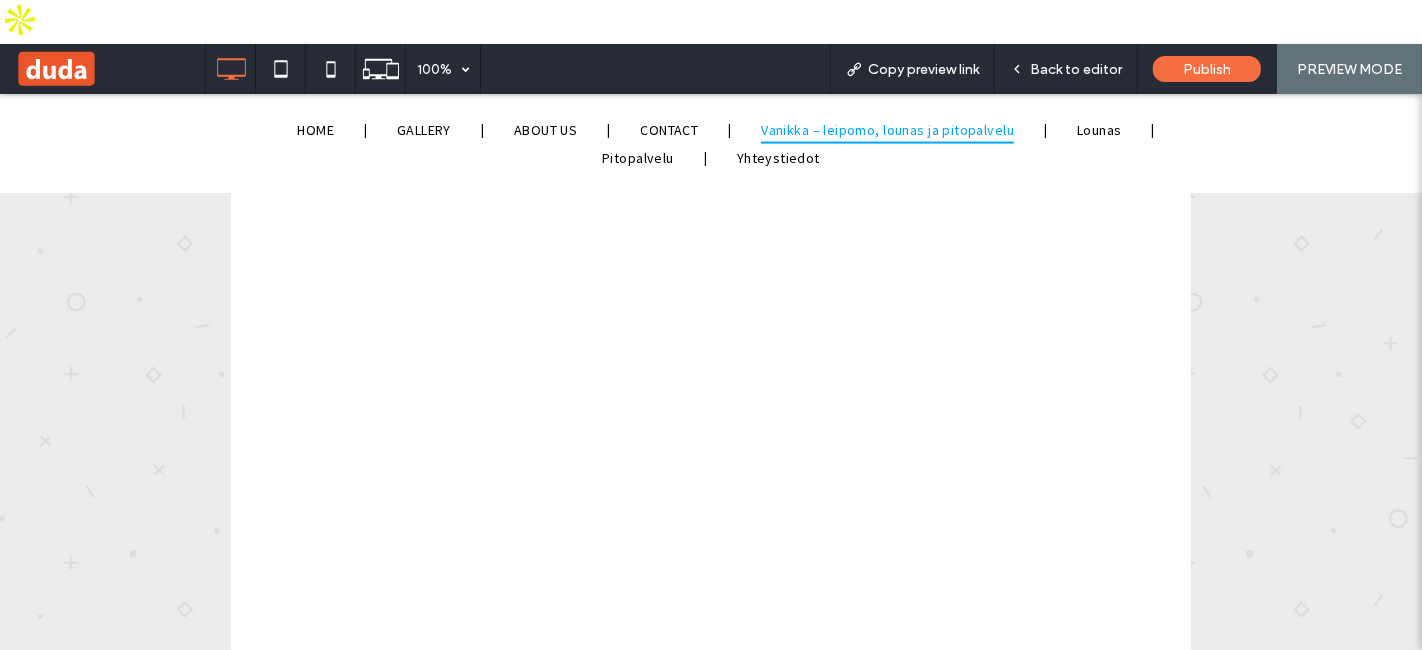 scroll, scrollTop: 0, scrollLeft: 0, axis: both 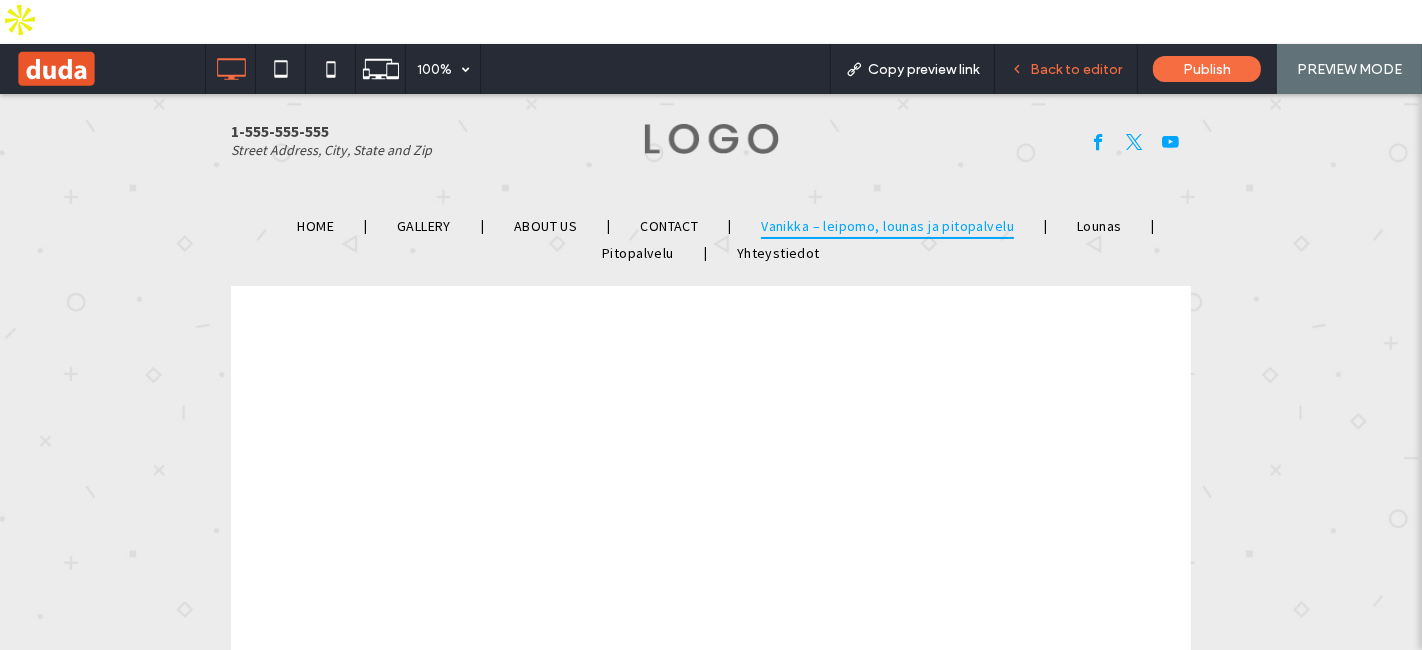 click on "Back to editor" at bounding box center [1066, 69] 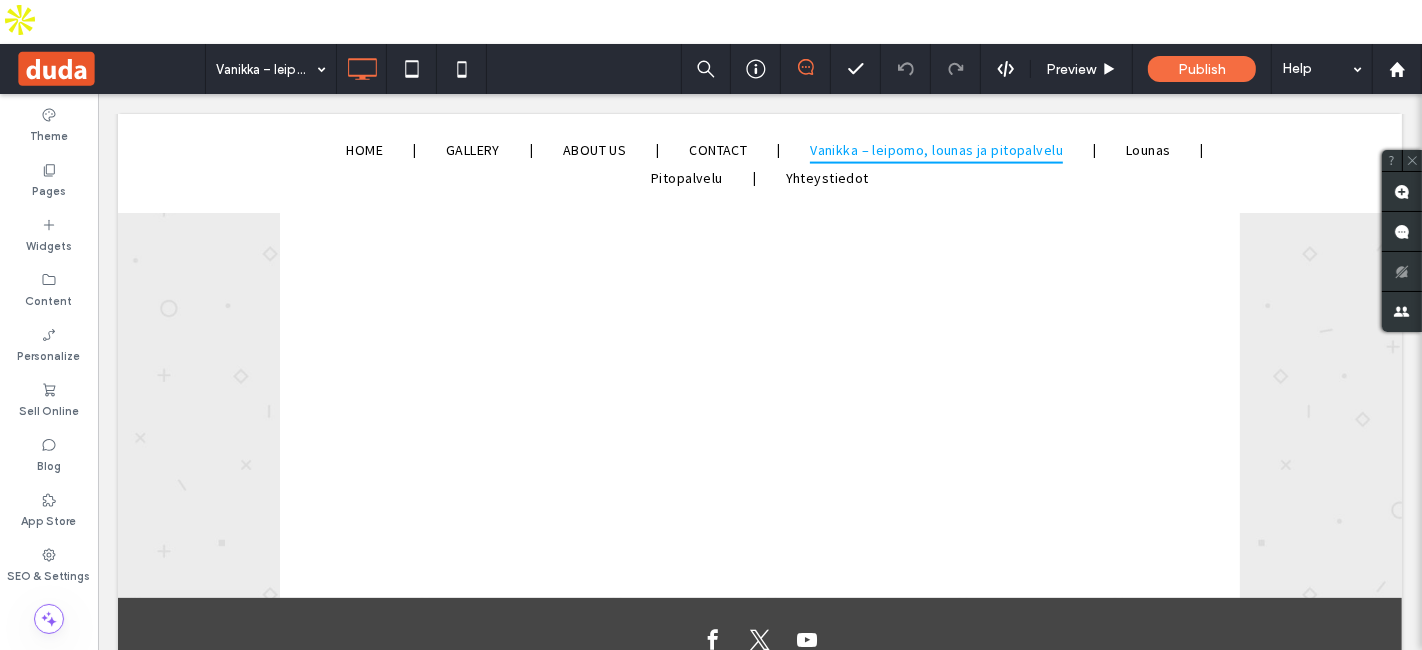 scroll, scrollTop: 0, scrollLeft: 0, axis: both 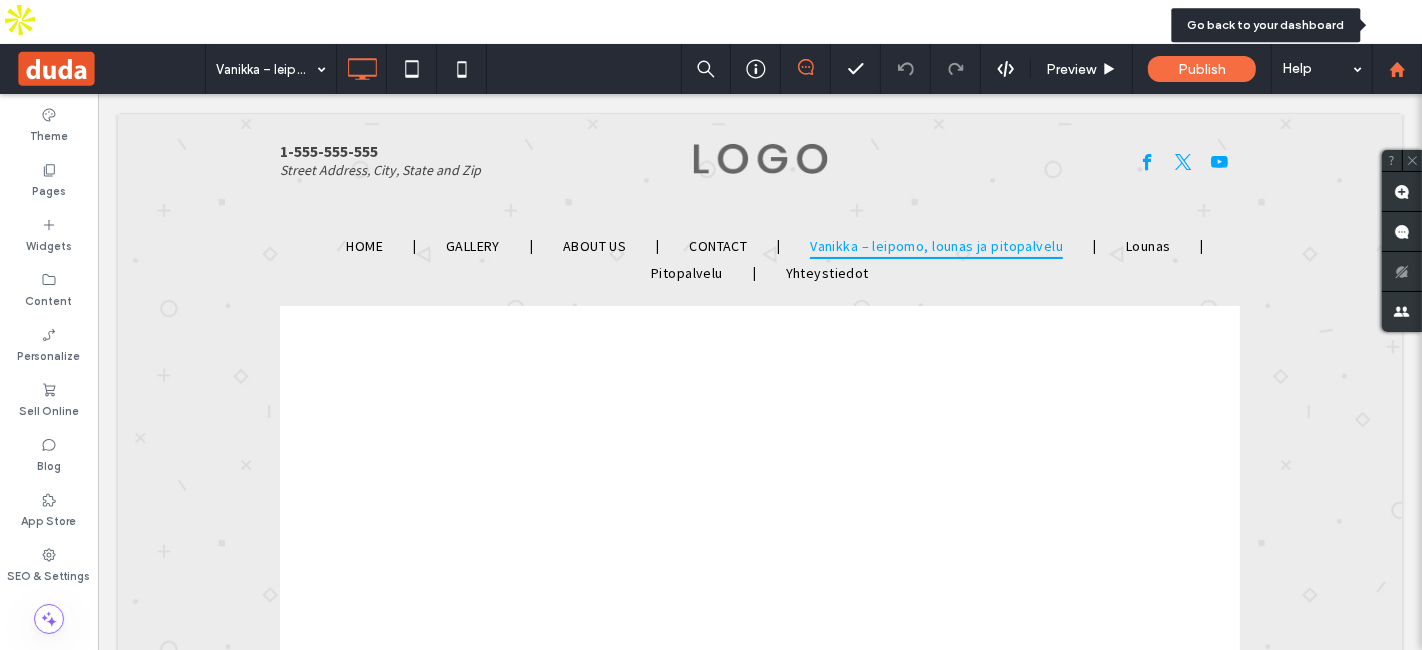 click 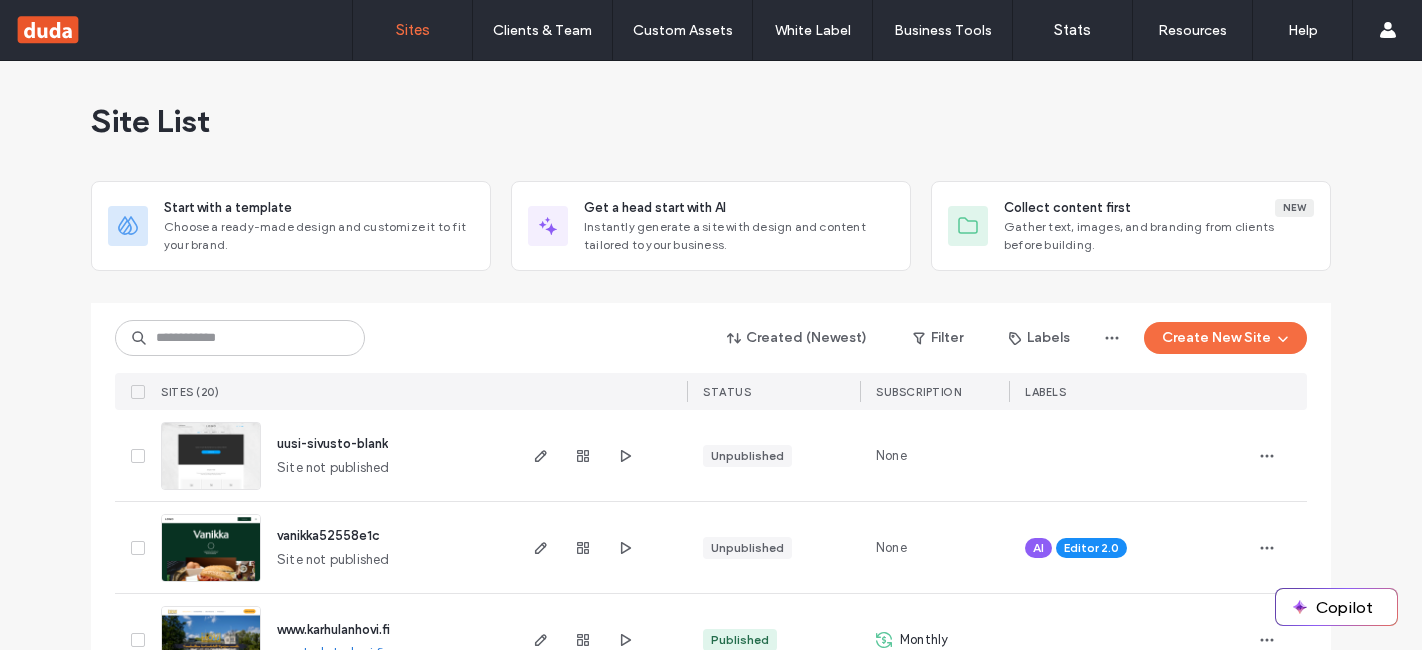 scroll, scrollTop: 0, scrollLeft: 0, axis: both 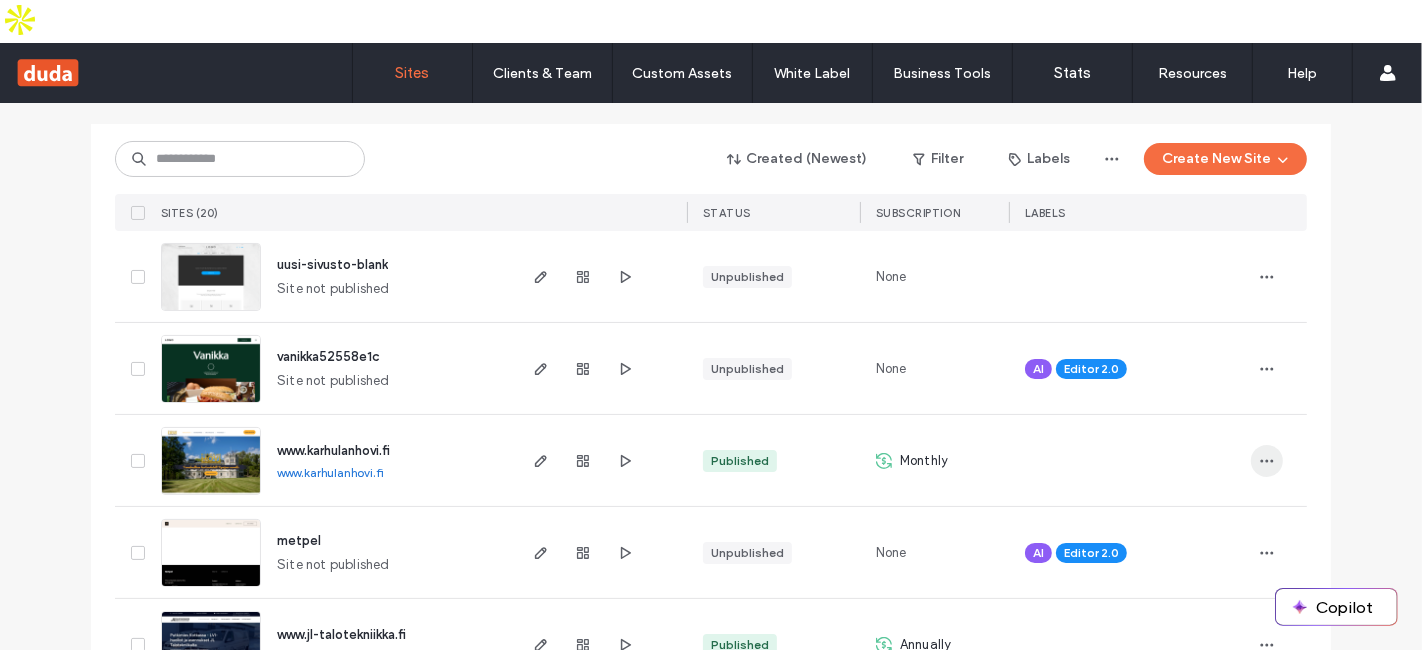click 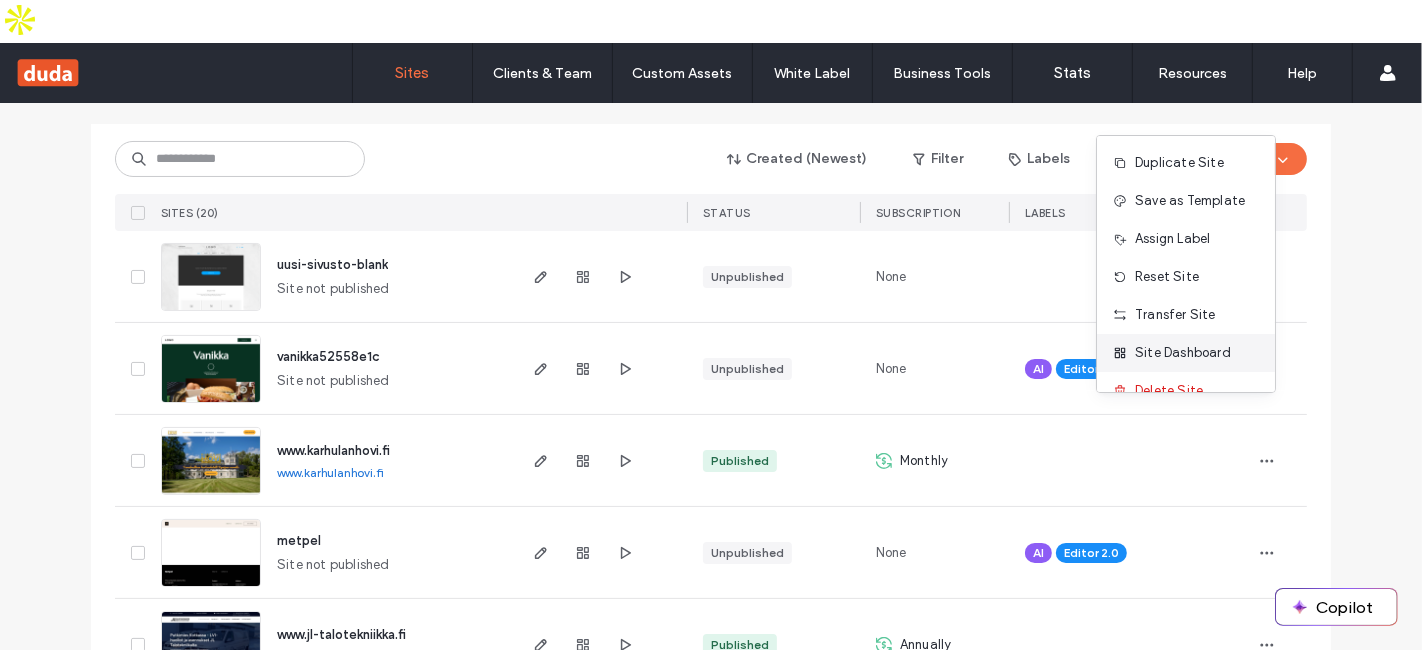 click on "Site Dashboard" at bounding box center [1183, 353] 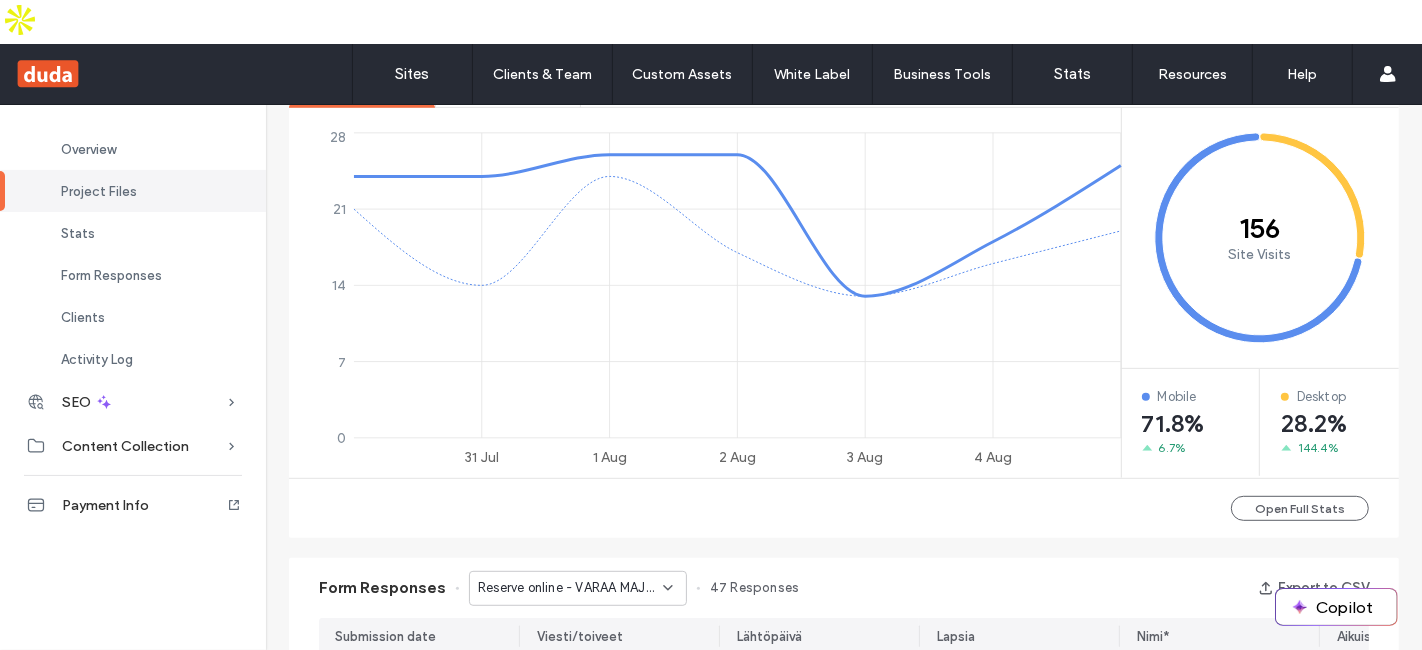 scroll, scrollTop: 1111, scrollLeft: 0, axis: vertical 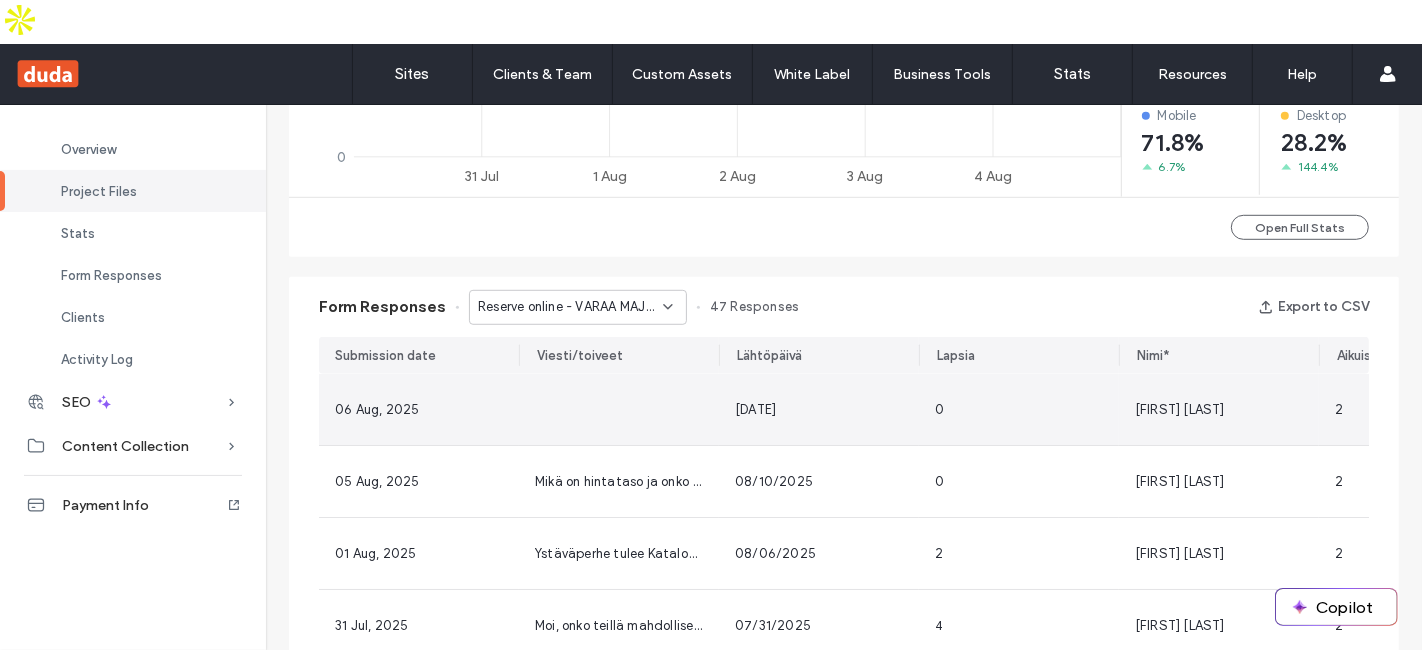 click at bounding box center (619, 409) 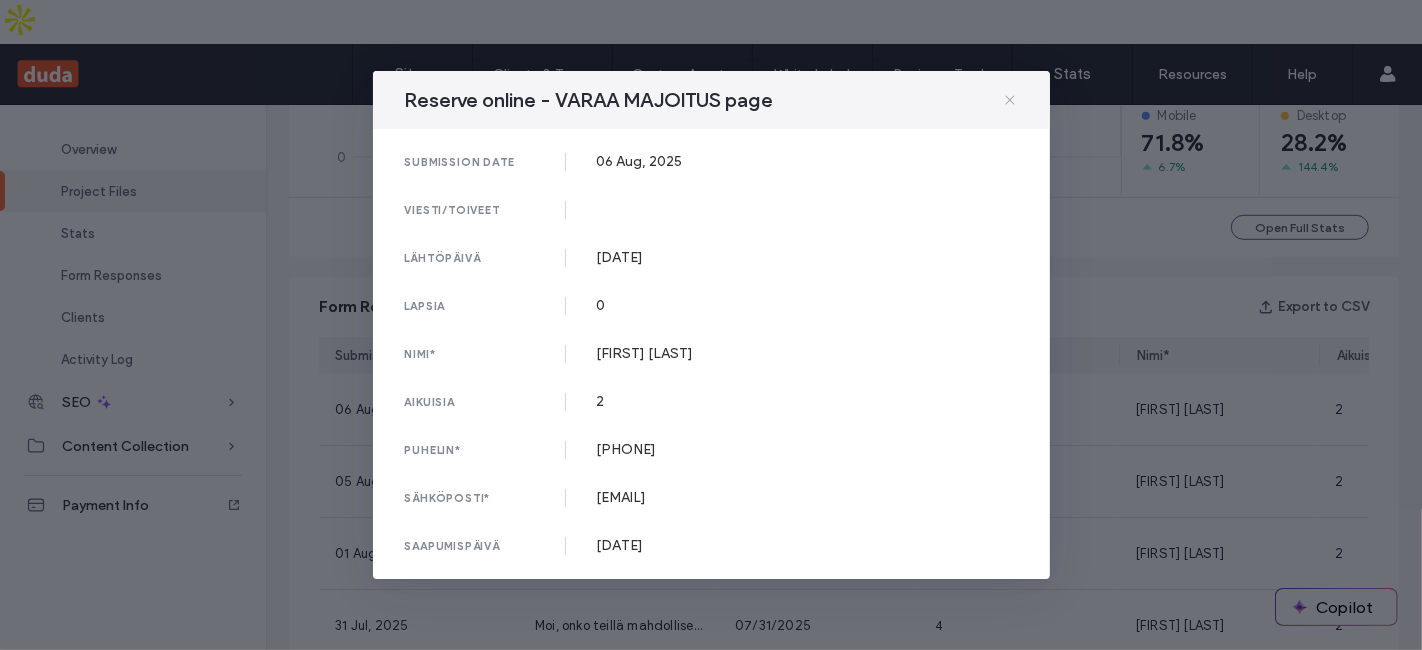click 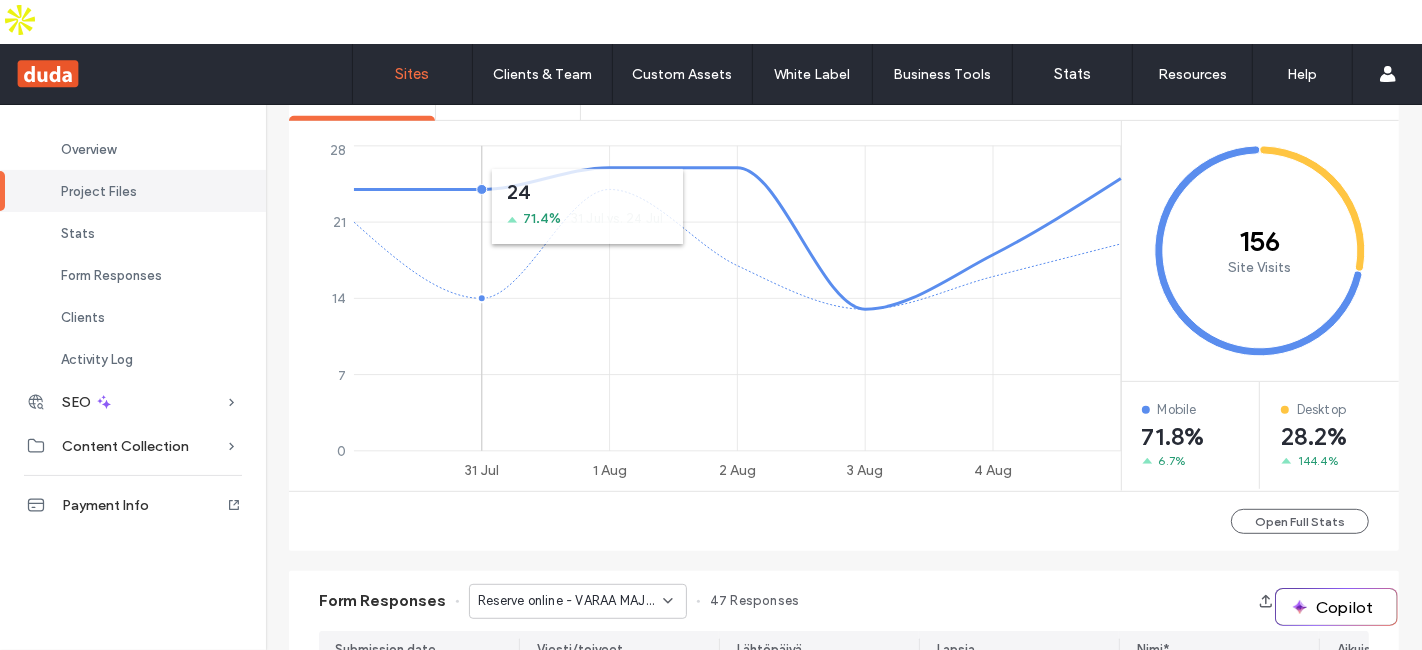 scroll, scrollTop: 777, scrollLeft: 0, axis: vertical 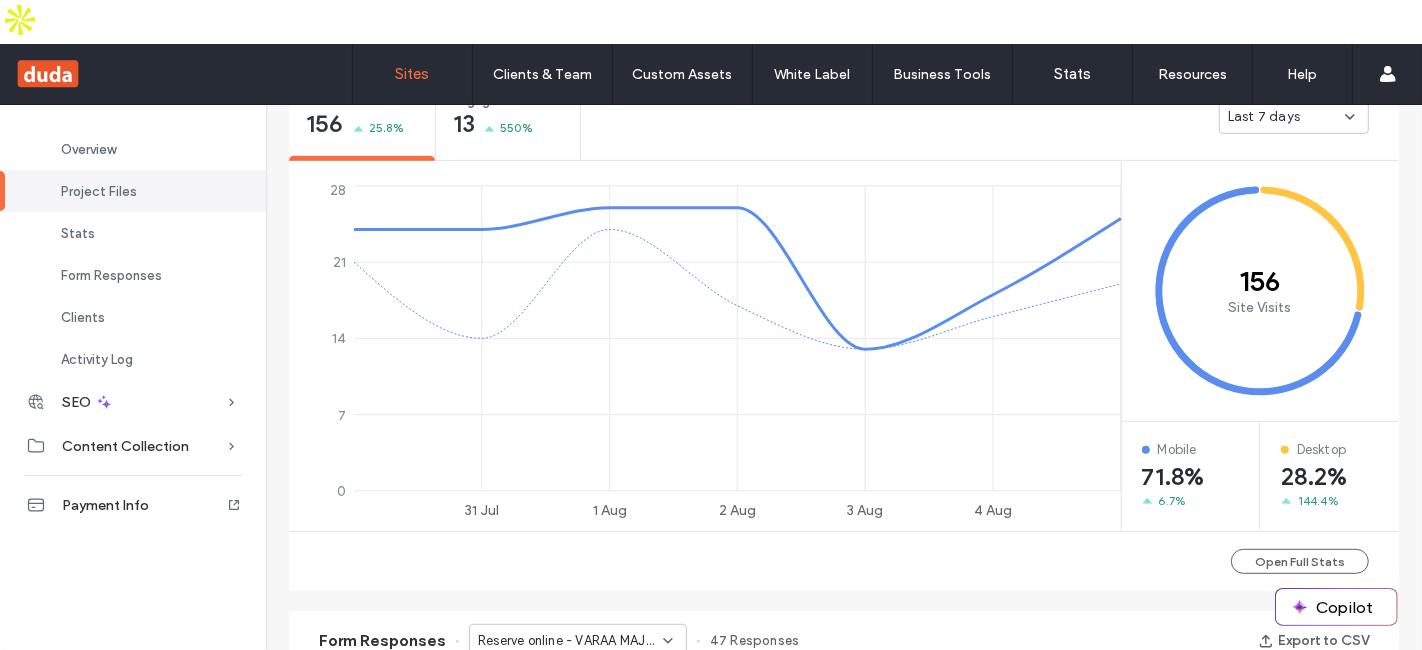 click on "Sites" at bounding box center (412, 74) 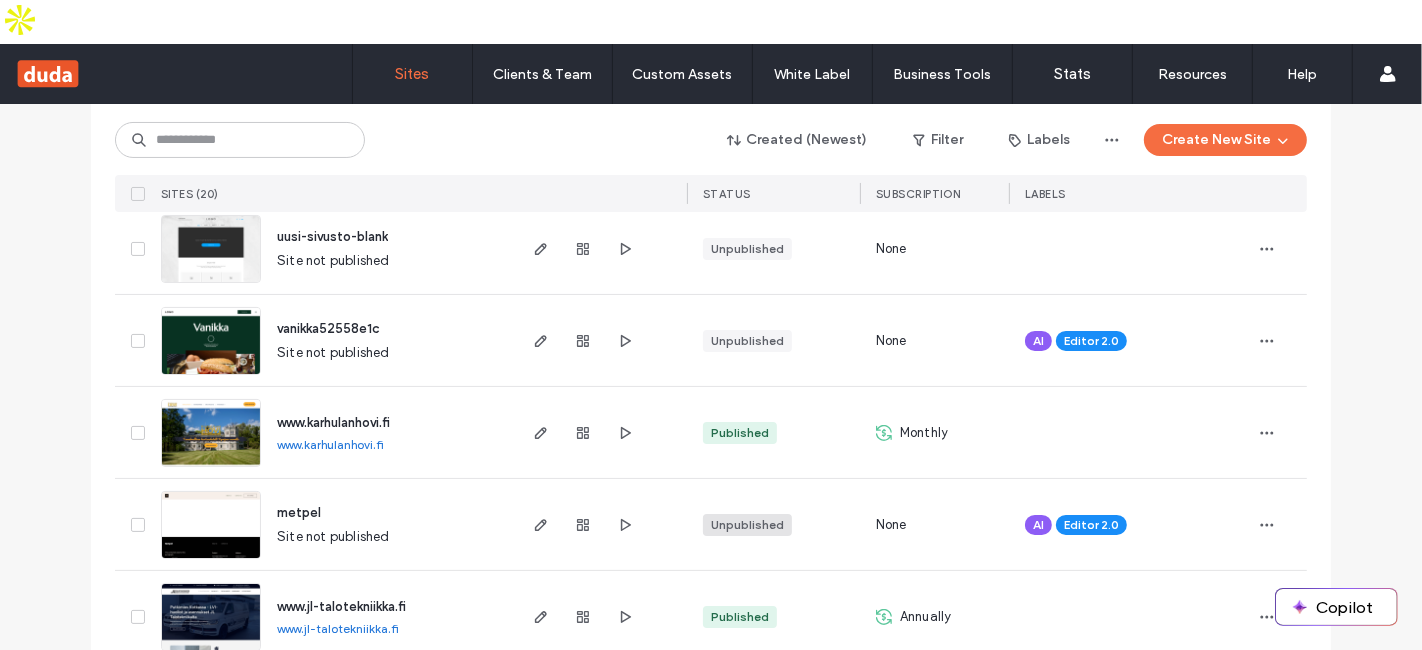 scroll, scrollTop: 333, scrollLeft: 0, axis: vertical 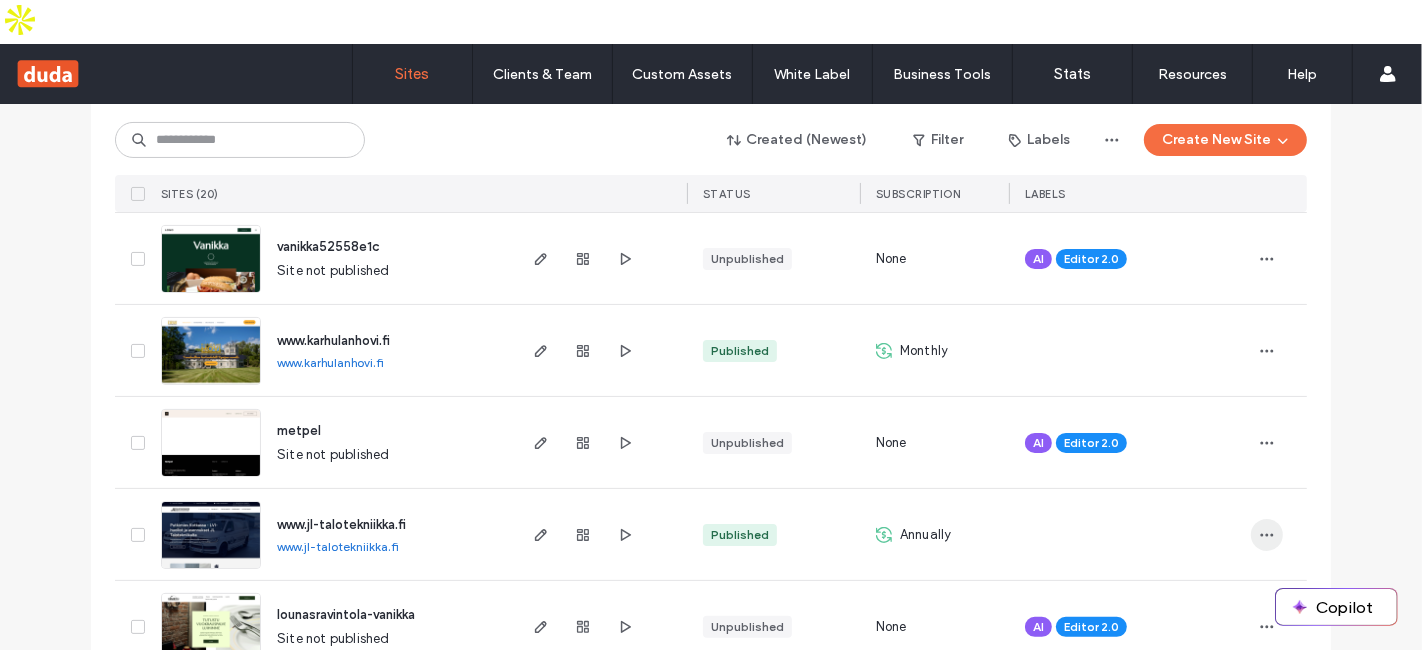 click at bounding box center [1267, 535] 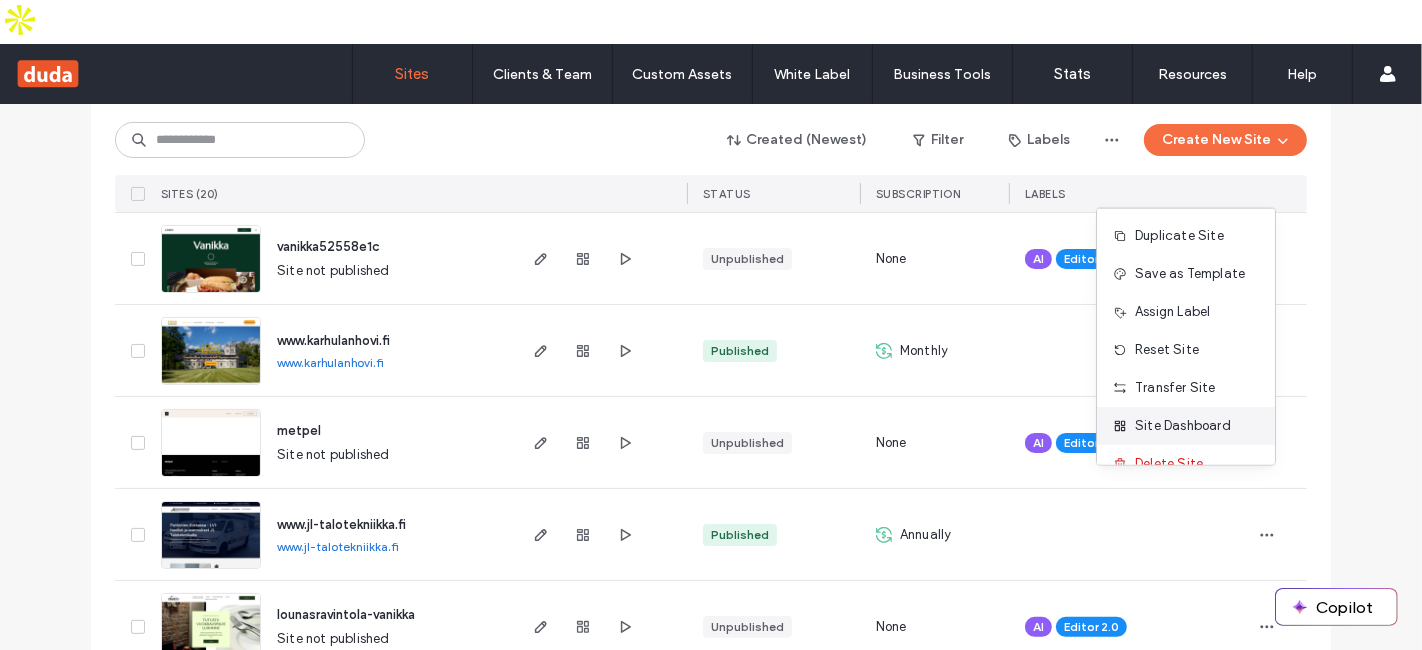 click on "Site Dashboard" at bounding box center [1186, 426] 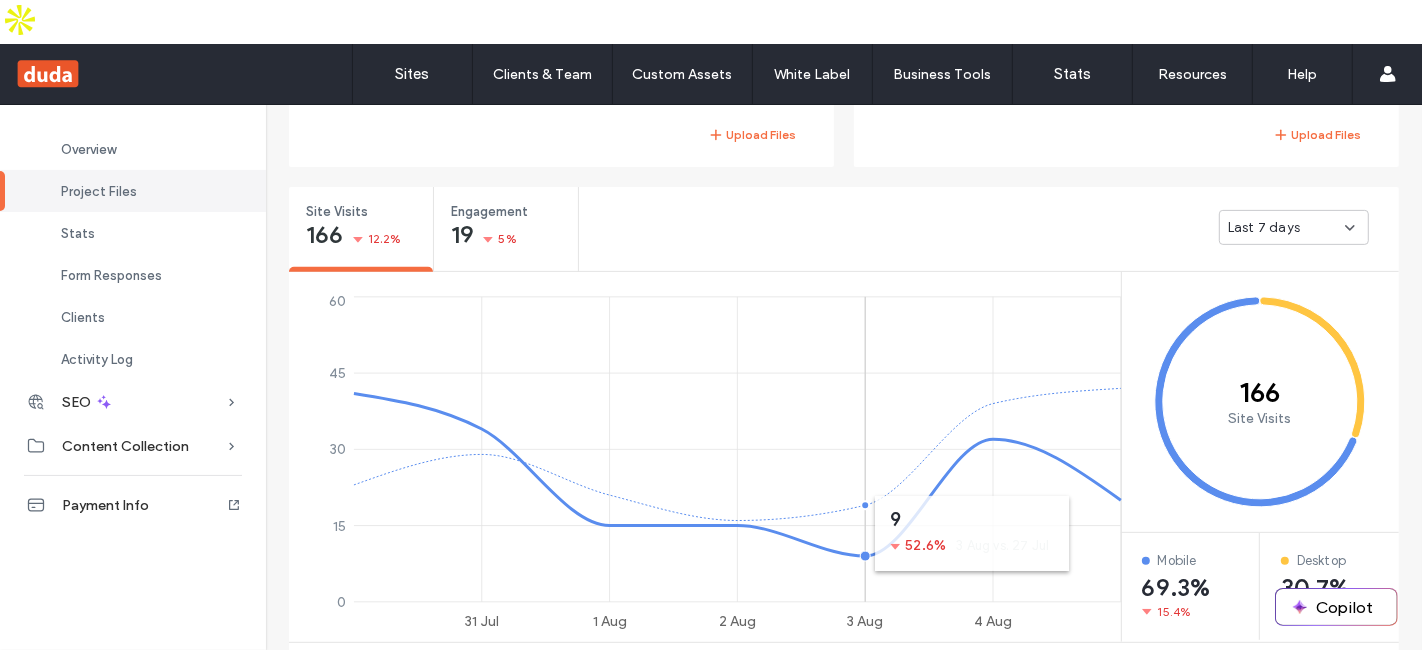 scroll, scrollTop: 1111, scrollLeft: 0, axis: vertical 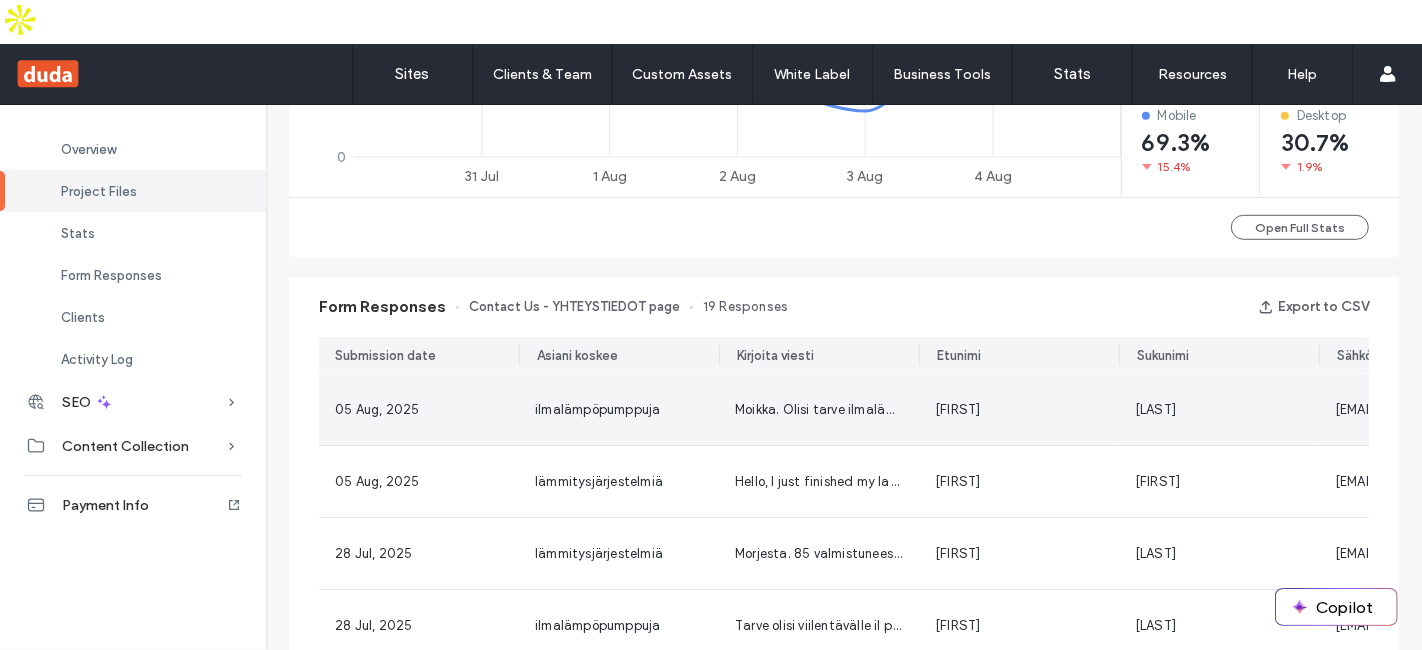 click on "ilmalämpöpumppuja" at bounding box center [597, 409] 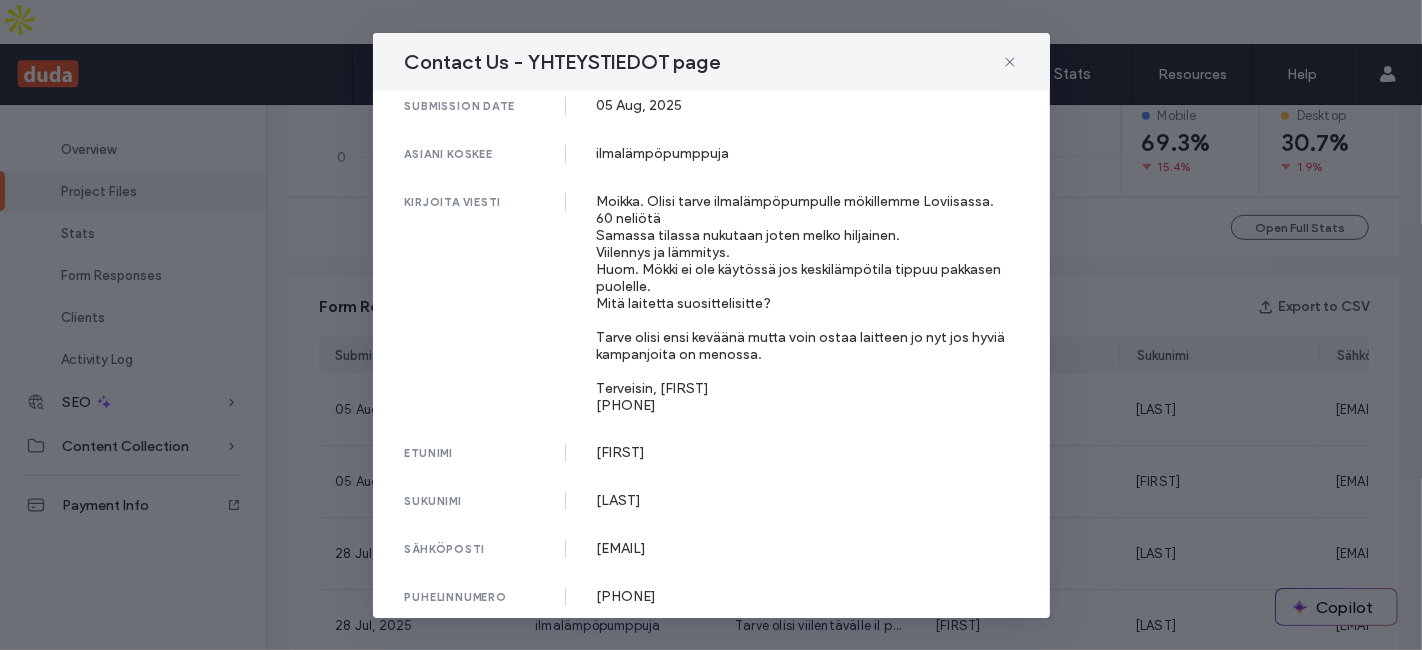 scroll, scrollTop: 25, scrollLeft: 0, axis: vertical 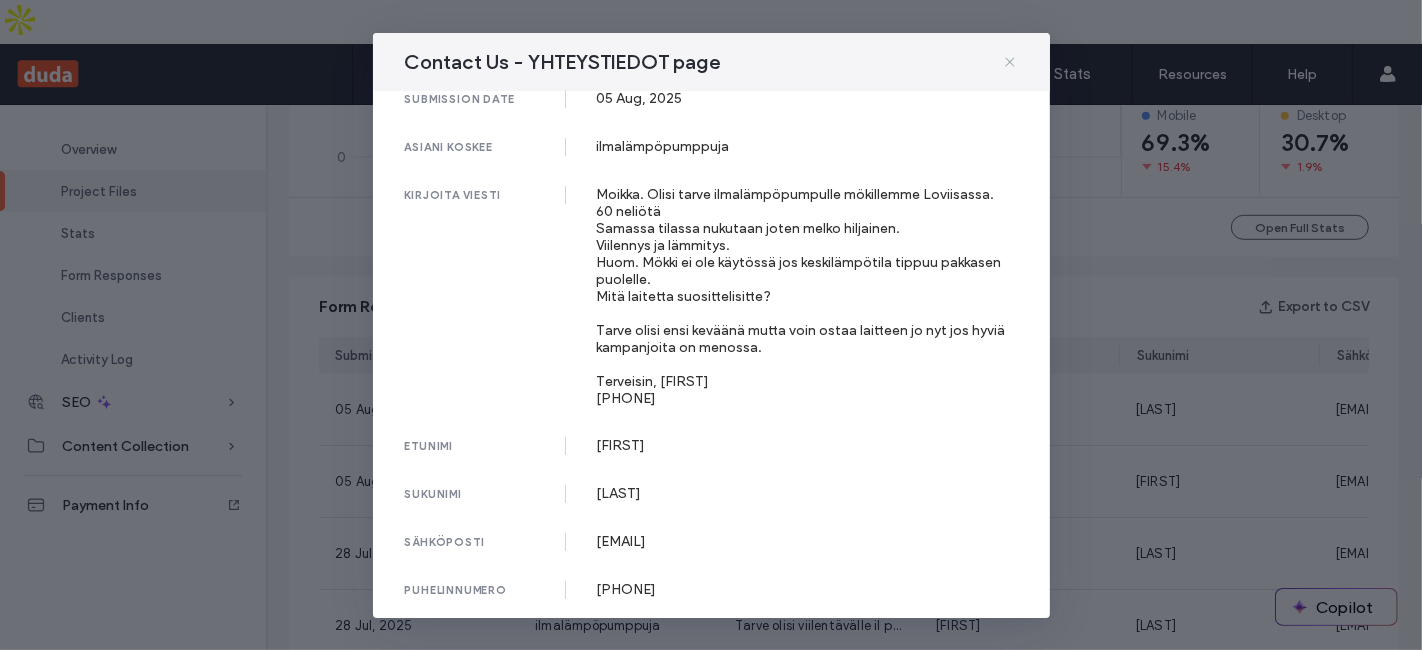 click 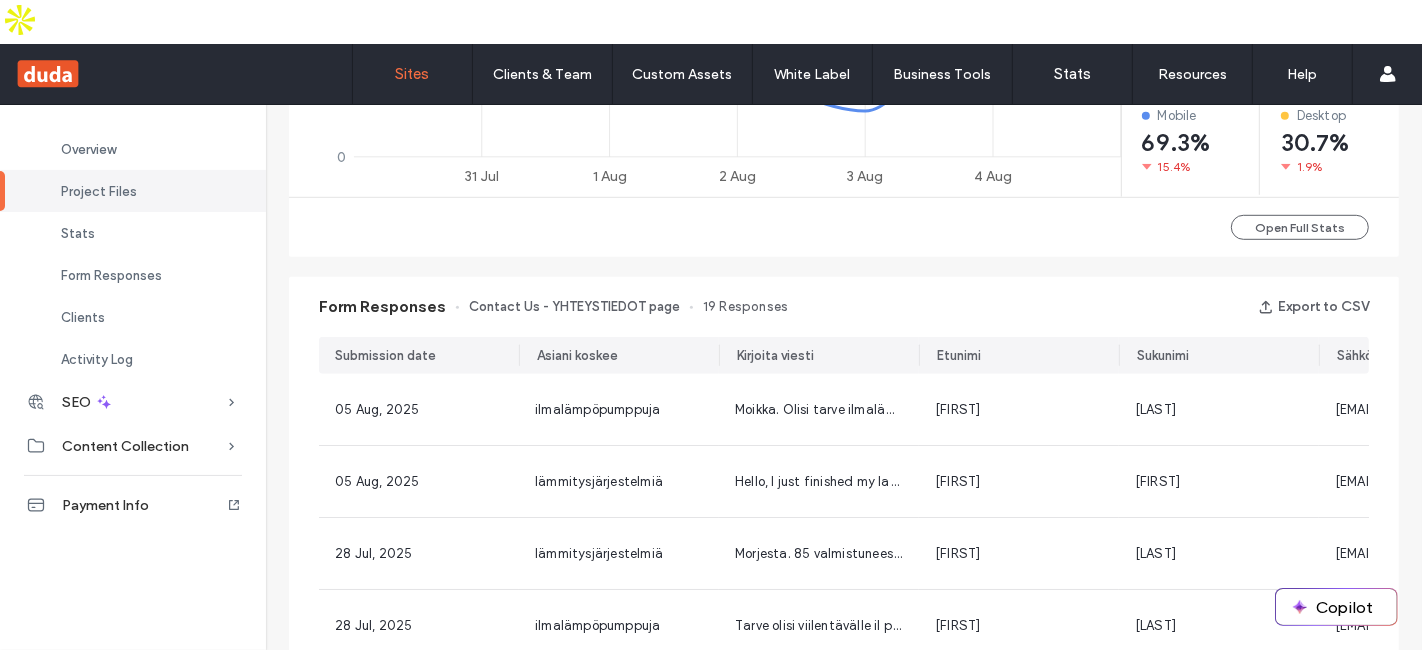 click on "Sites" at bounding box center [413, 74] 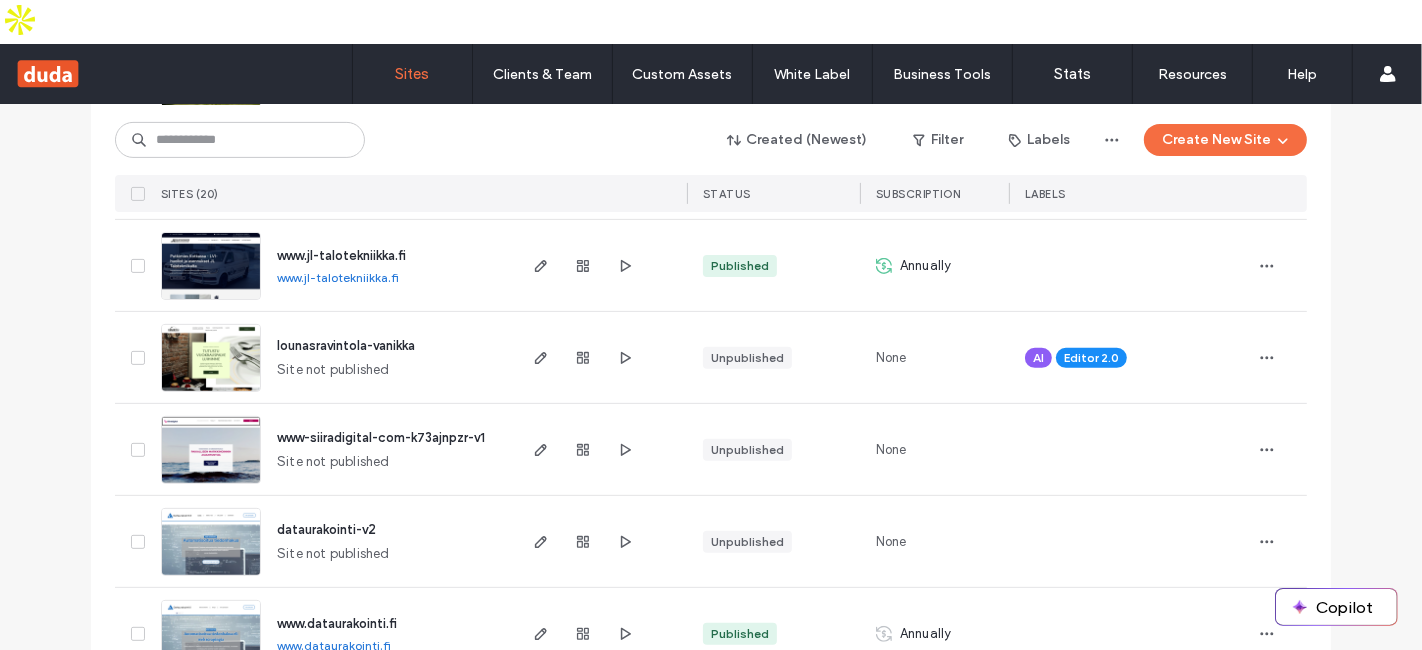 scroll, scrollTop: 666, scrollLeft: 0, axis: vertical 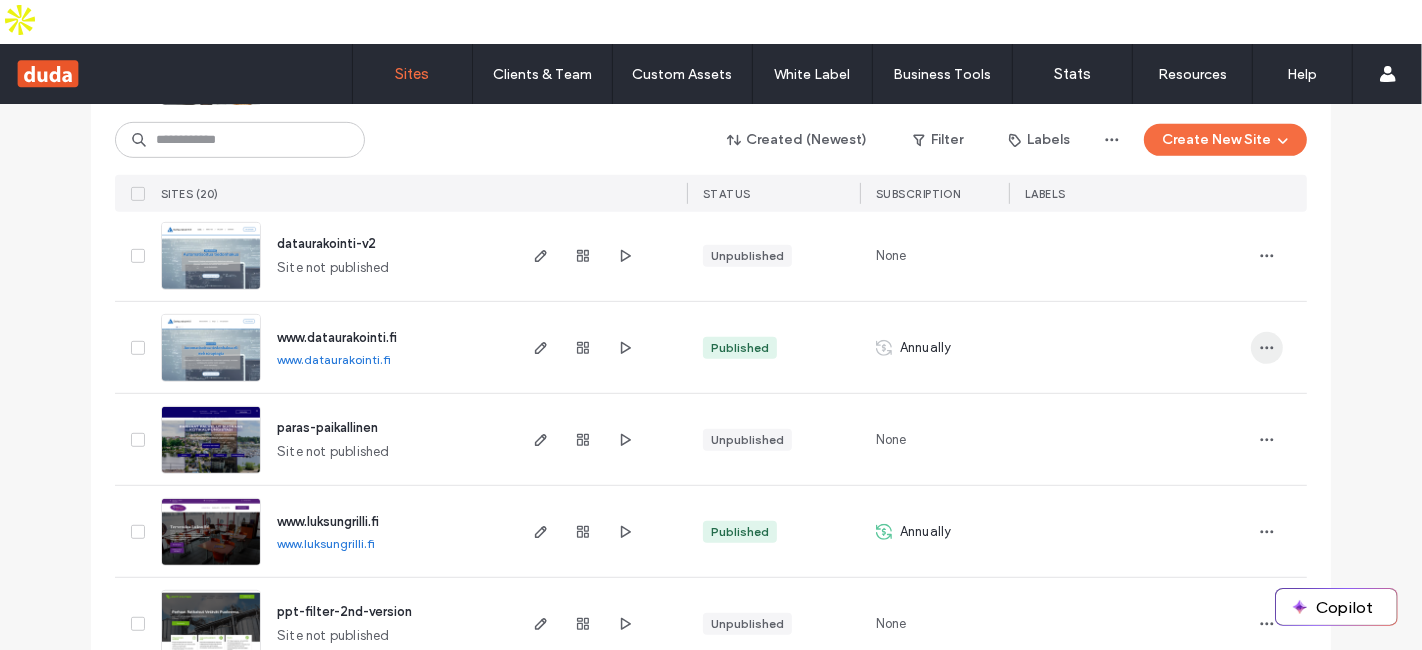click 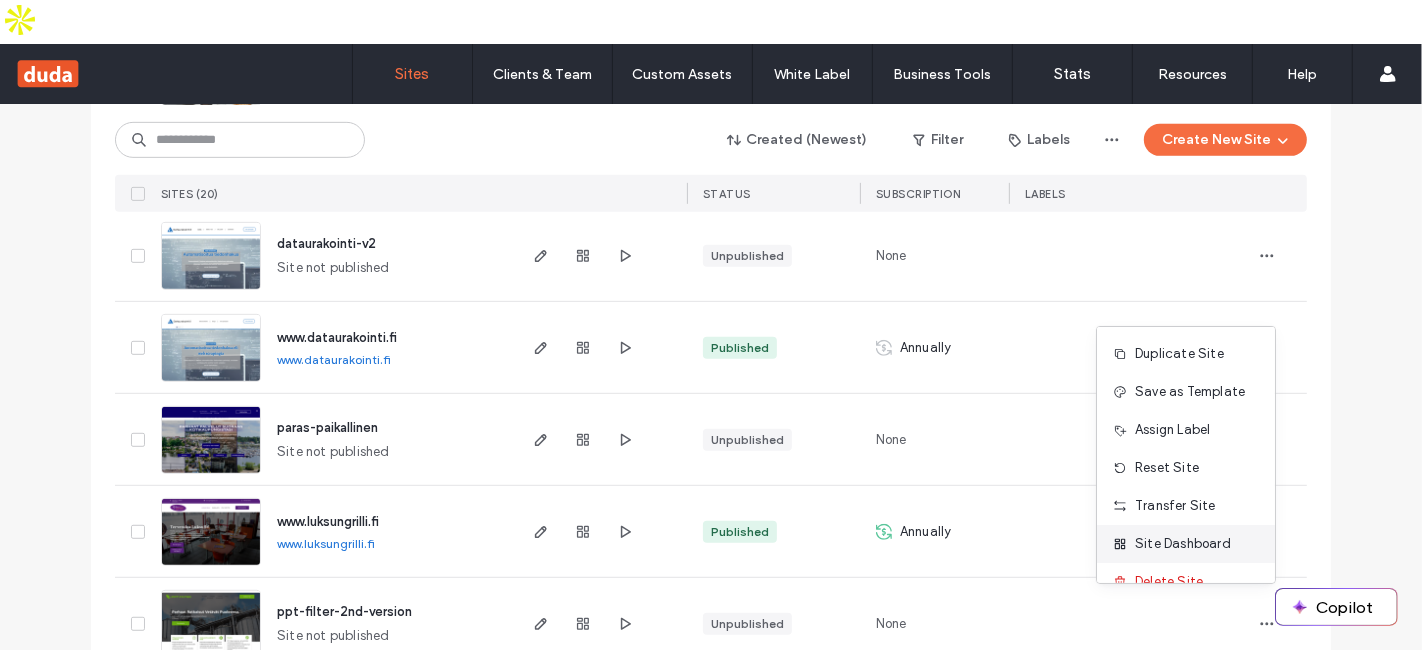 click on "Site Dashboard" at bounding box center [1183, 544] 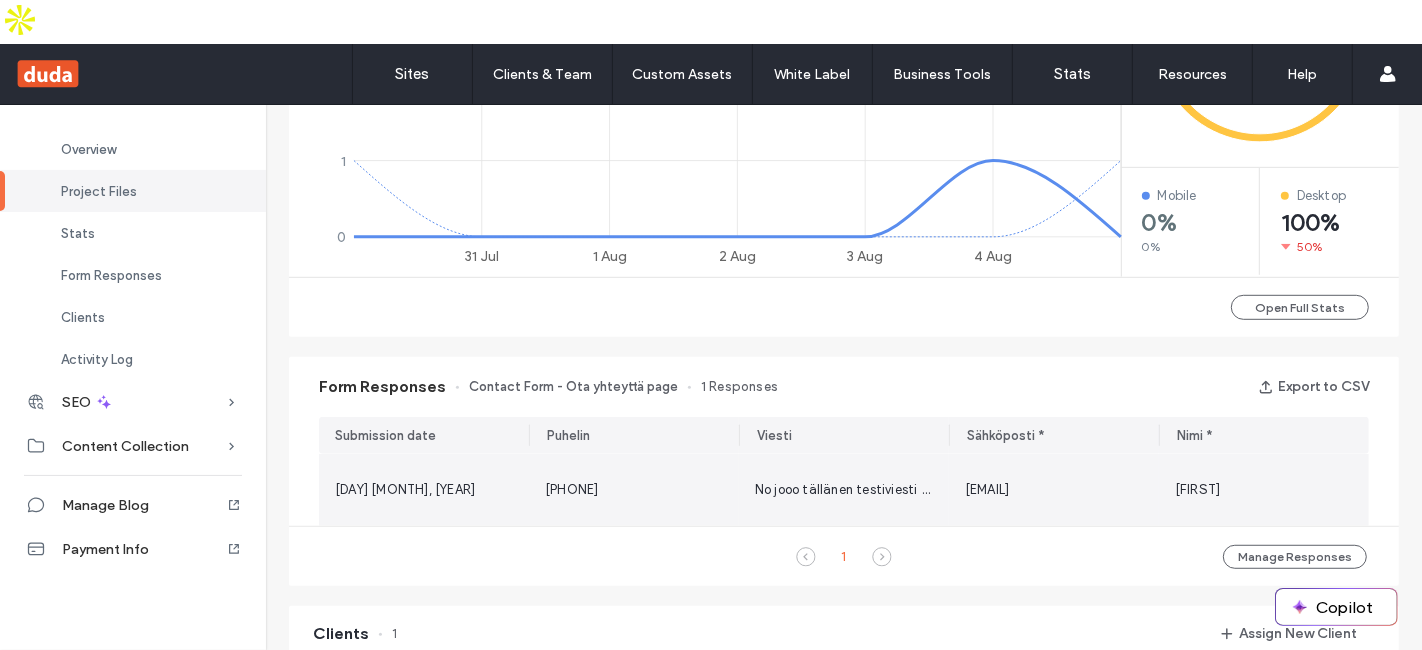 scroll, scrollTop: 1111, scrollLeft: 0, axis: vertical 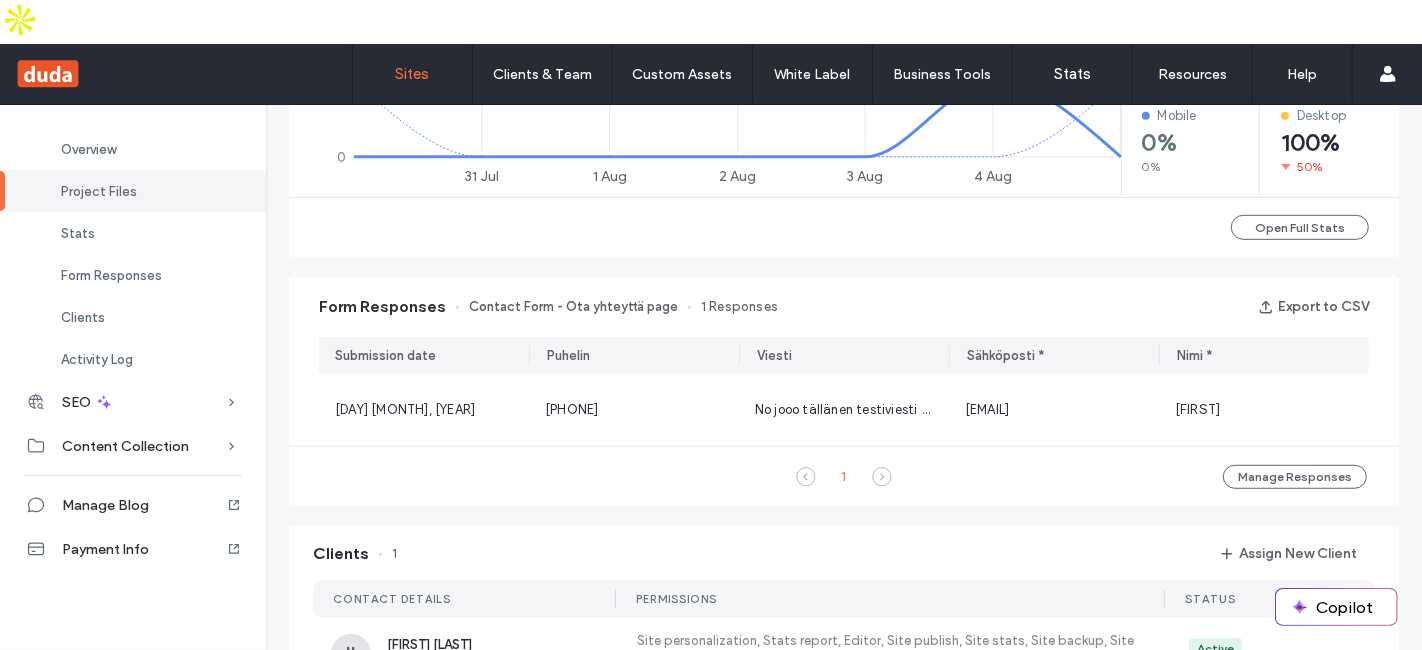 click on "Sites" at bounding box center [413, 74] 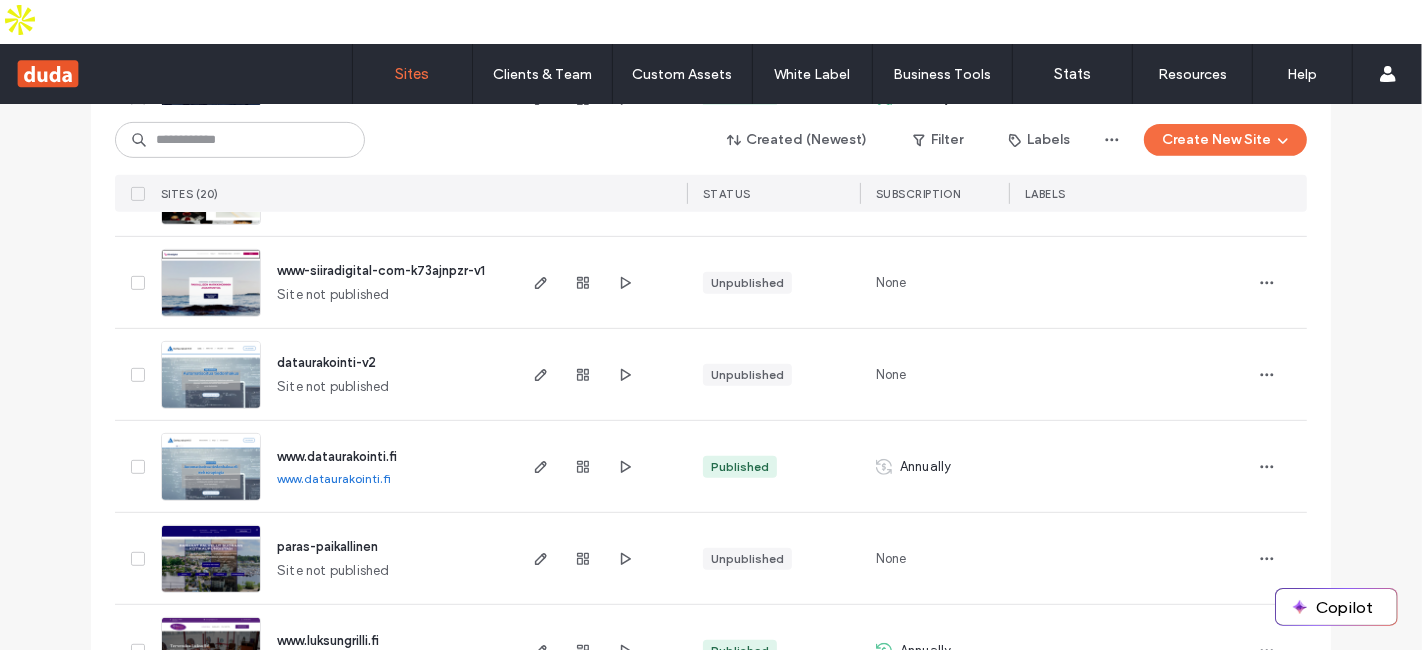 scroll, scrollTop: 1000, scrollLeft: 0, axis: vertical 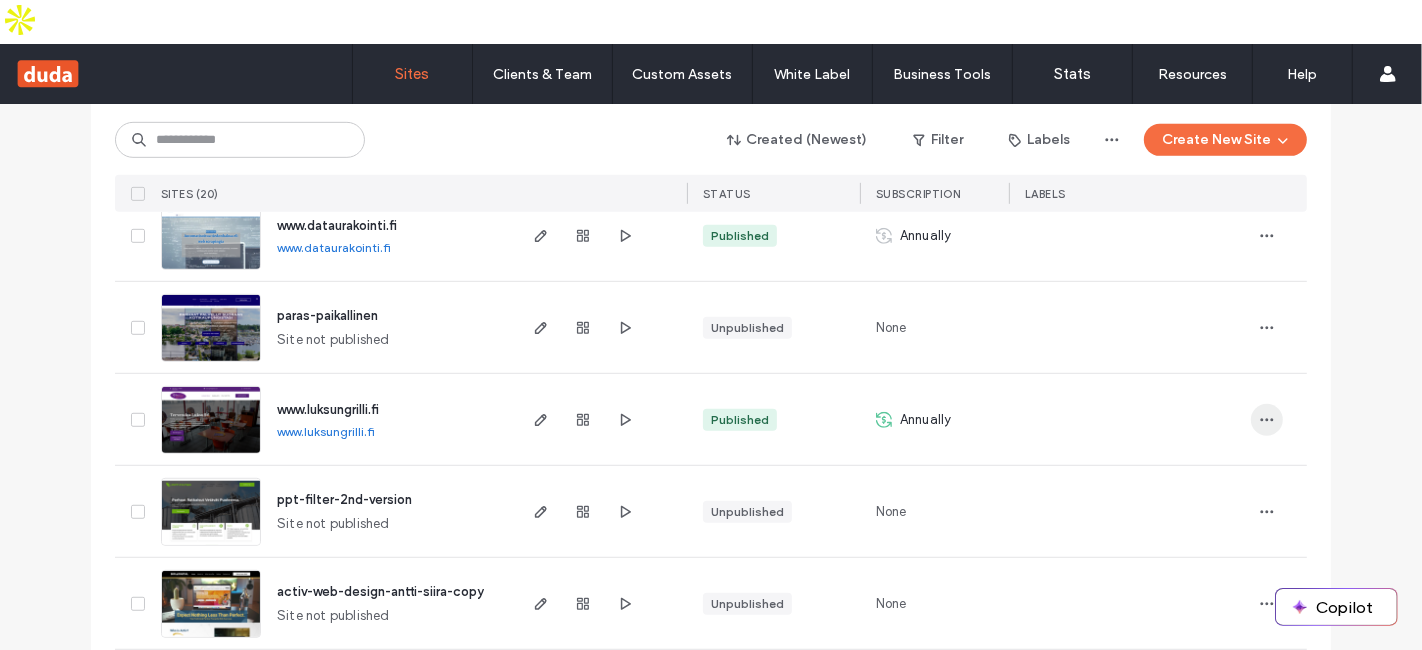 click 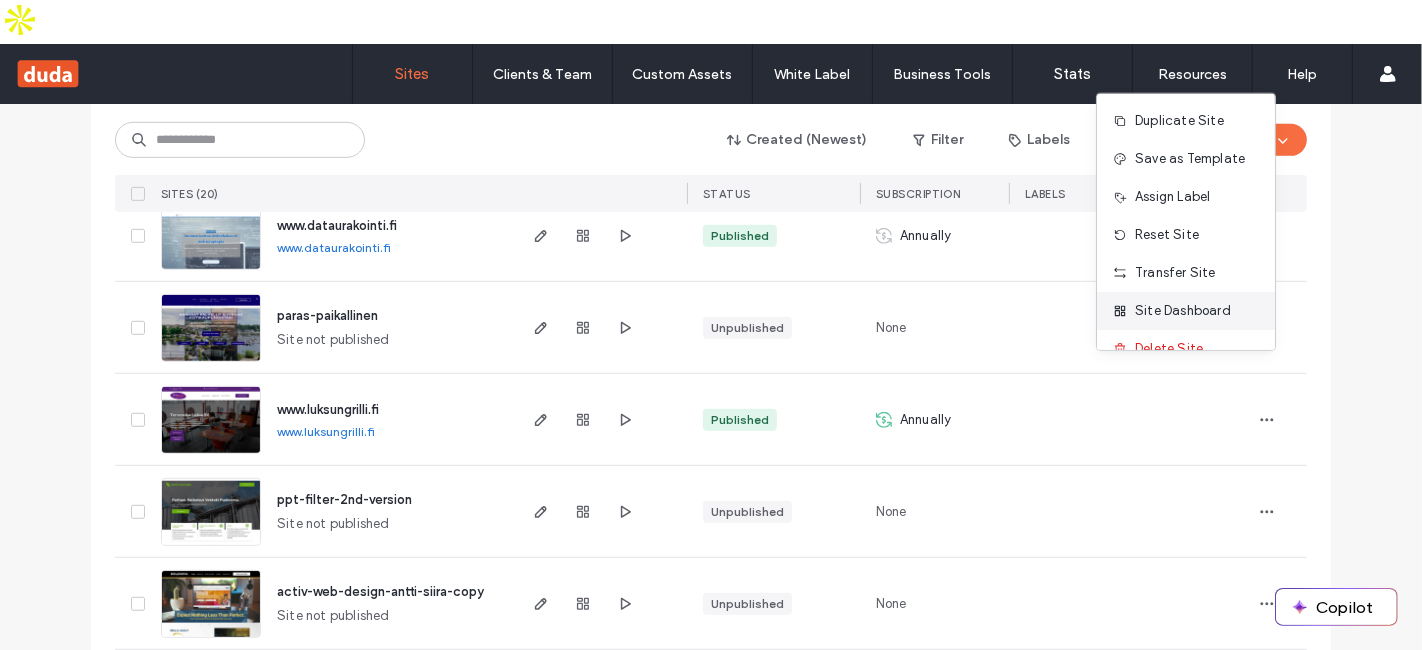 click on "Site Dashboard" at bounding box center (1183, 311) 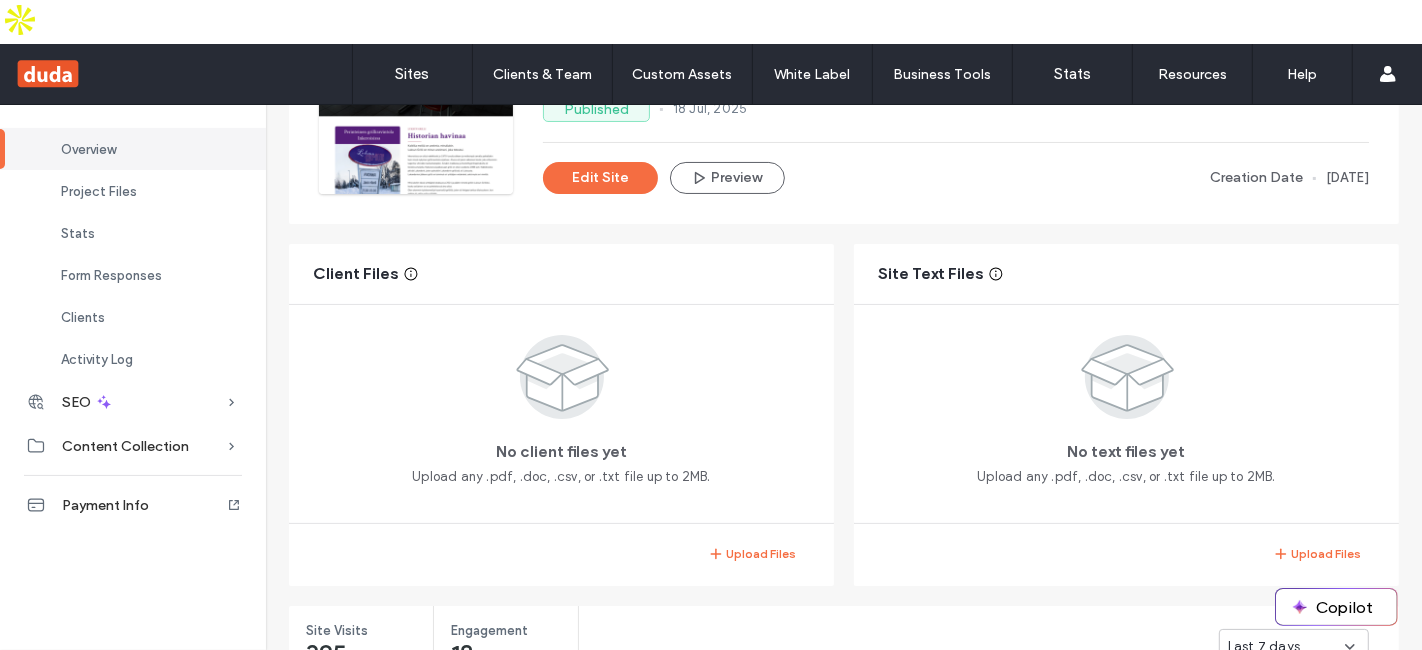 scroll, scrollTop: 333, scrollLeft: 0, axis: vertical 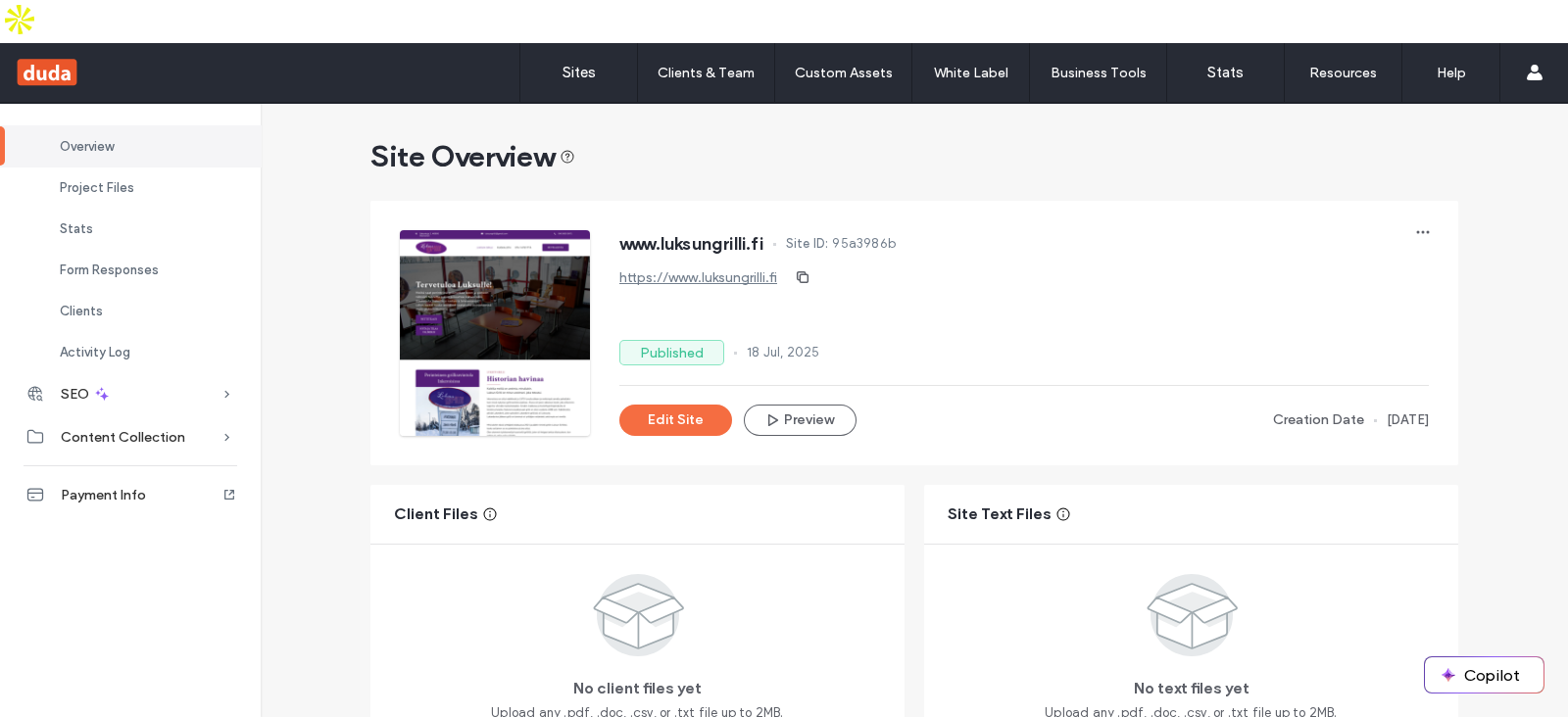 drag, startPoint x: 1352, startPoint y: 1, endPoint x: 1016, endPoint y: 103, distance: 351.141 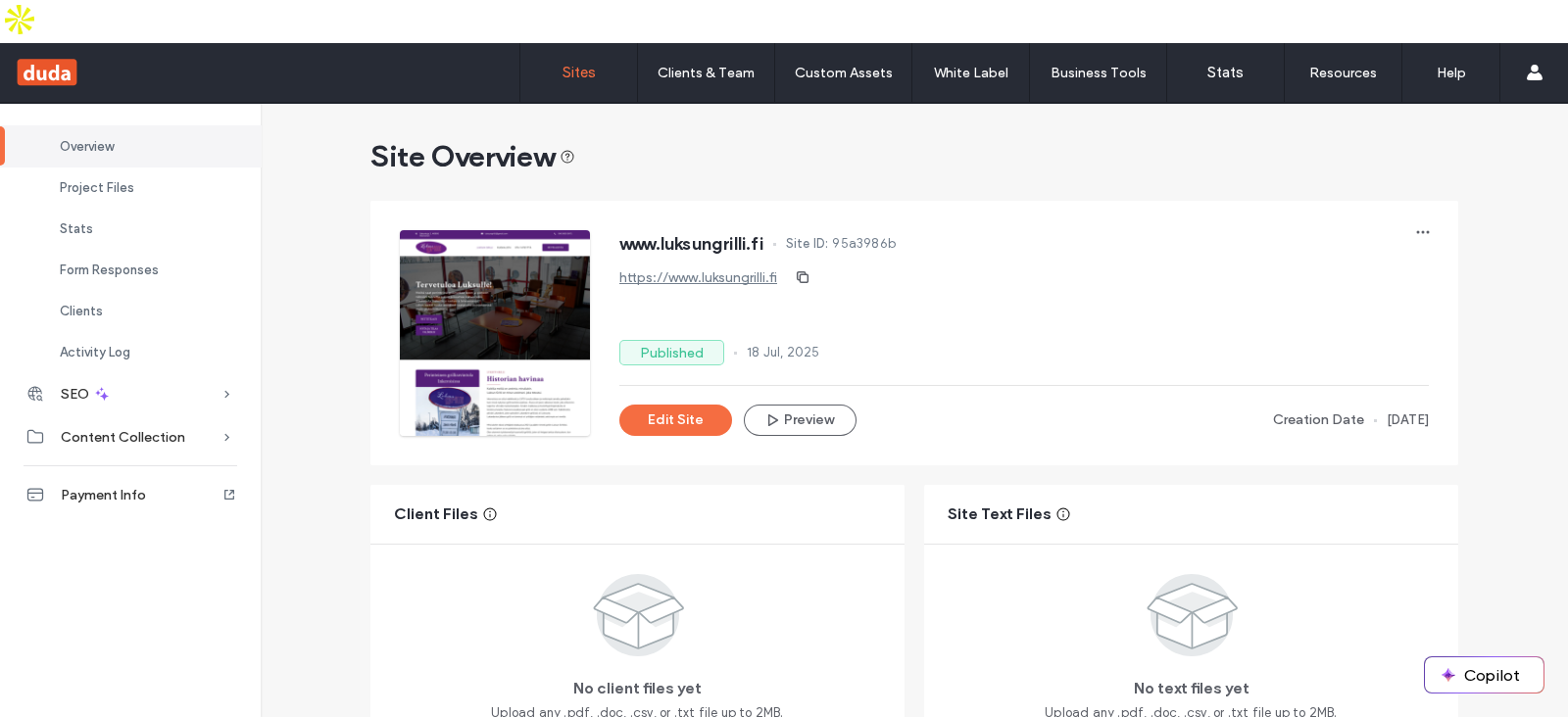 click on "Sites" at bounding box center [578, 72] 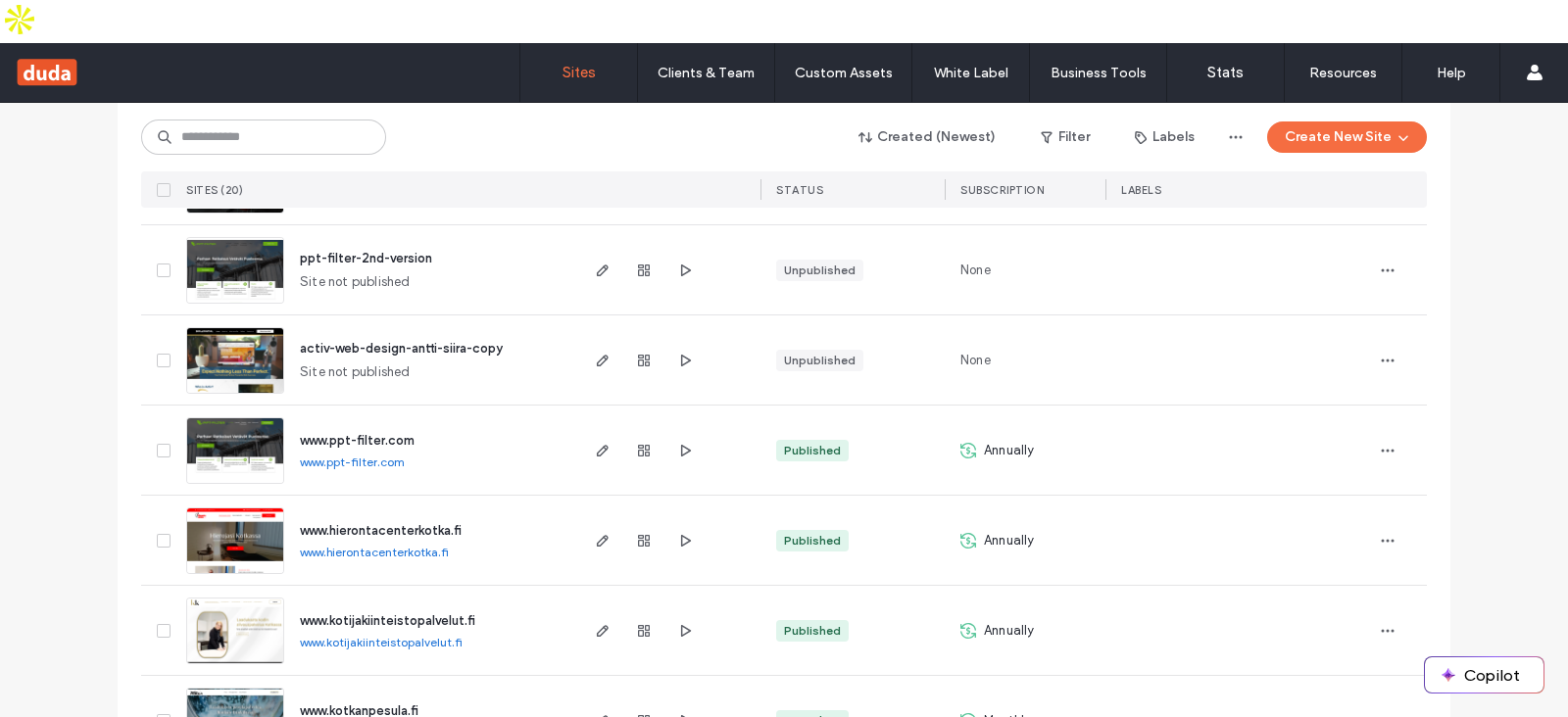 scroll, scrollTop: 1347, scrollLeft: 0, axis: vertical 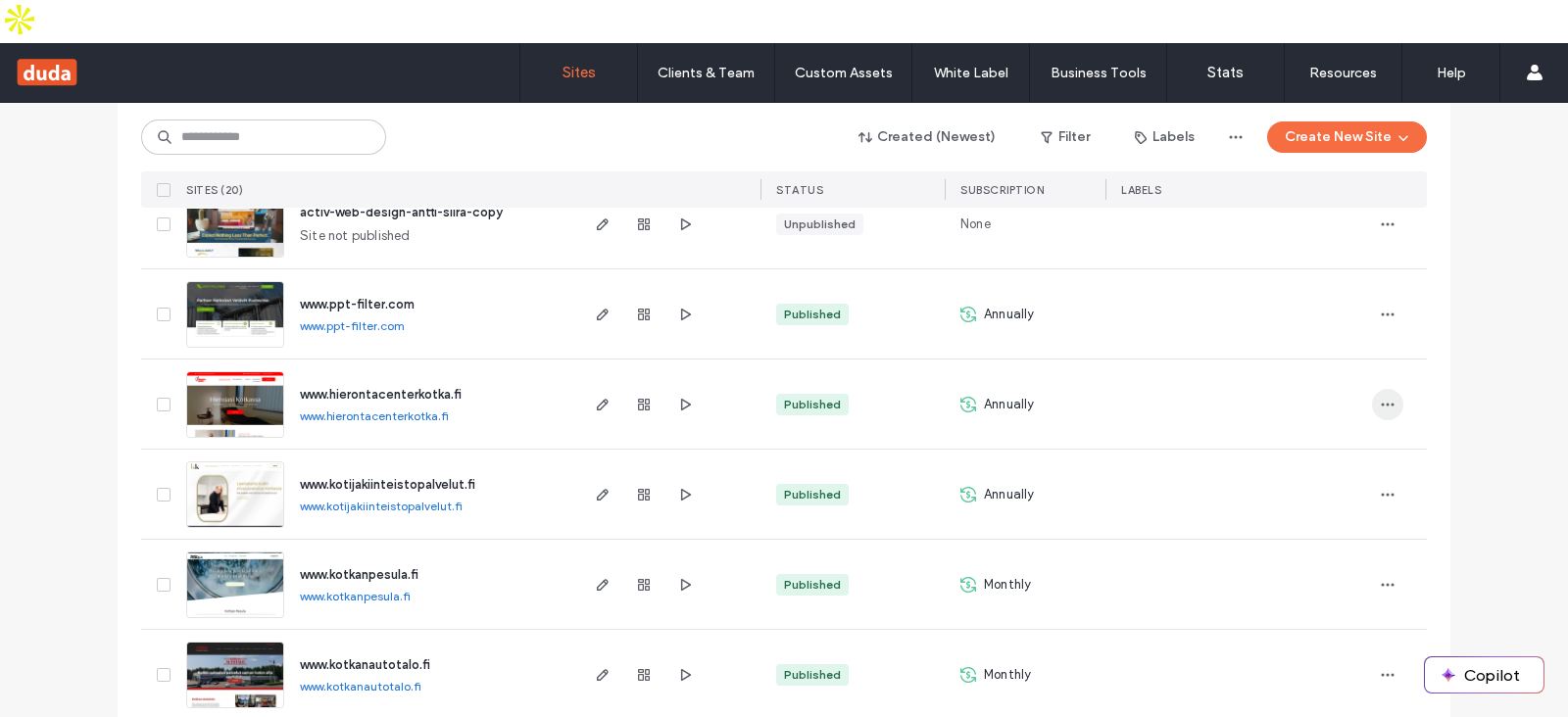 click 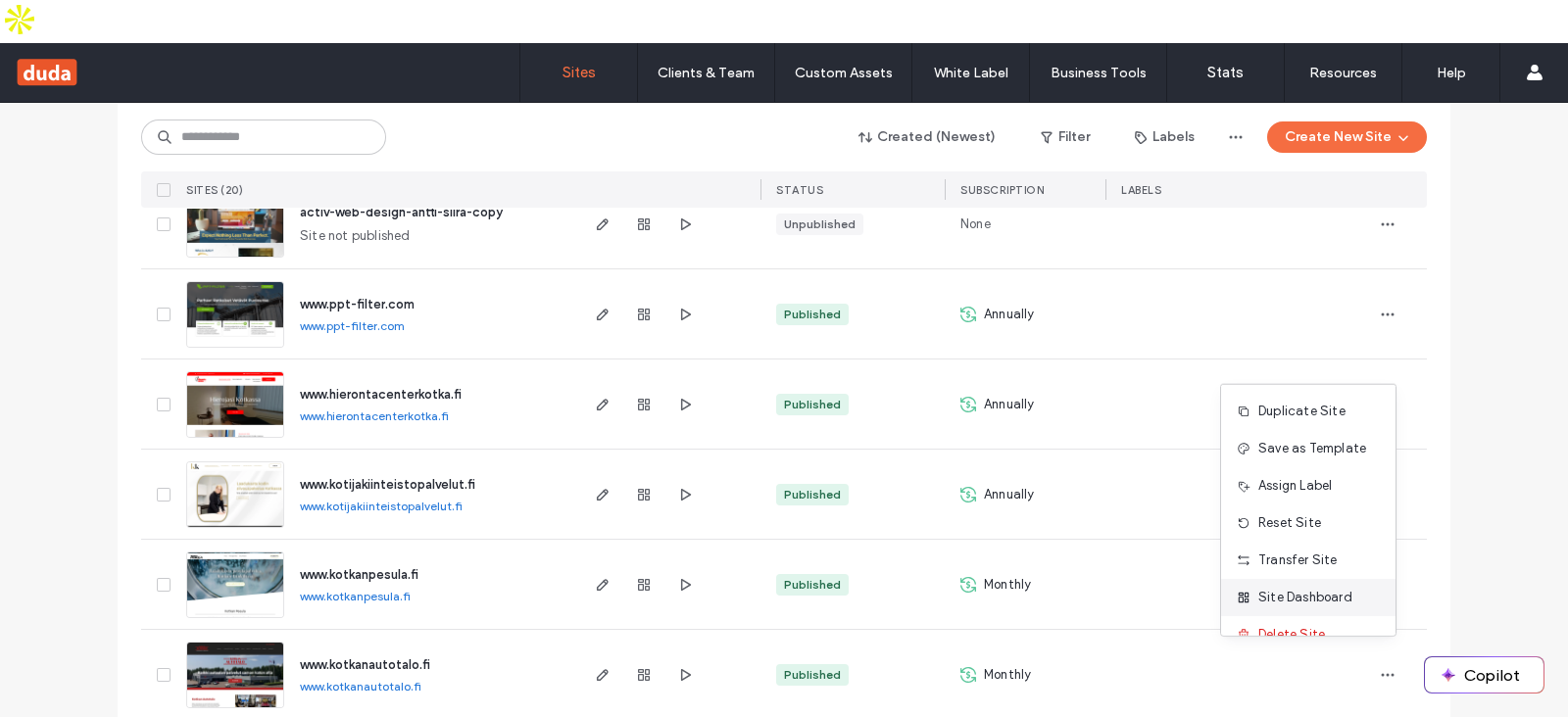 click on "Site Dashboard" at bounding box center (1305, 598) 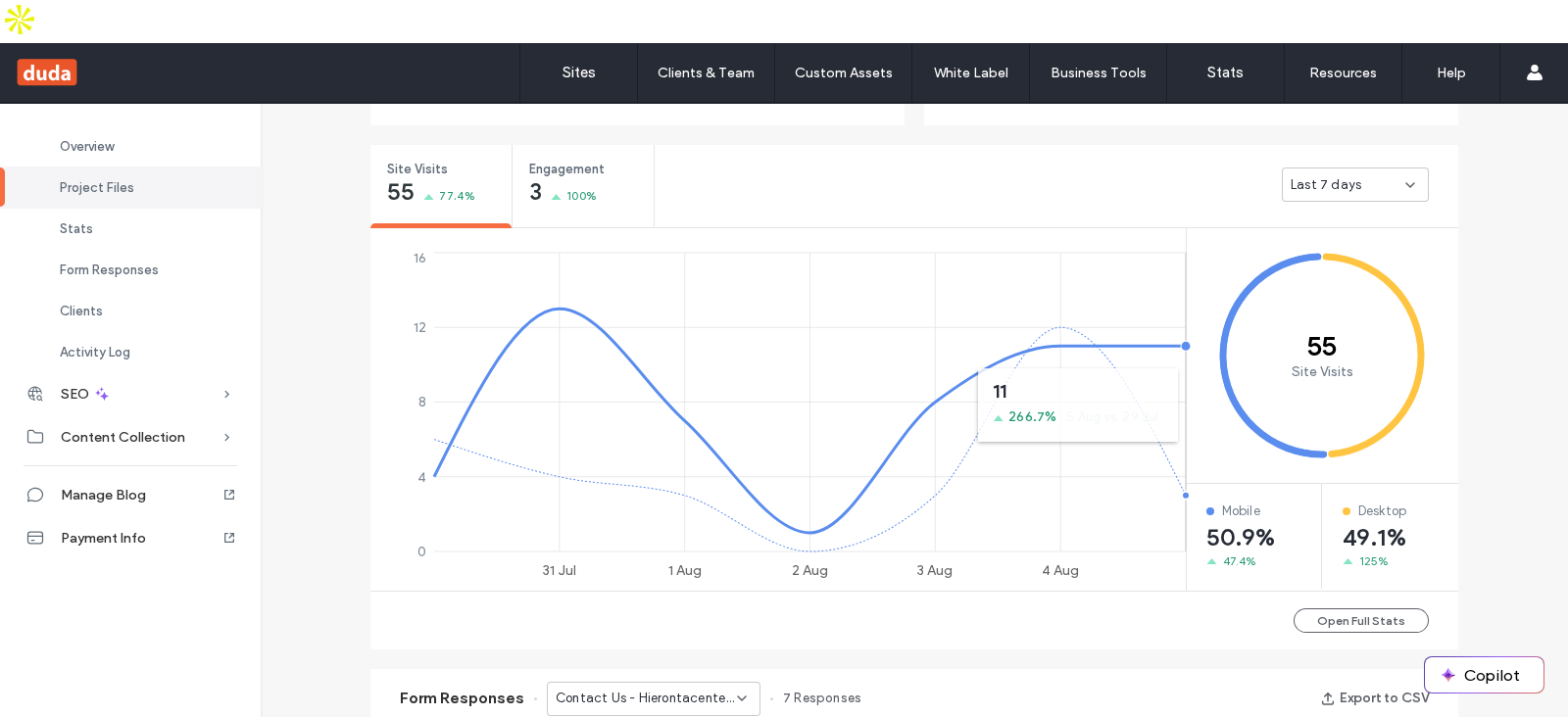 scroll, scrollTop: 983, scrollLeft: 0, axis: vertical 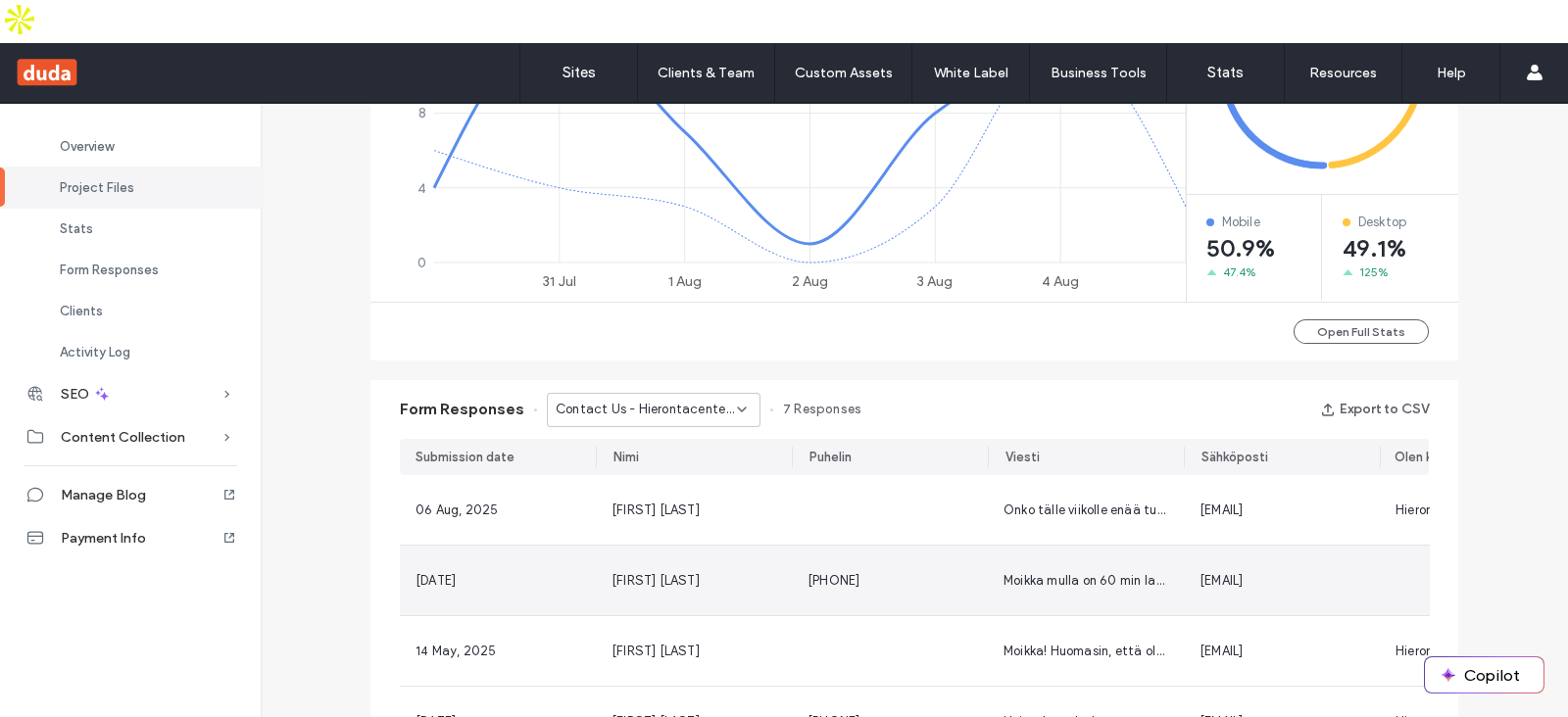 click on "Elona Selimi Murati" at bounding box center [694, 580] 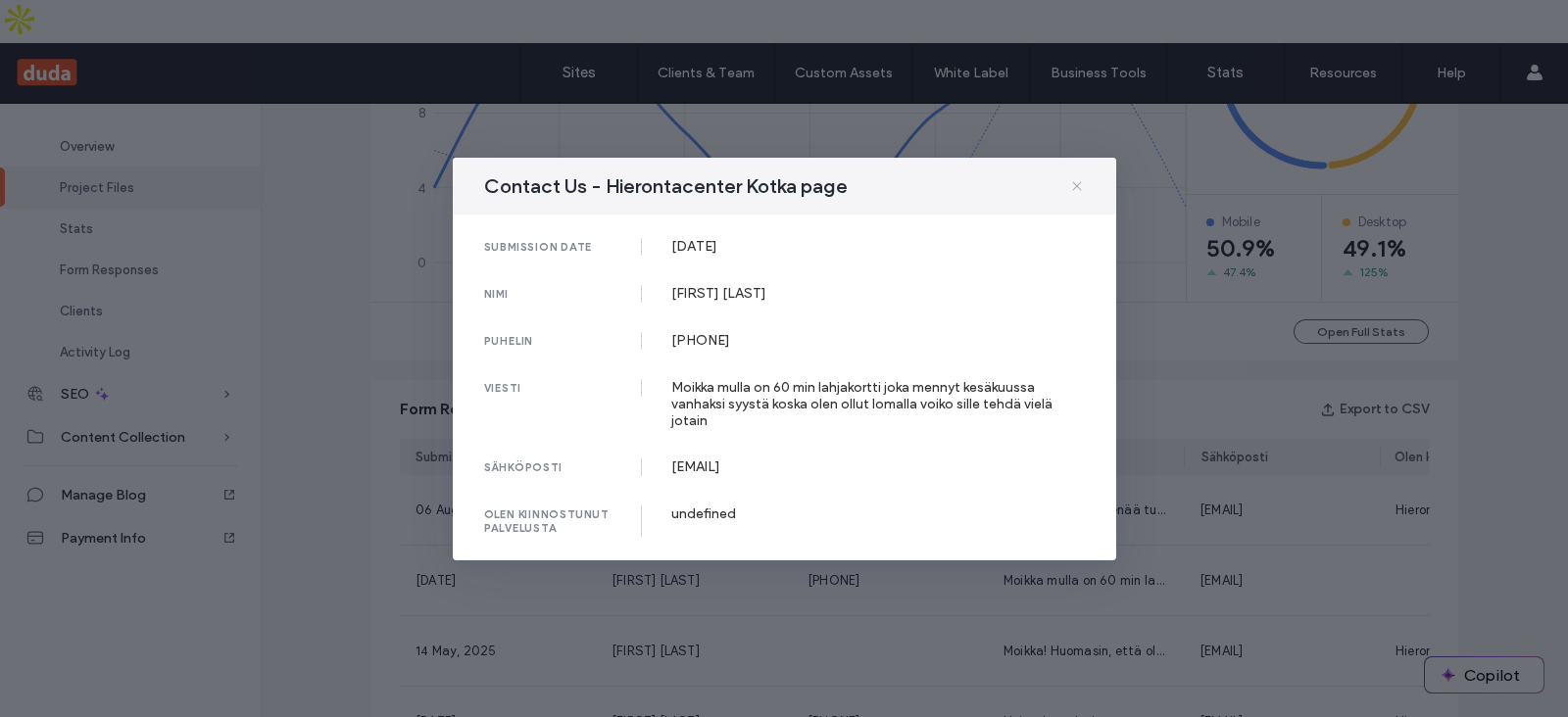 click 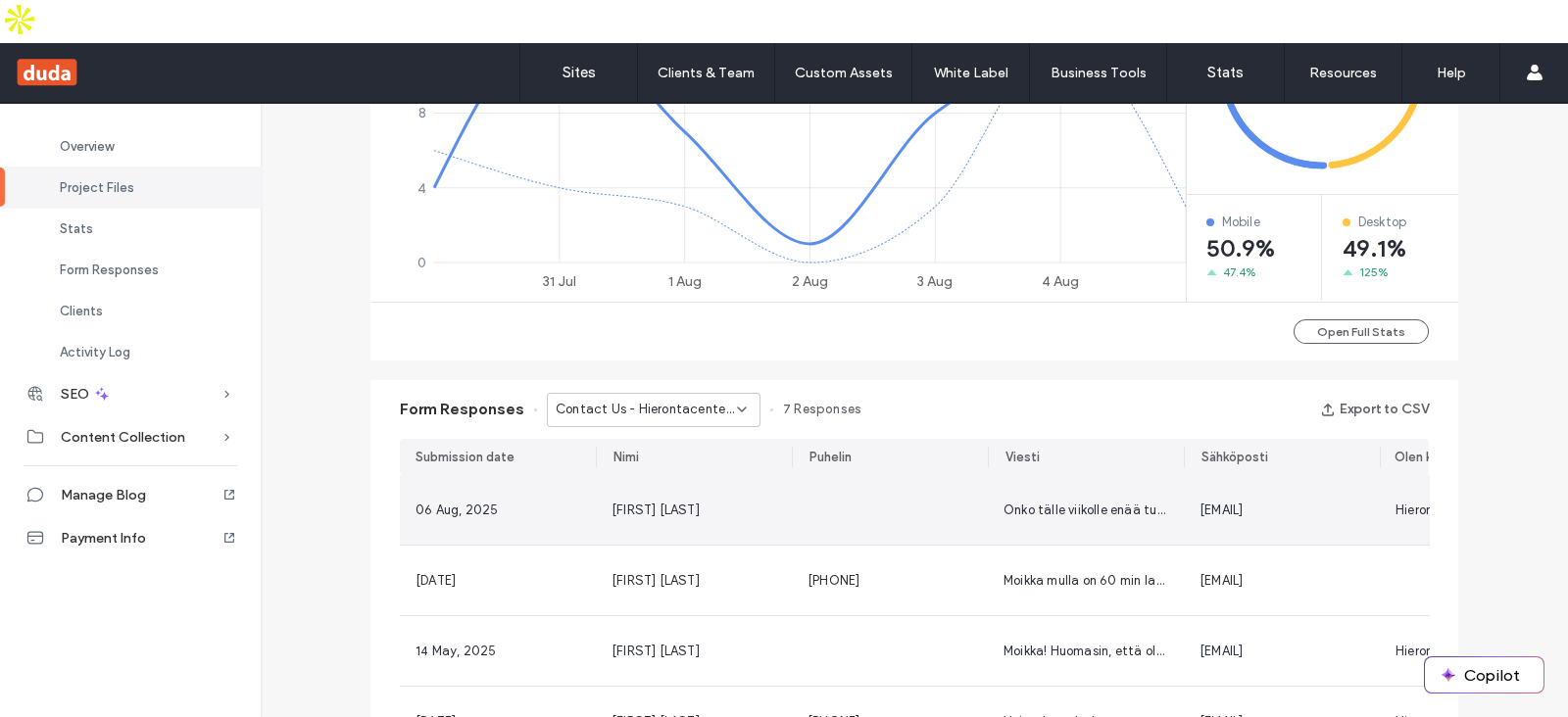 click on "Janina Rauhala" at bounding box center (656, 509) 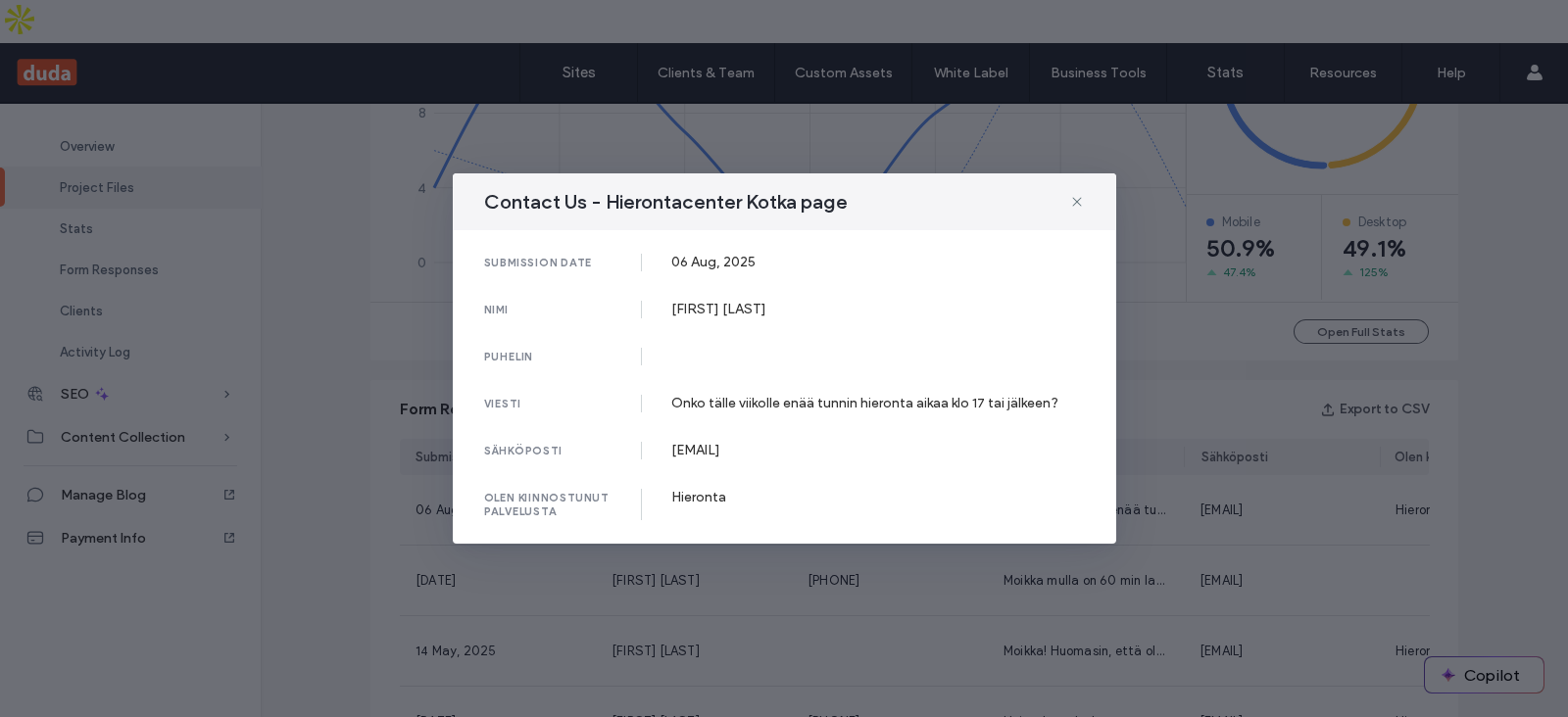 click on "Contact Us - Hierontacenter Kotka page" at bounding box center (784, 202) 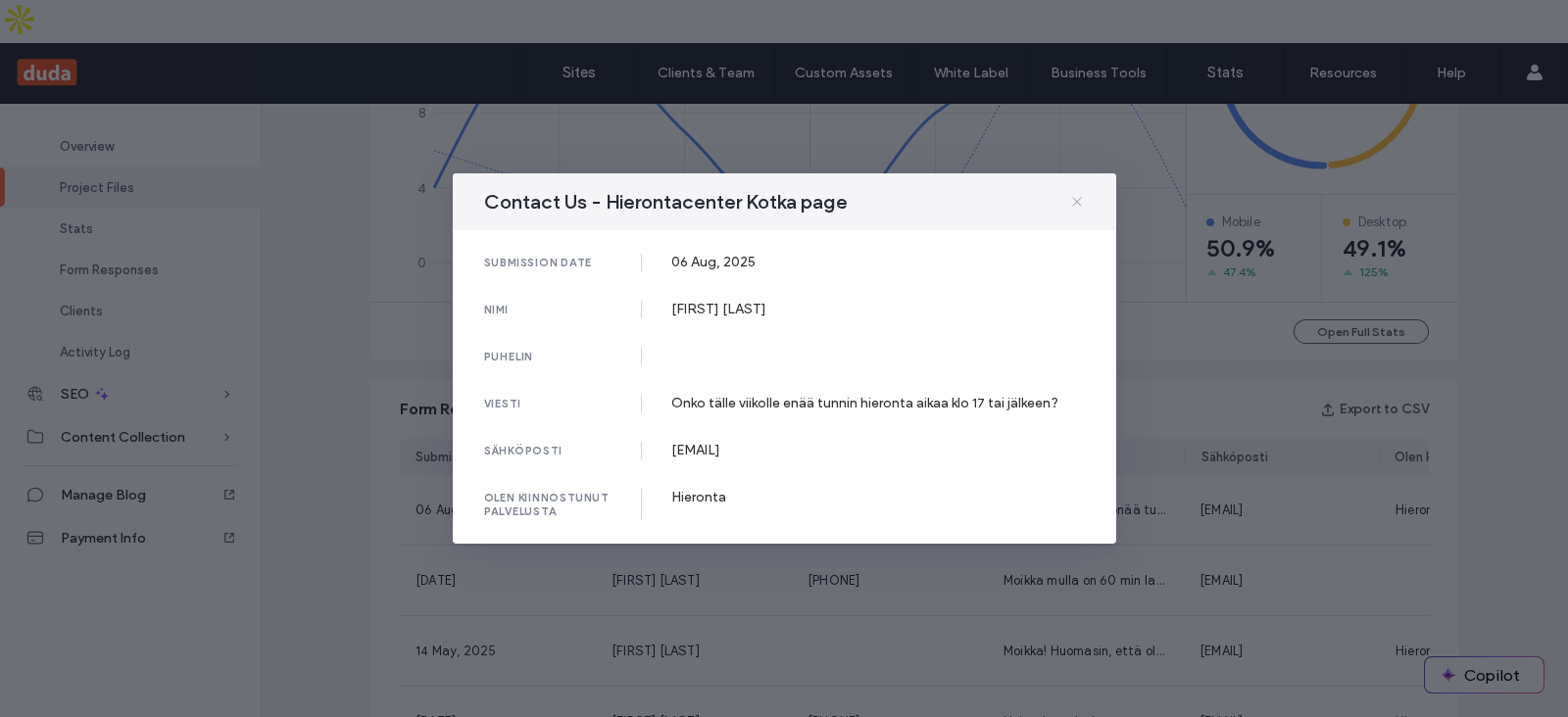 click 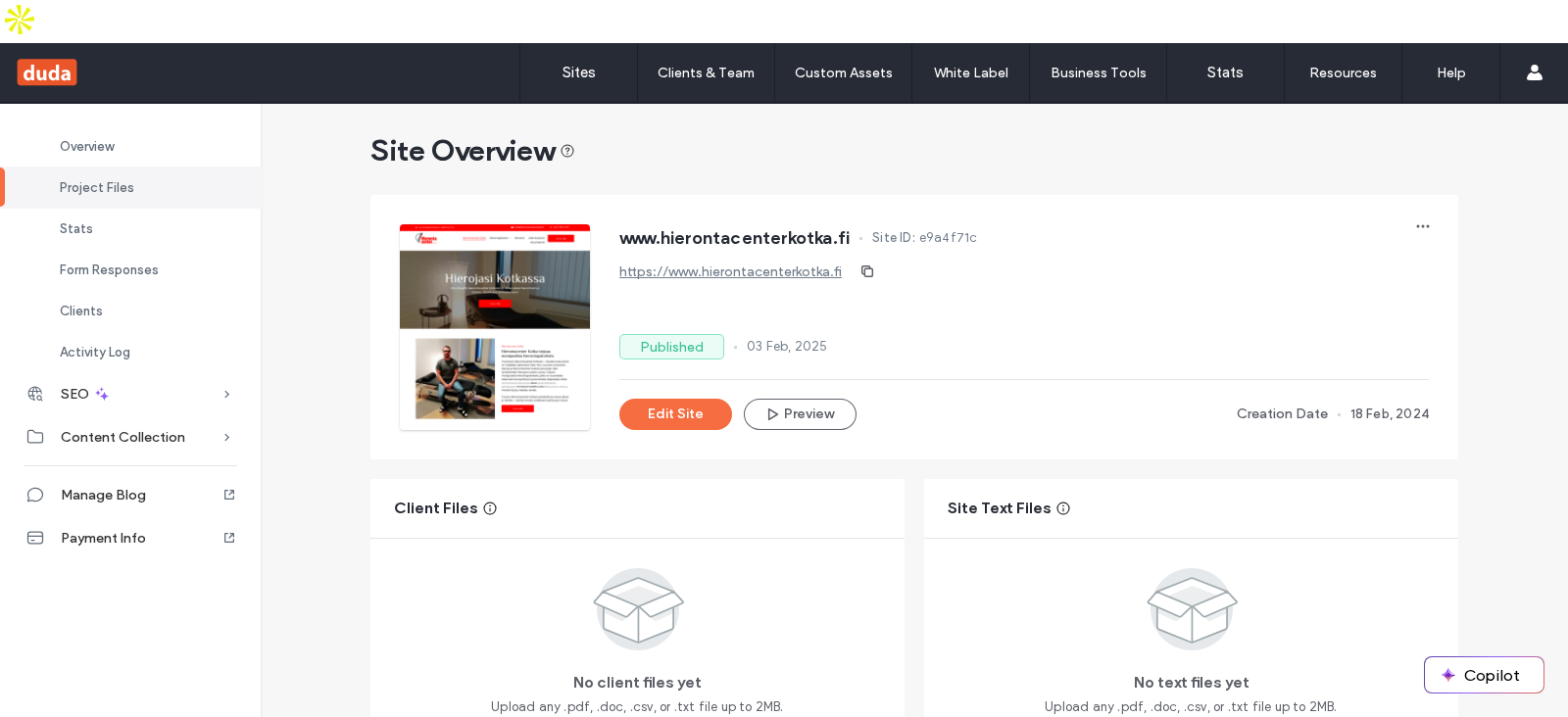 scroll, scrollTop: 0, scrollLeft: 0, axis: both 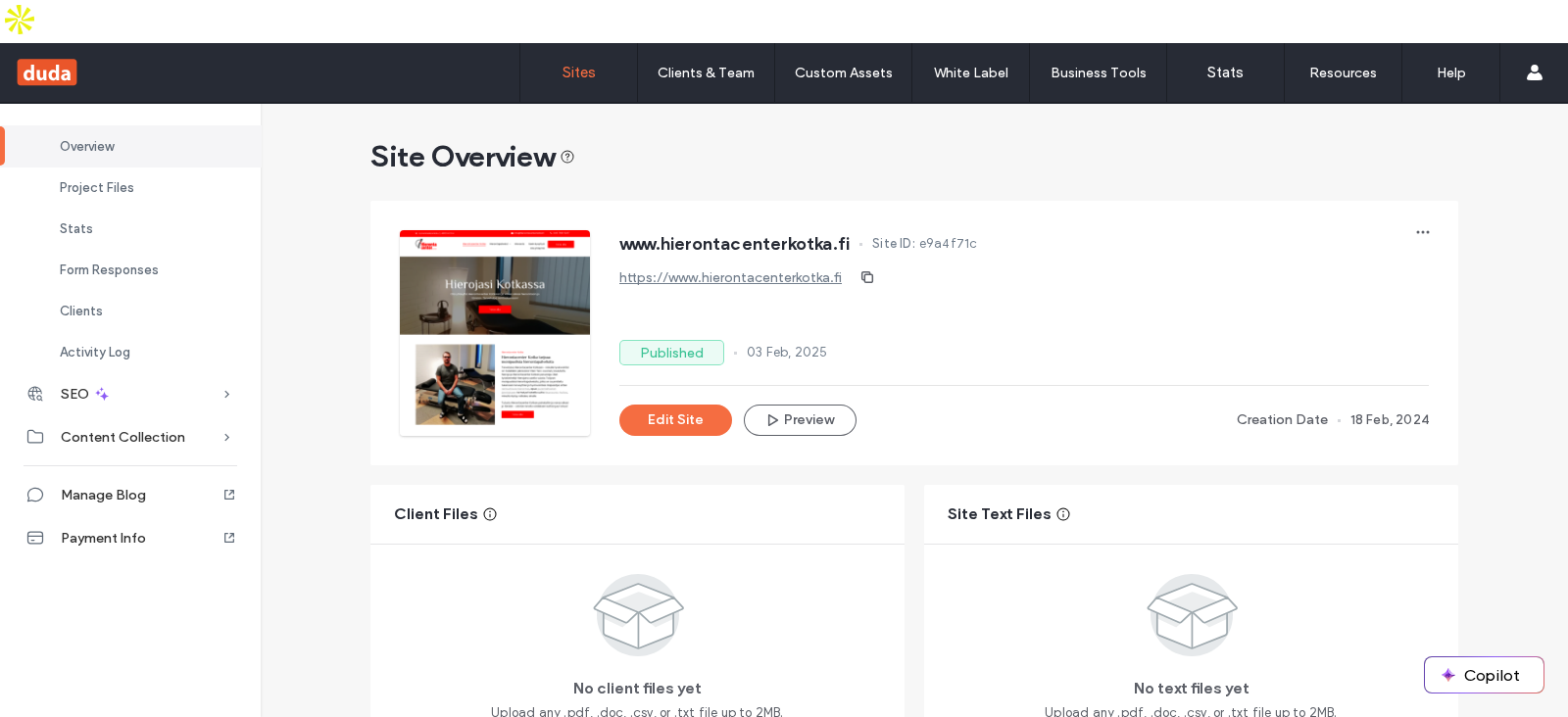 click on "Sites" at bounding box center [579, 72] 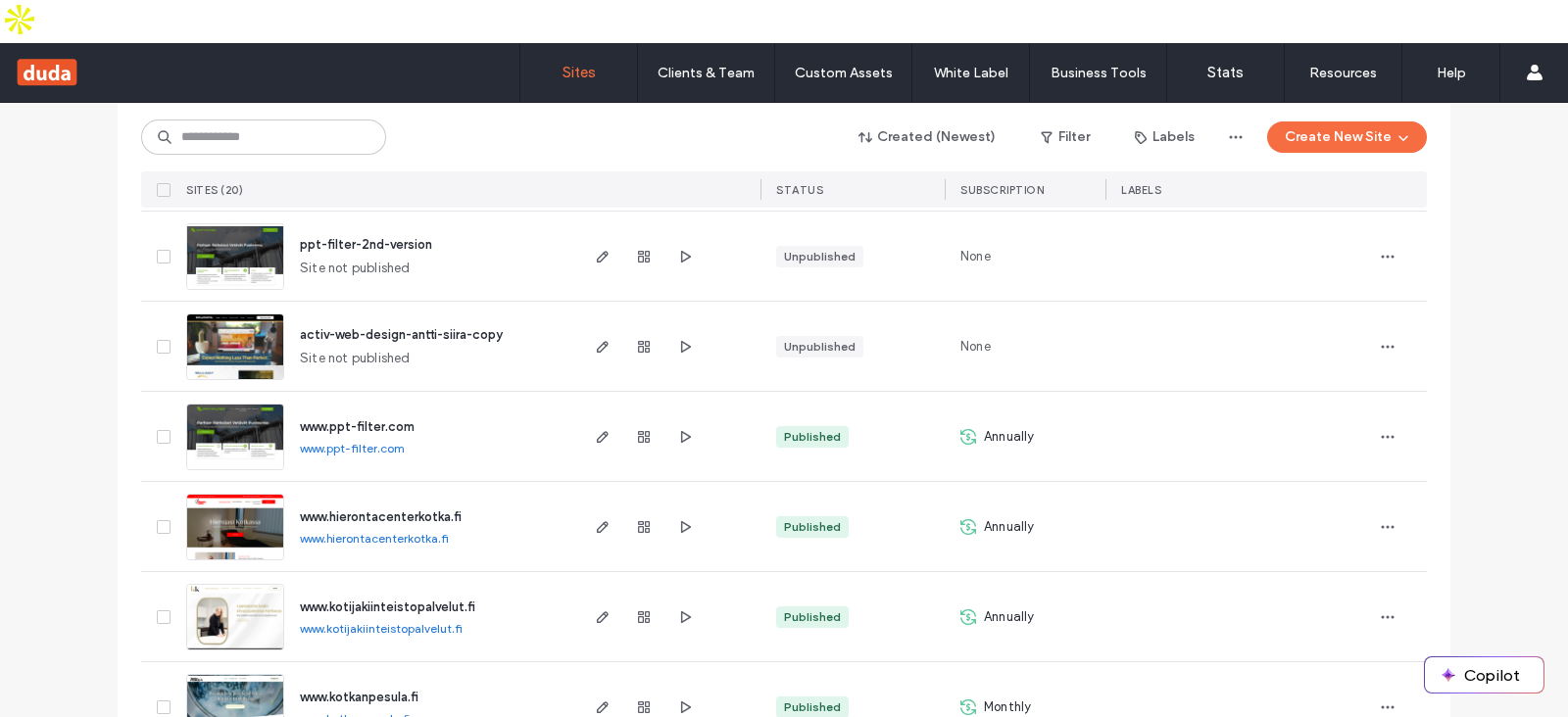scroll, scrollTop: 1347, scrollLeft: 0, axis: vertical 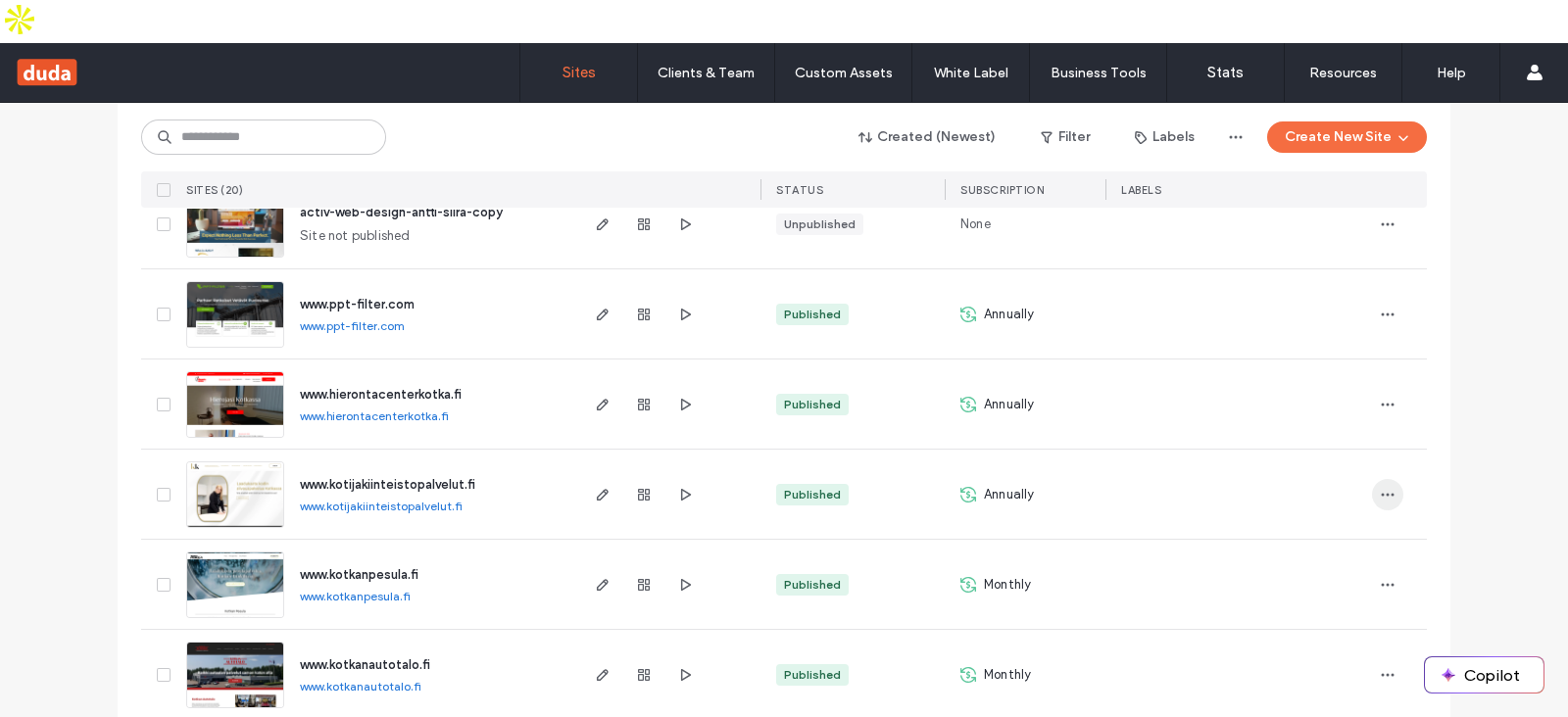 click 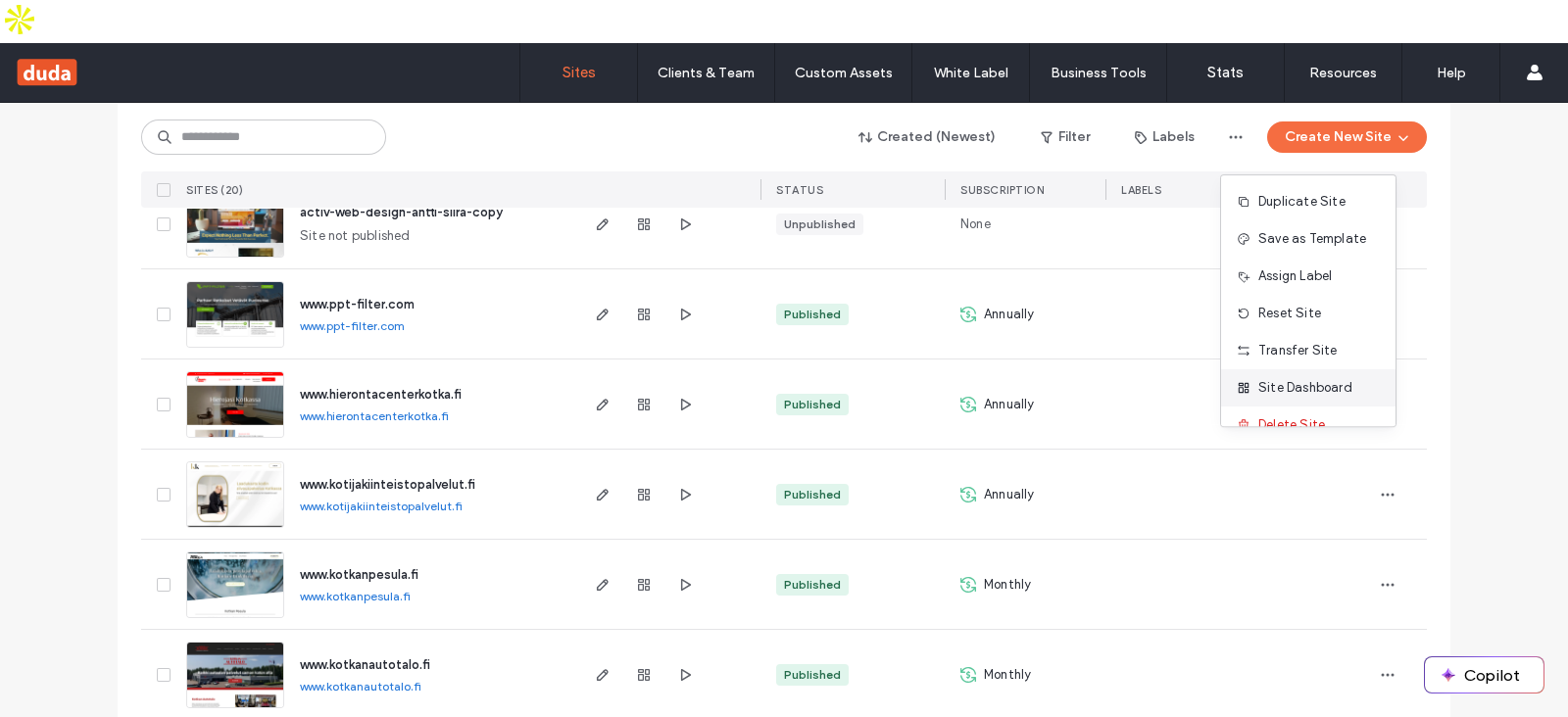 click on "Site Dashboard" at bounding box center [1305, 388] 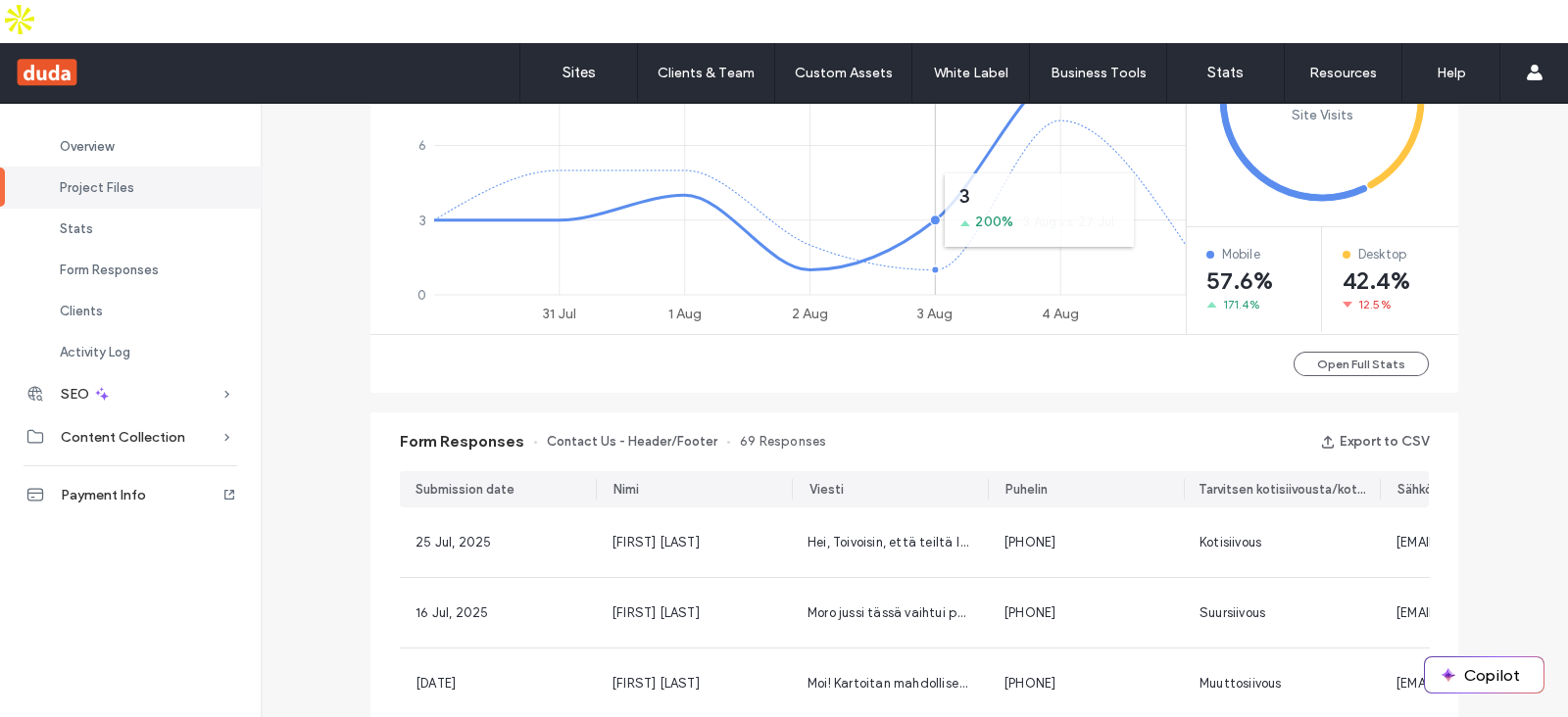 scroll, scrollTop: 983, scrollLeft: 0, axis: vertical 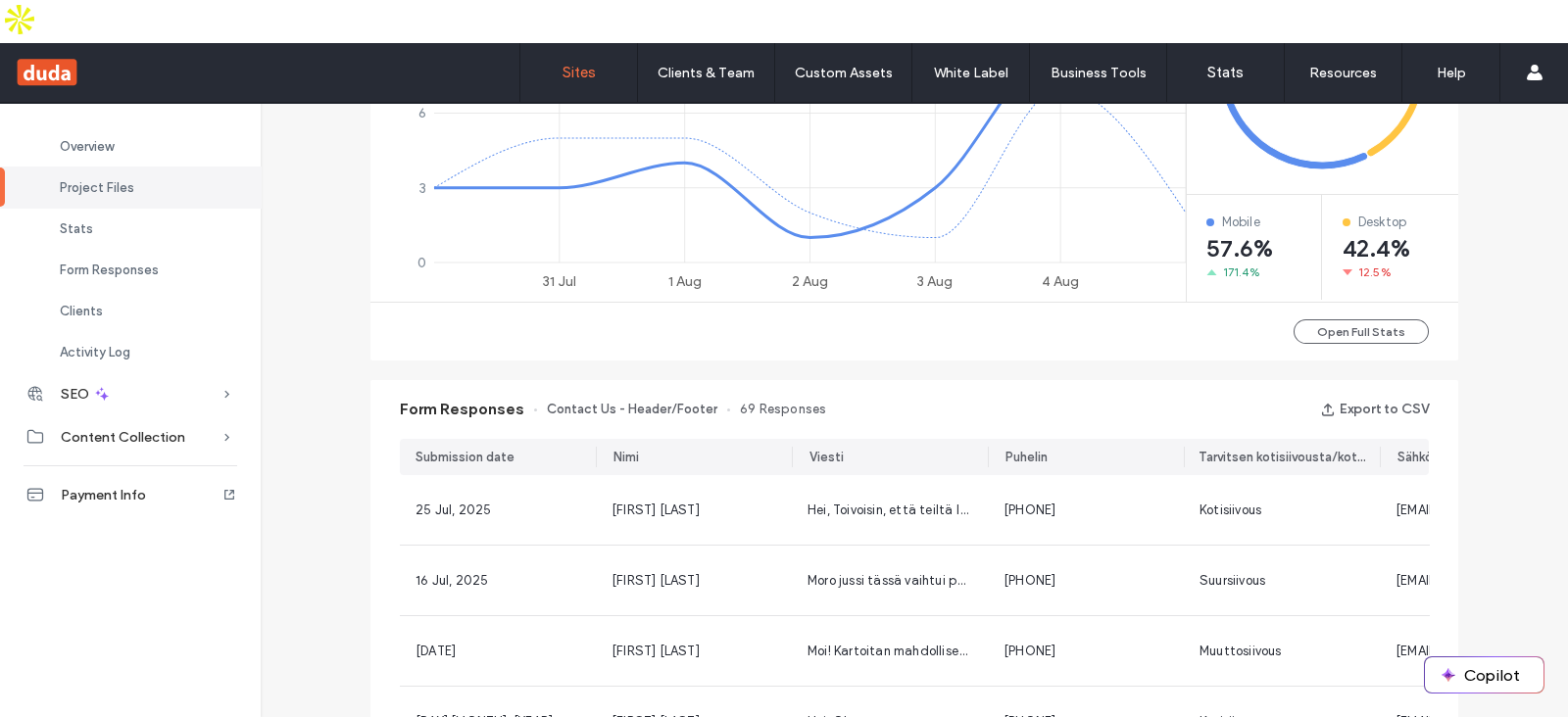 click on "Sites" at bounding box center (579, 72) 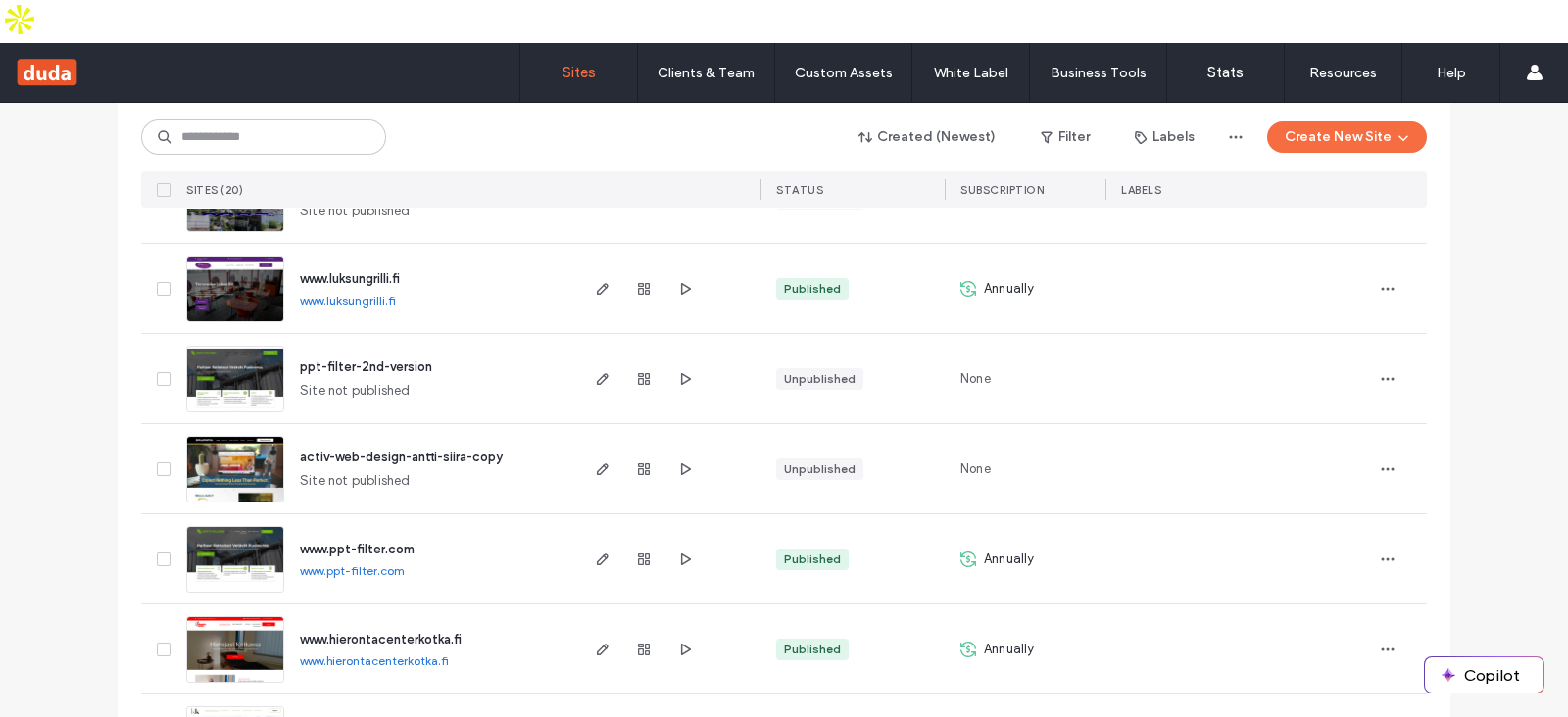 scroll, scrollTop: 1509, scrollLeft: 0, axis: vertical 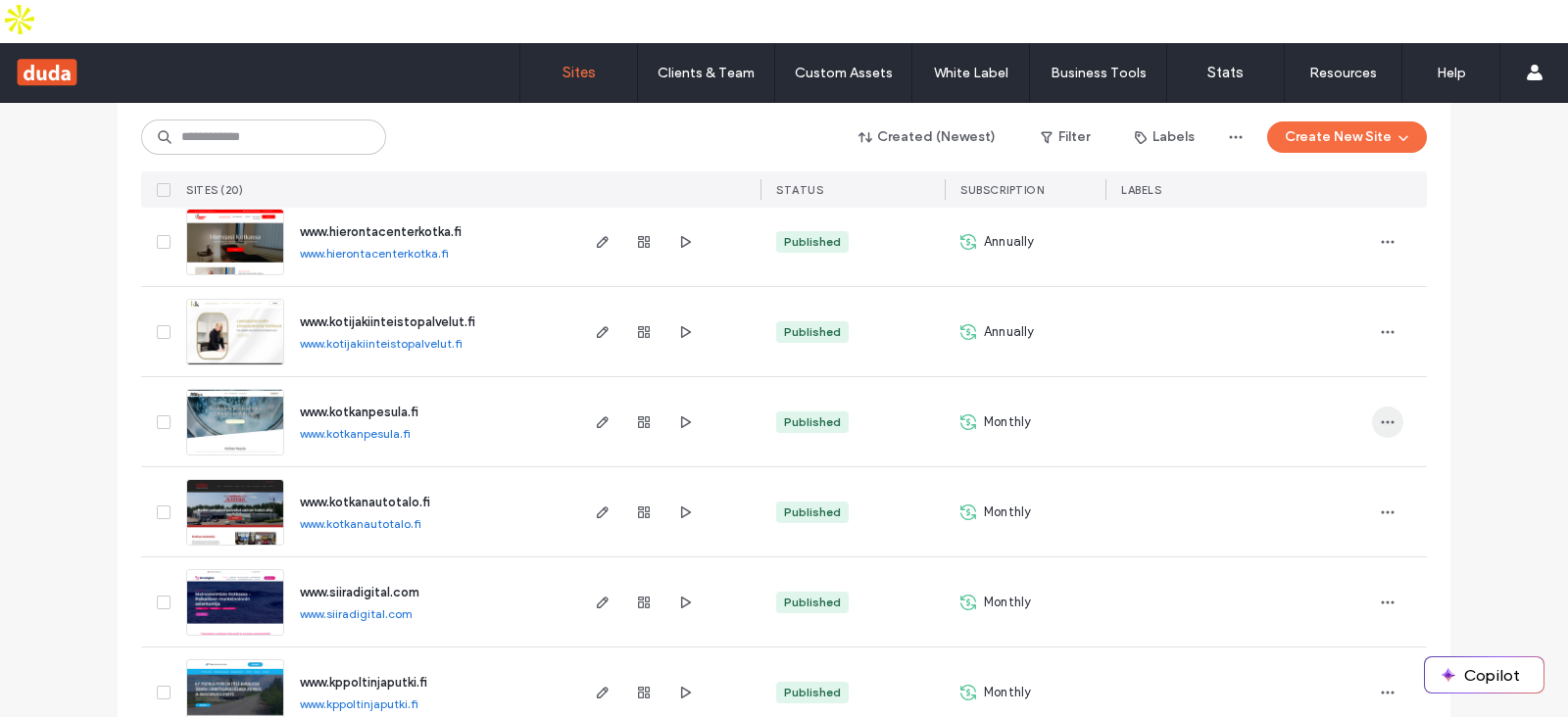 click 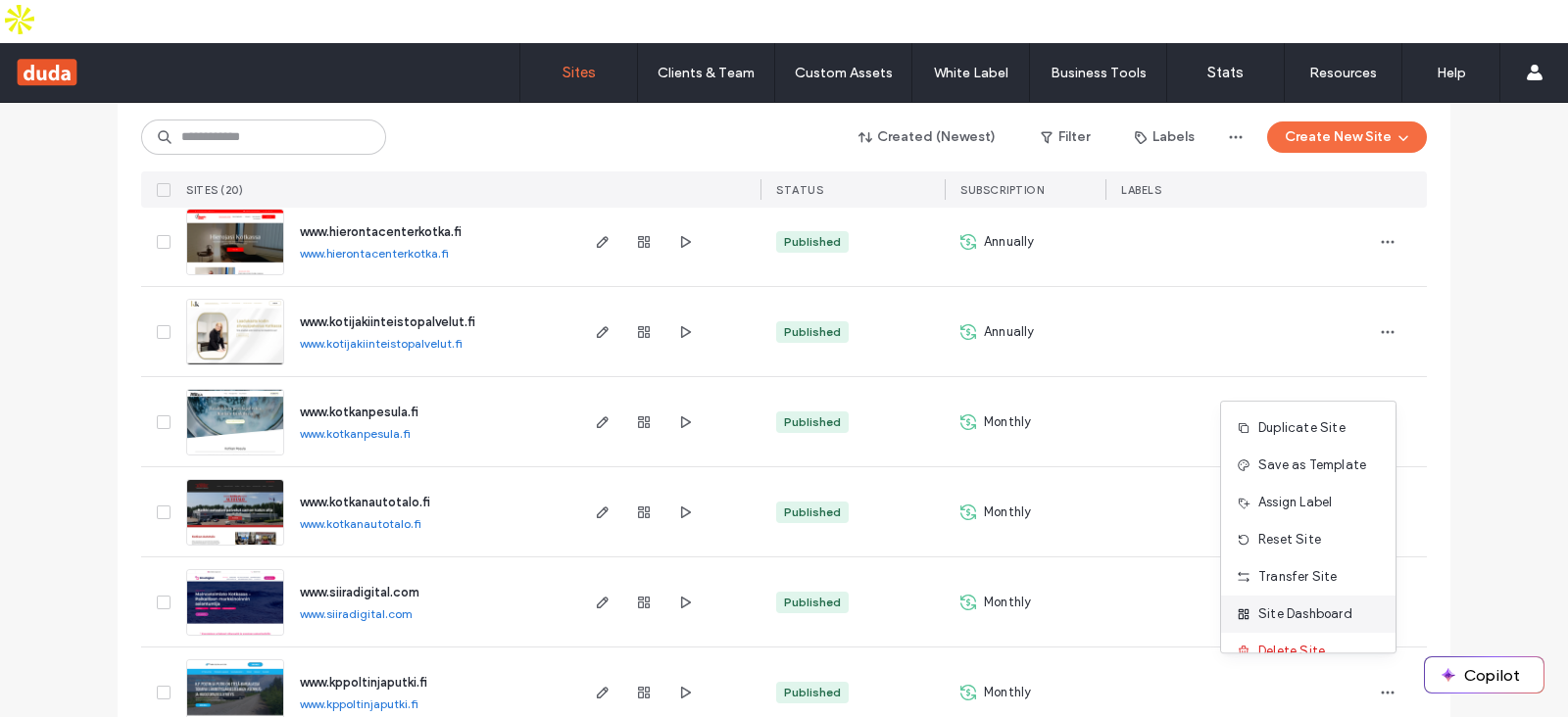click on "Site Dashboard" at bounding box center [1305, 614] 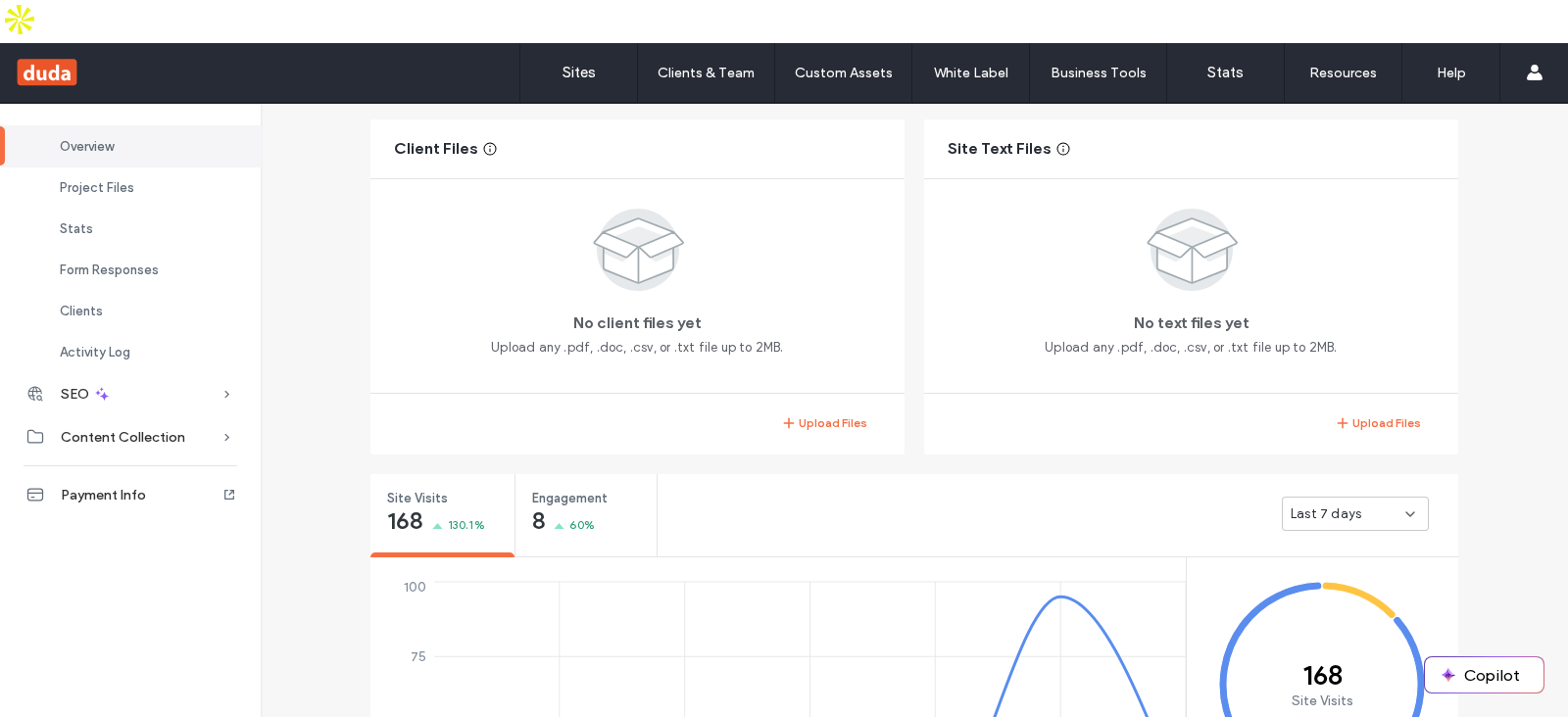 scroll, scrollTop: 367, scrollLeft: 0, axis: vertical 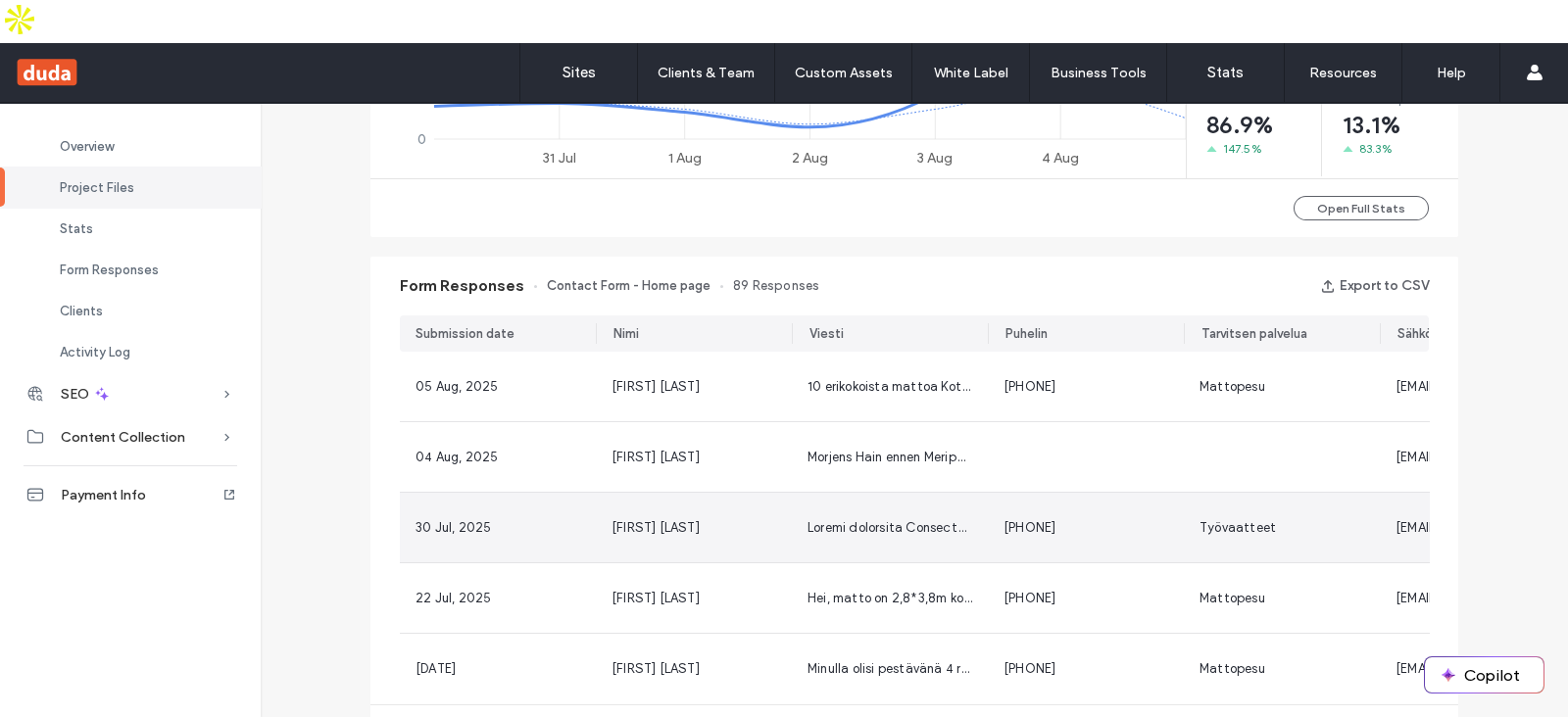 click on "jarmo jyrkinen" at bounding box center (694, 527) 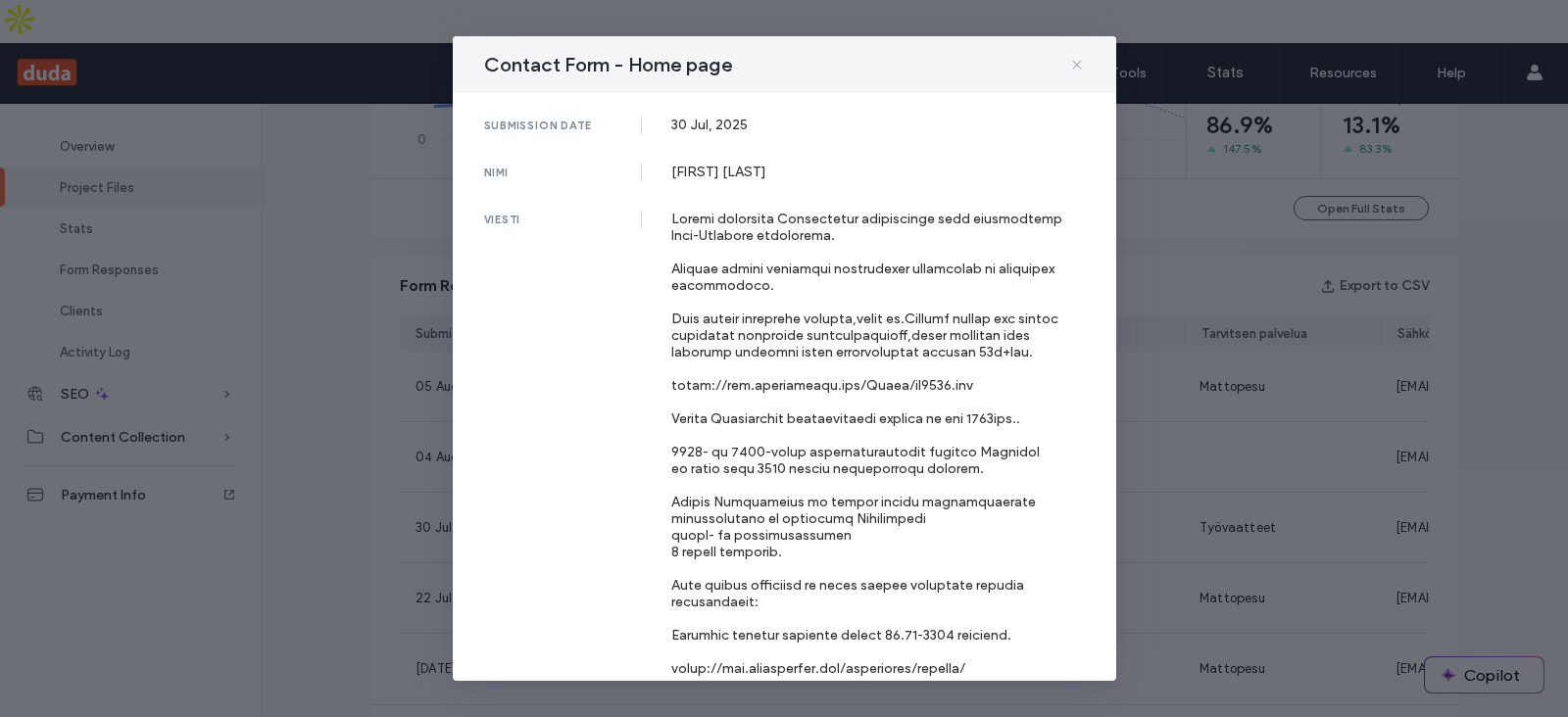 click 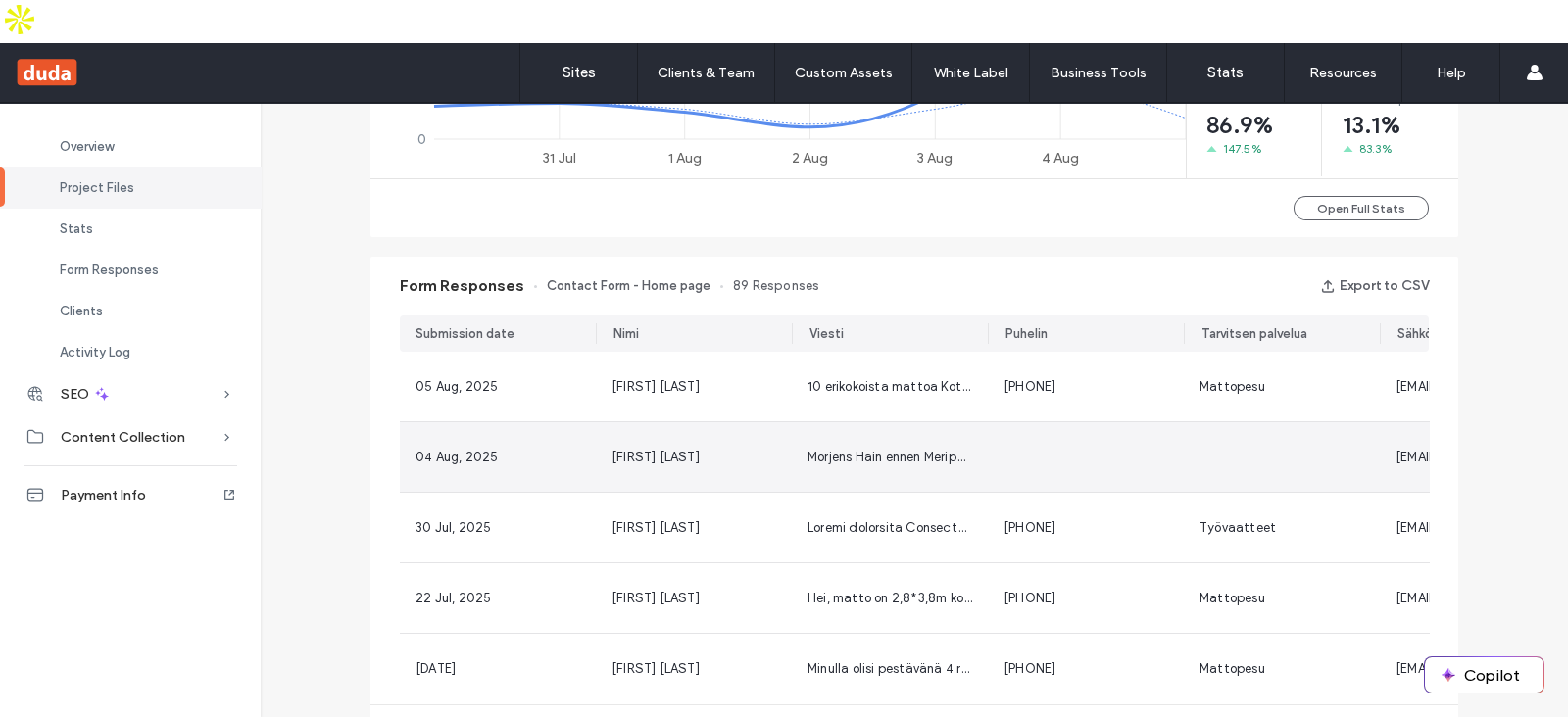 click on "Hans Lindqvist" at bounding box center (694, 457) 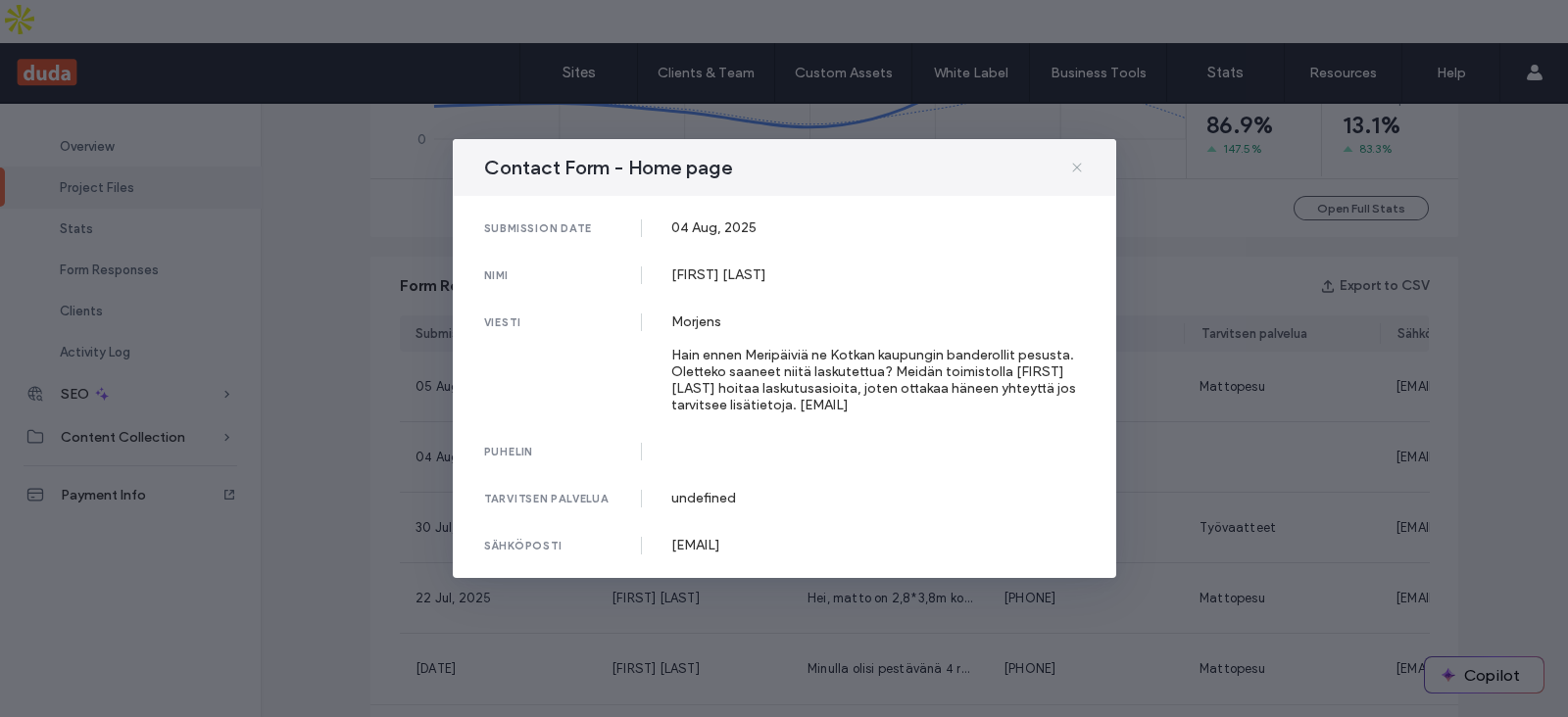 click 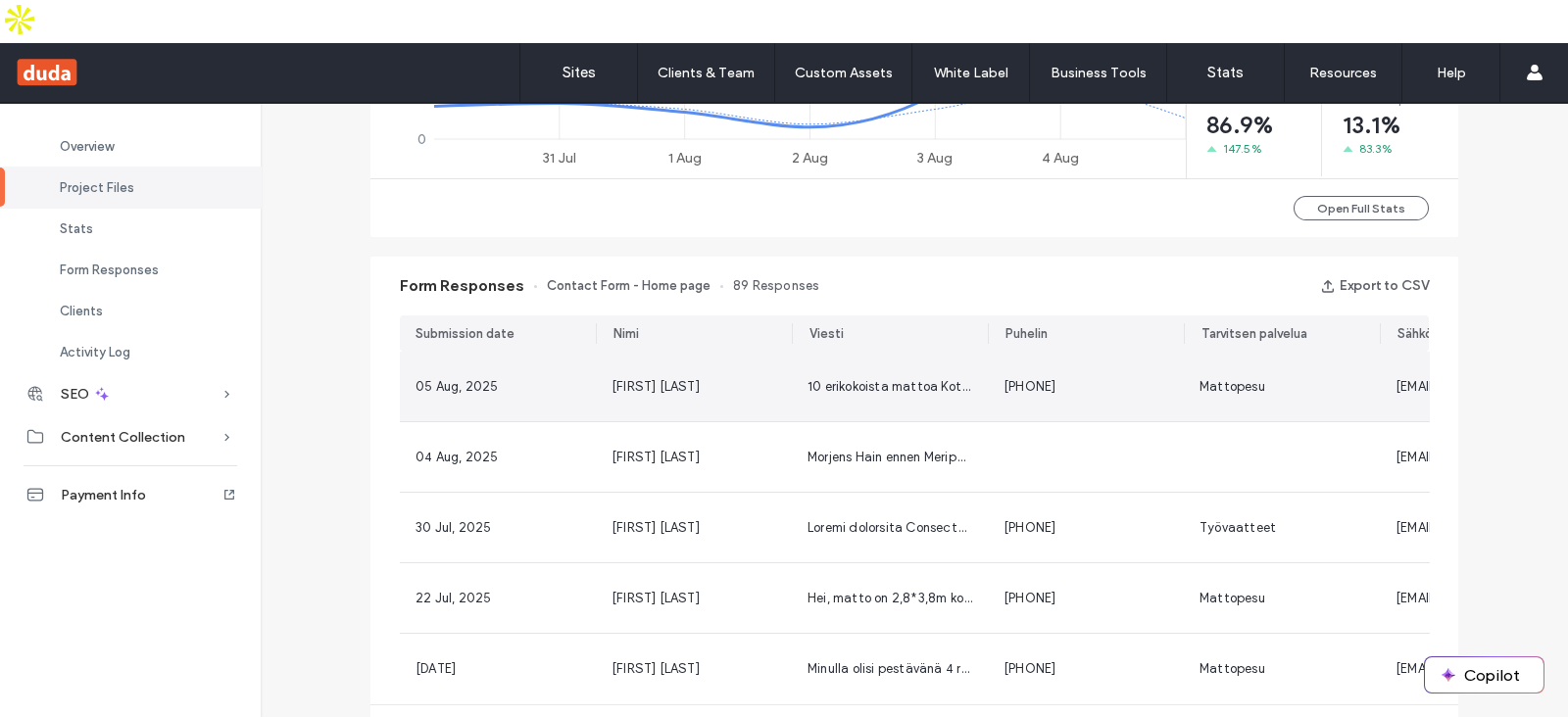 click on "Karina Pihlaja" at bounding box center (694, 386) 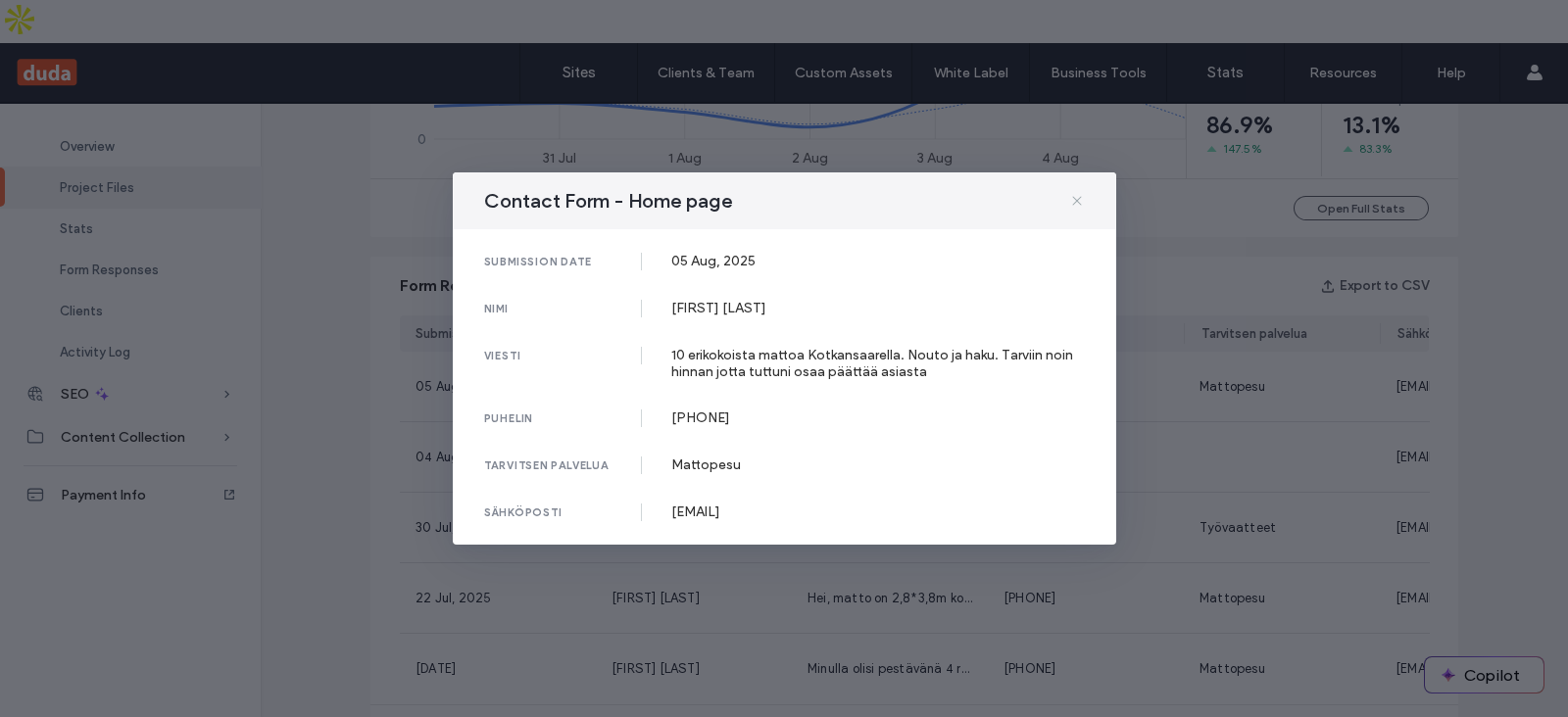 click 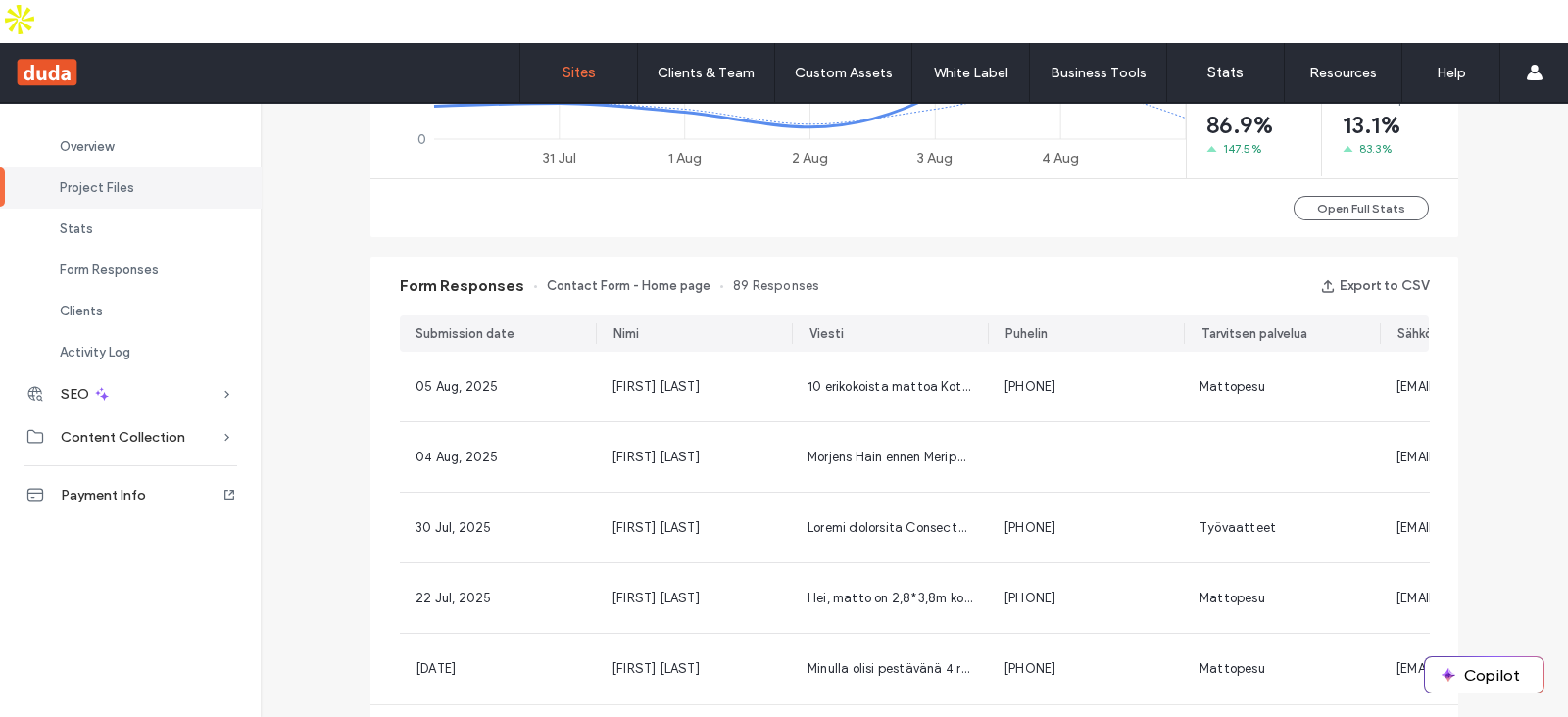 click on "Sites" at bounding box center [579, 72] 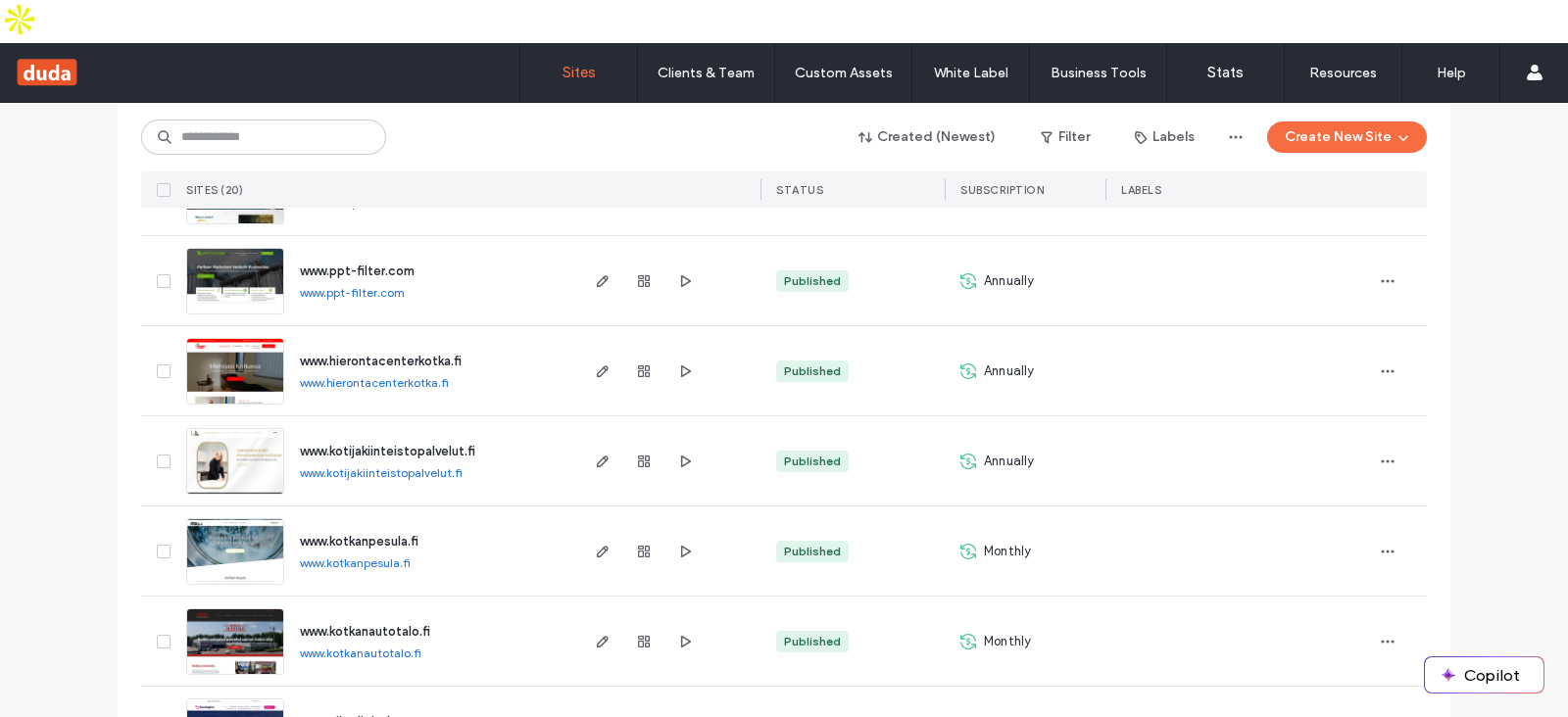scroll, scrollTop: 1469, scrollLeft: 0, axis: vertical 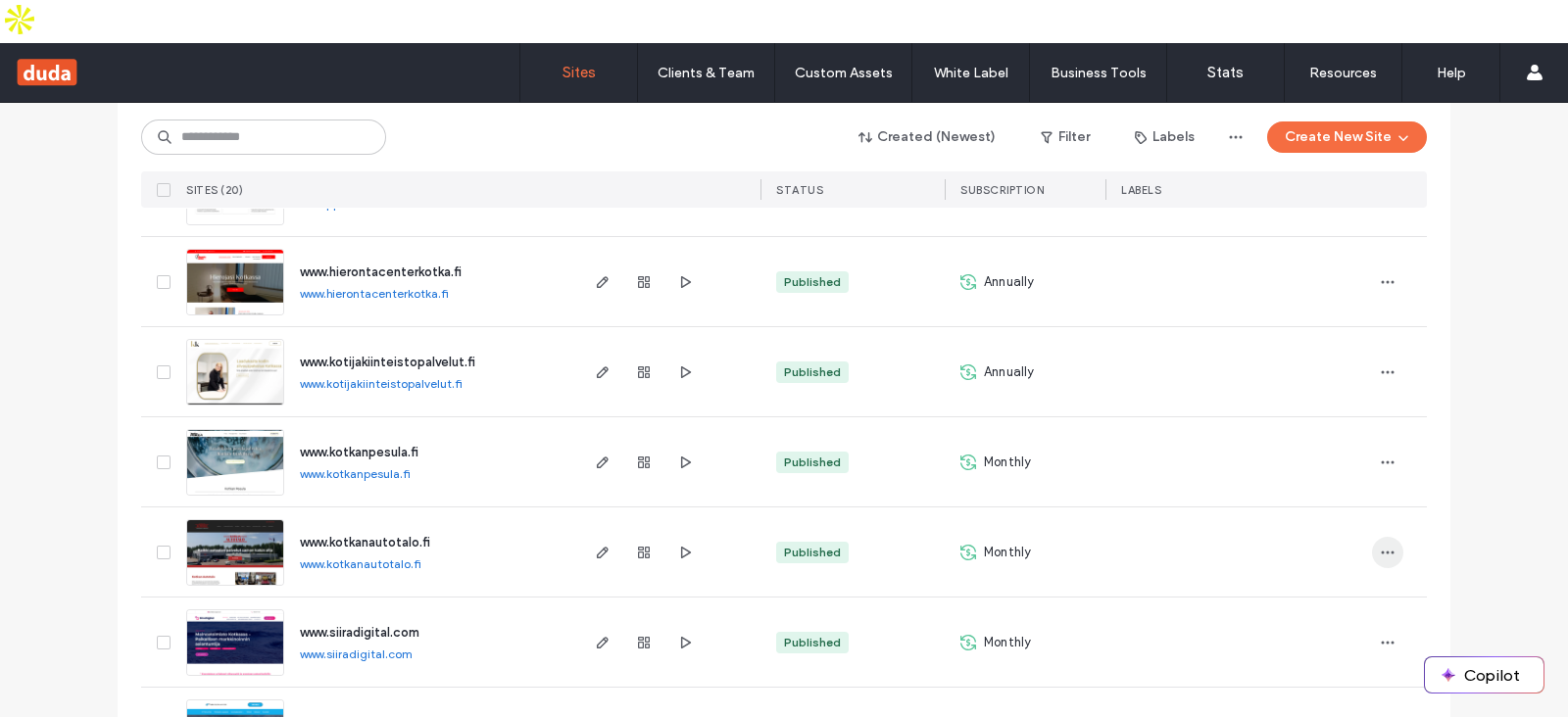 click at bounding box center (1388, 552) 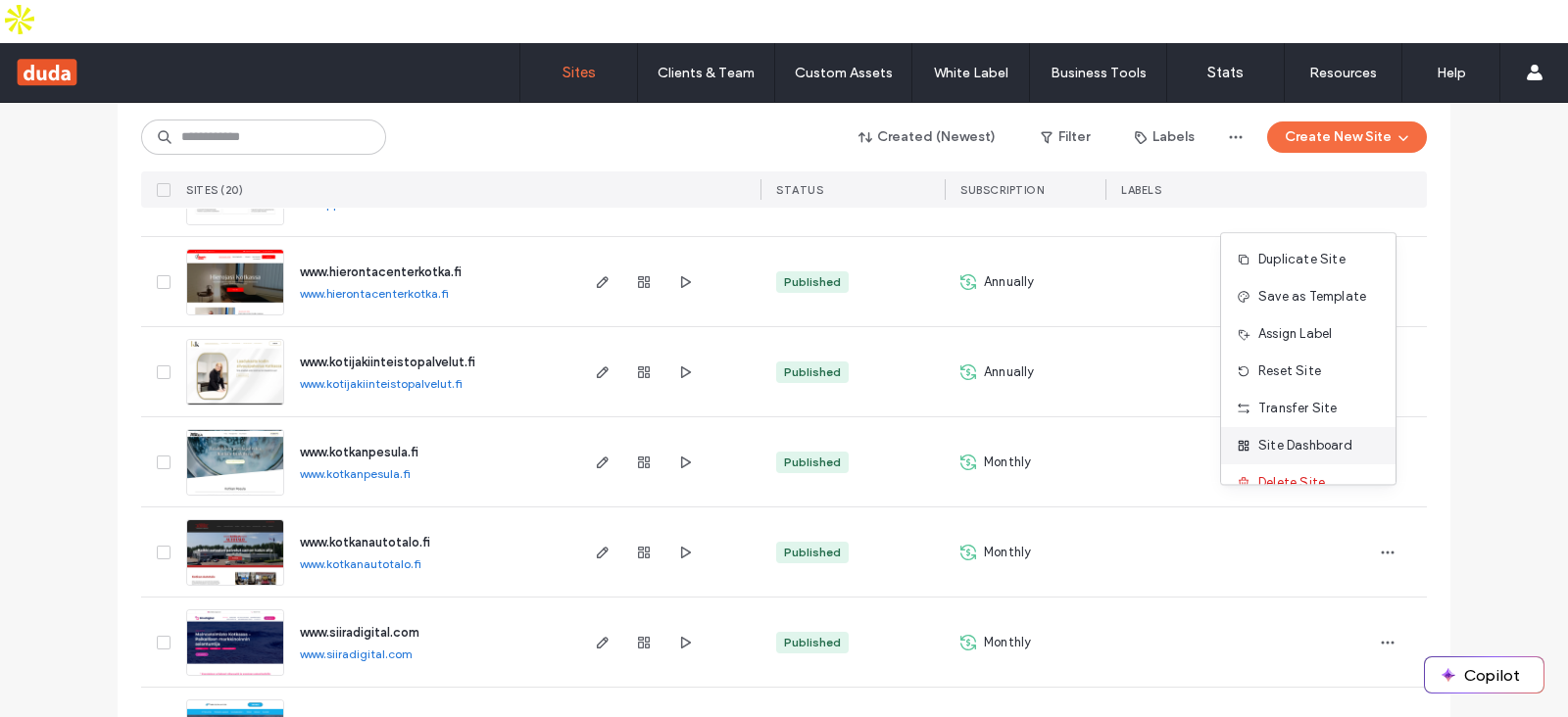 click on "Site Dashboard" at bounding box center (1305, 446) 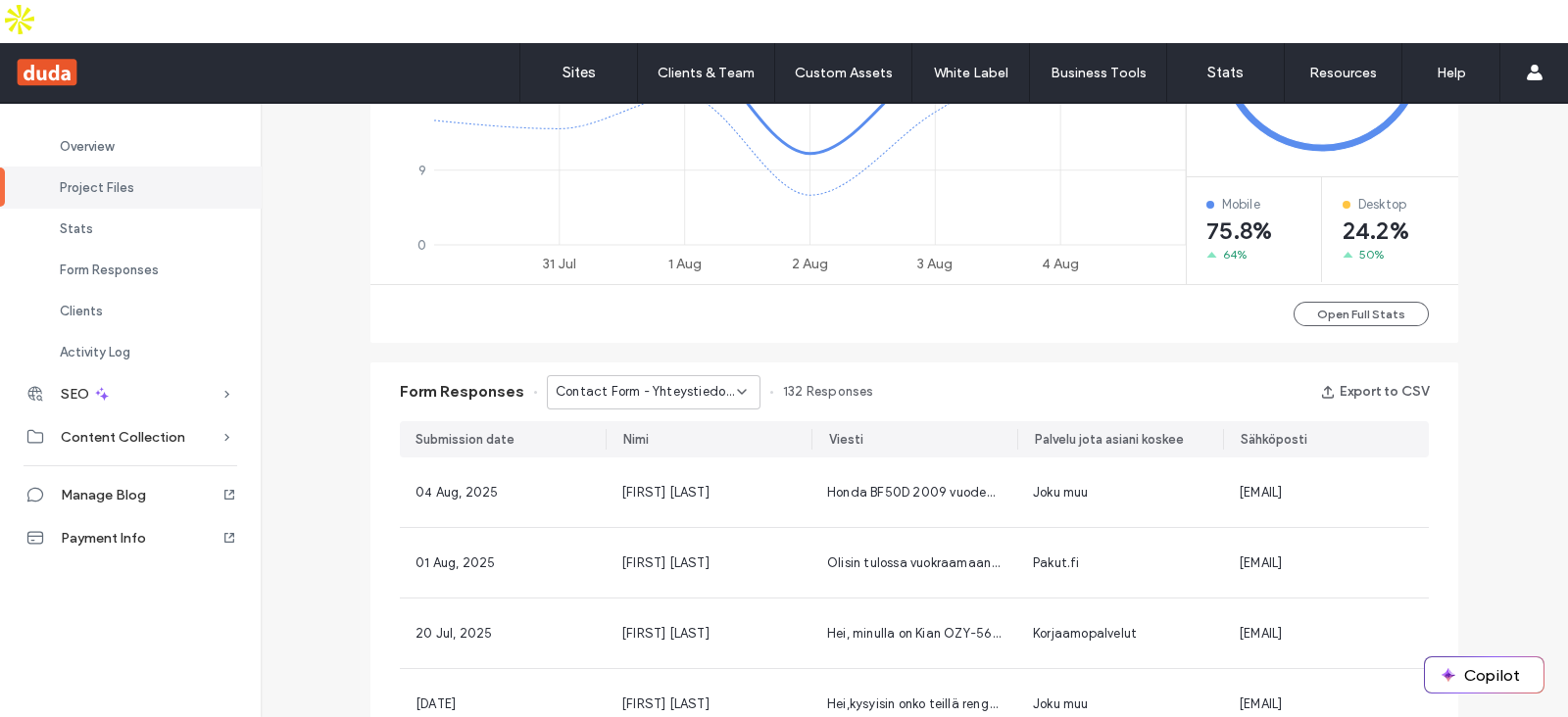 scroll, scrollTop: 1107, scrollLeft: 0, axis: vertical 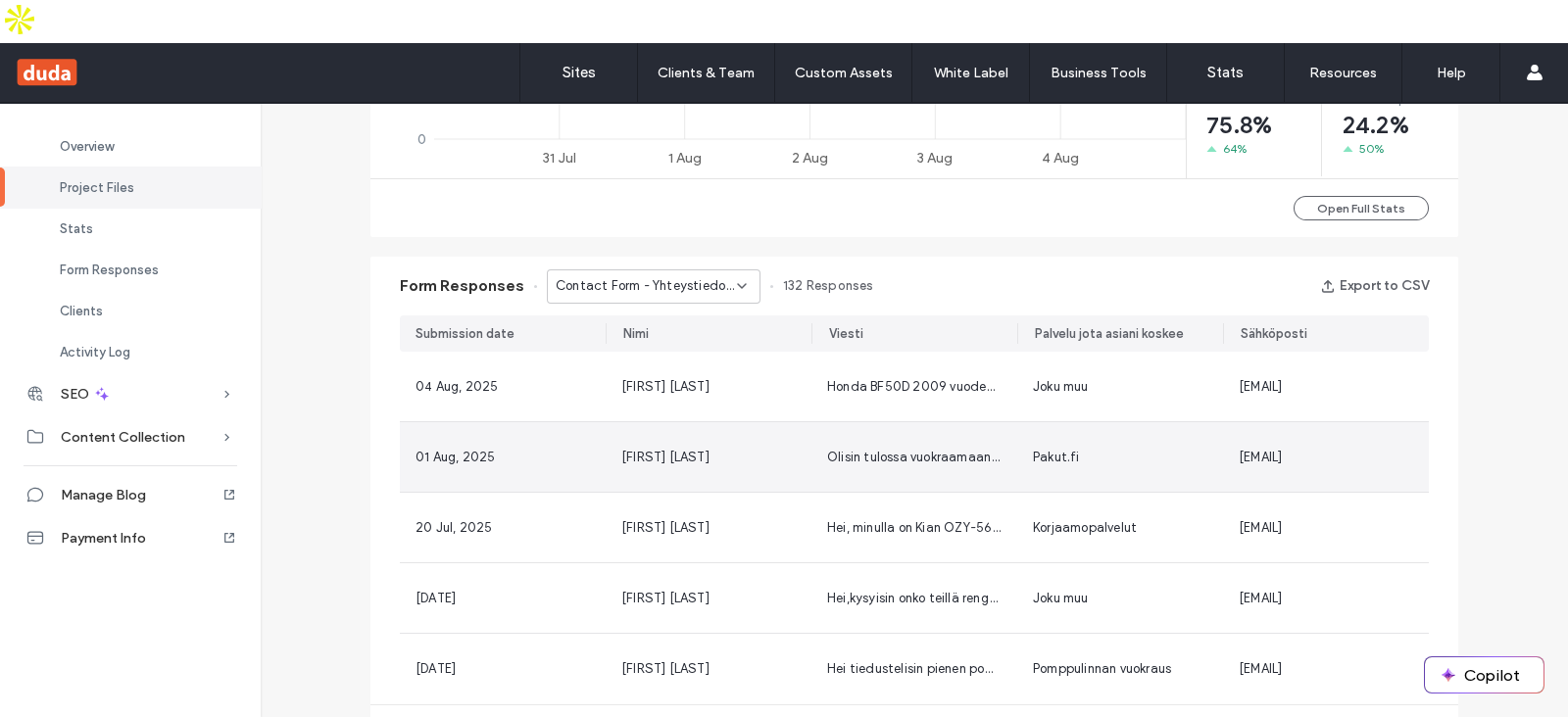 click on "Joni Hytönen" at bounding box center (709, 456) 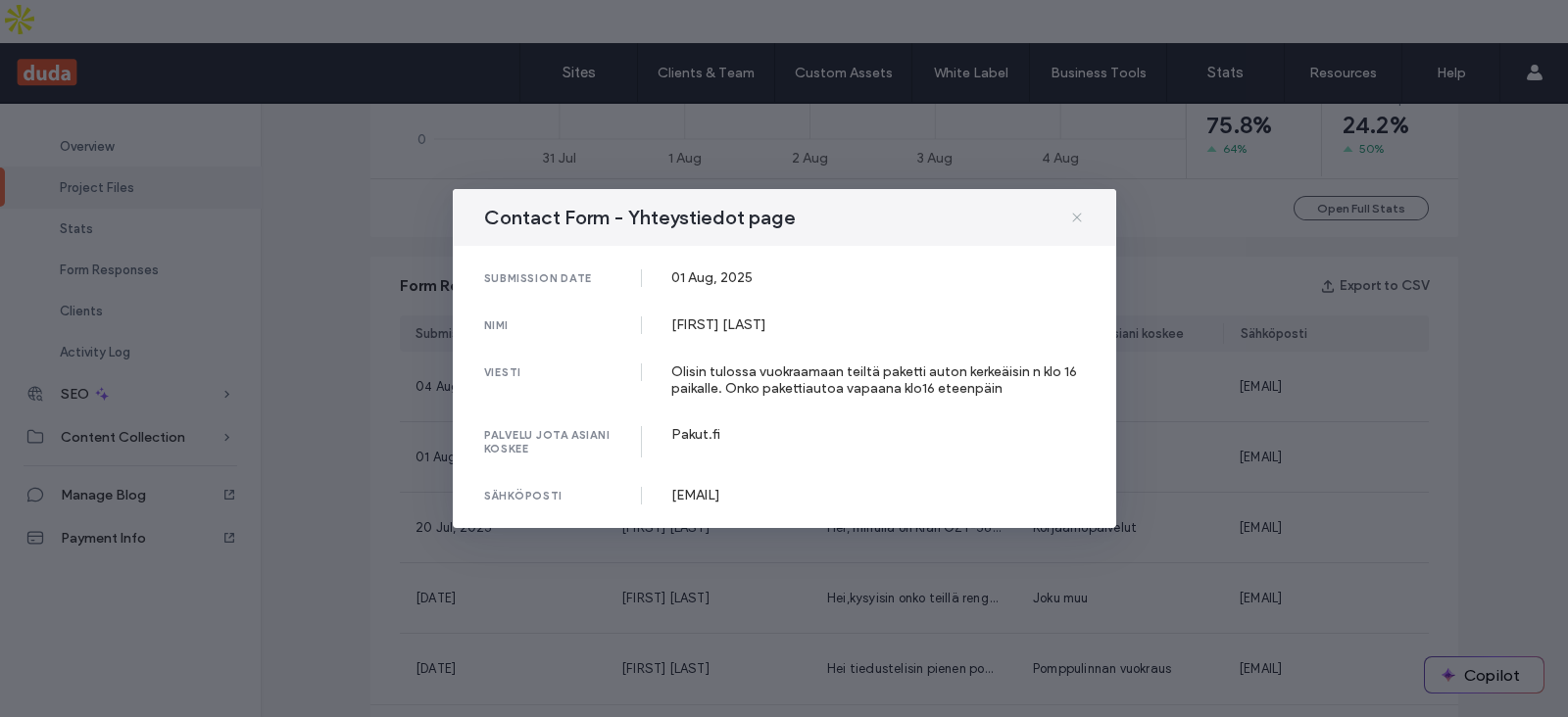 click 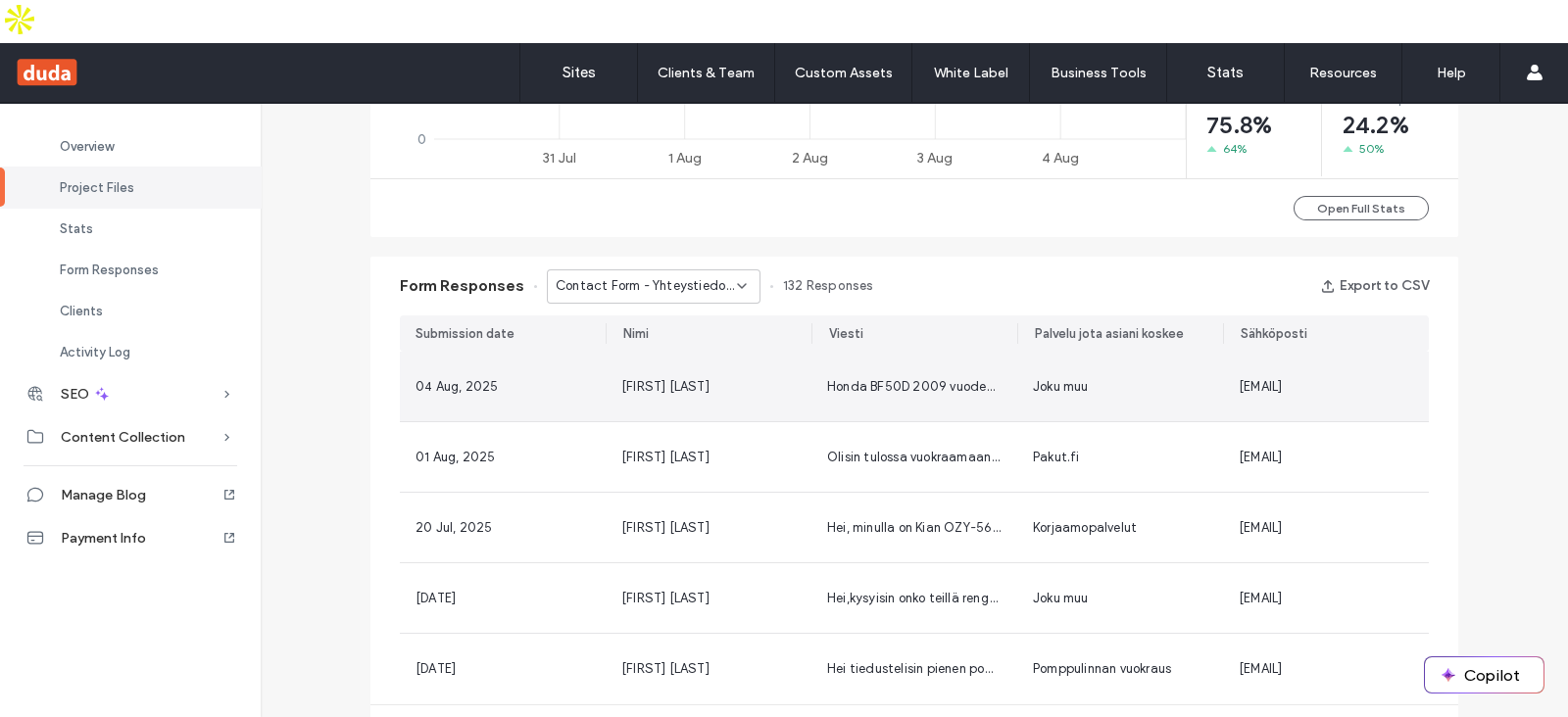 click on "Pauli Langi" at bounding box center (709, 386) 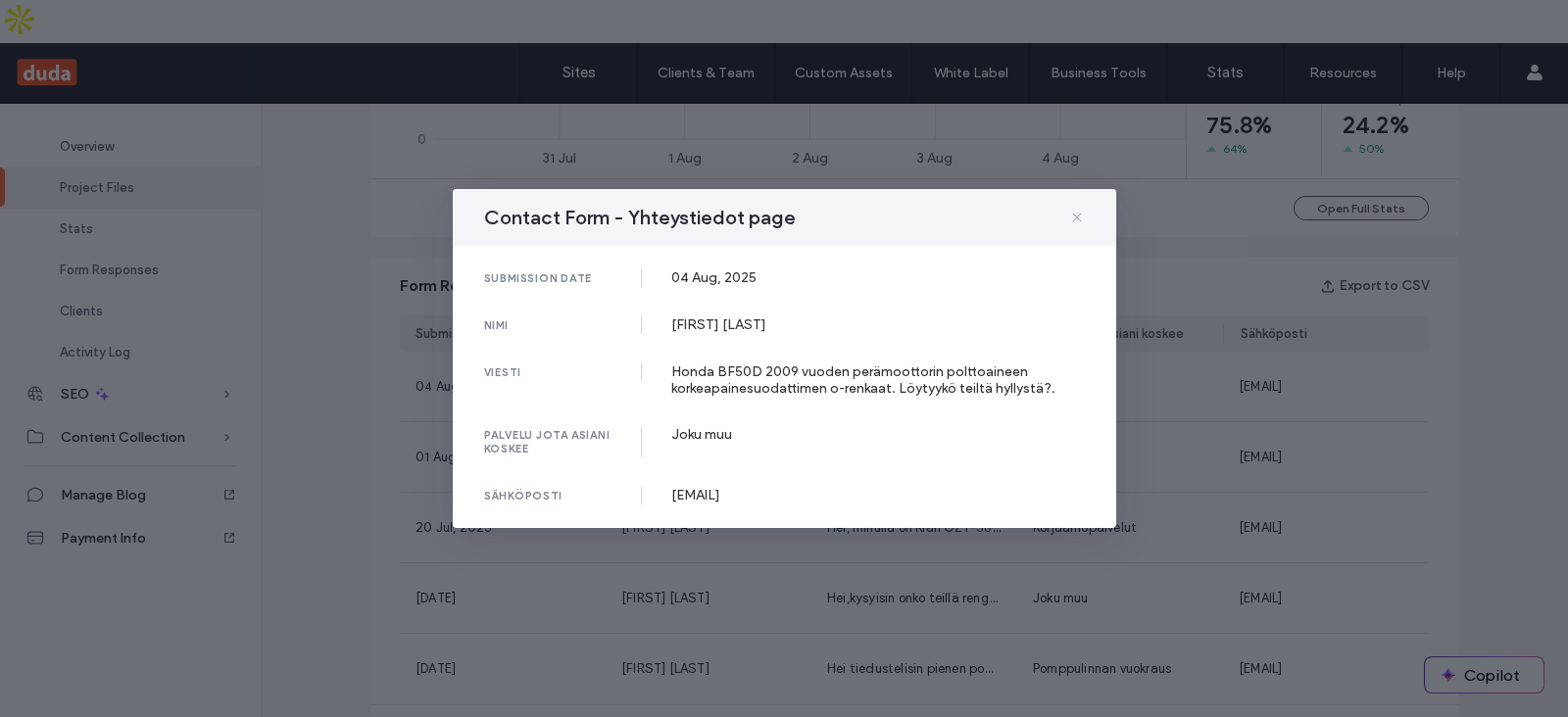 click 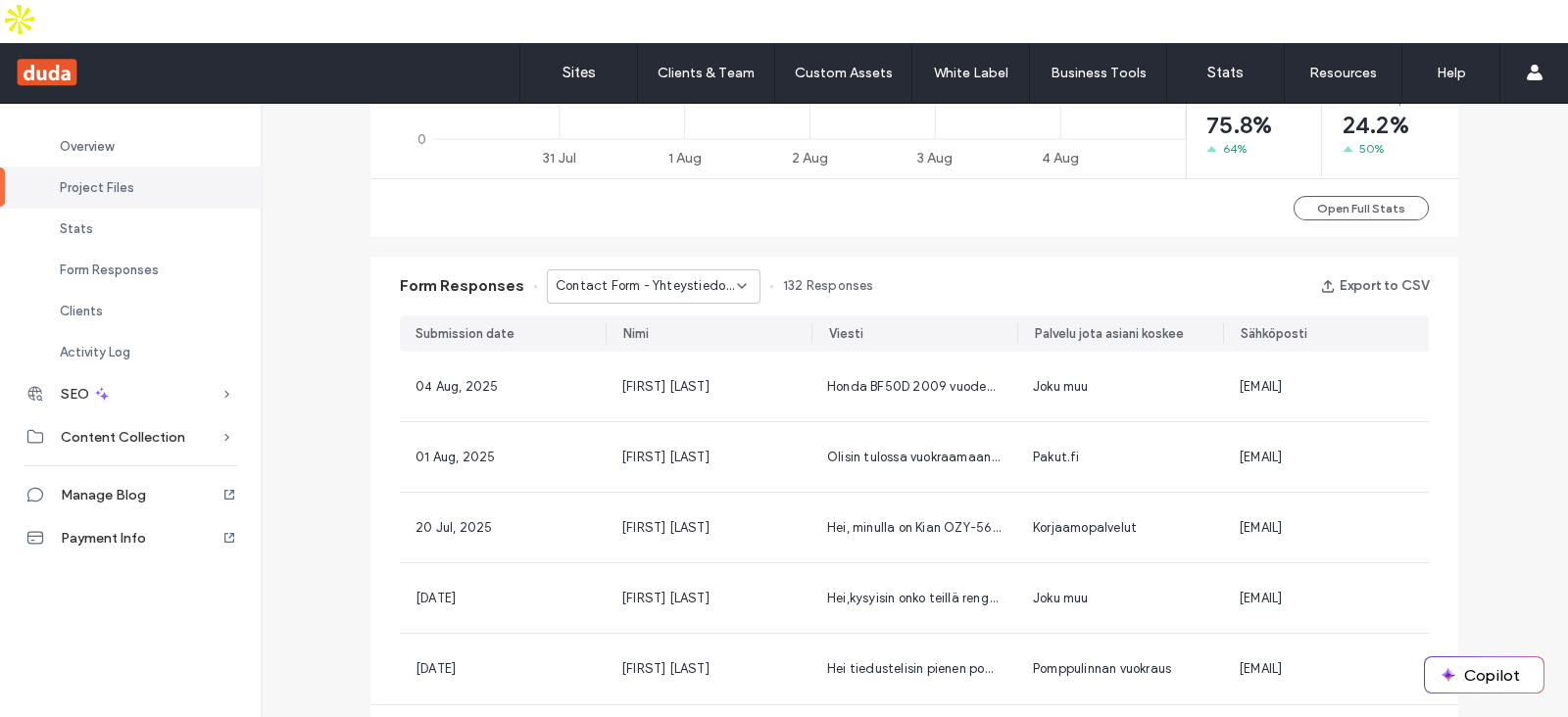 click 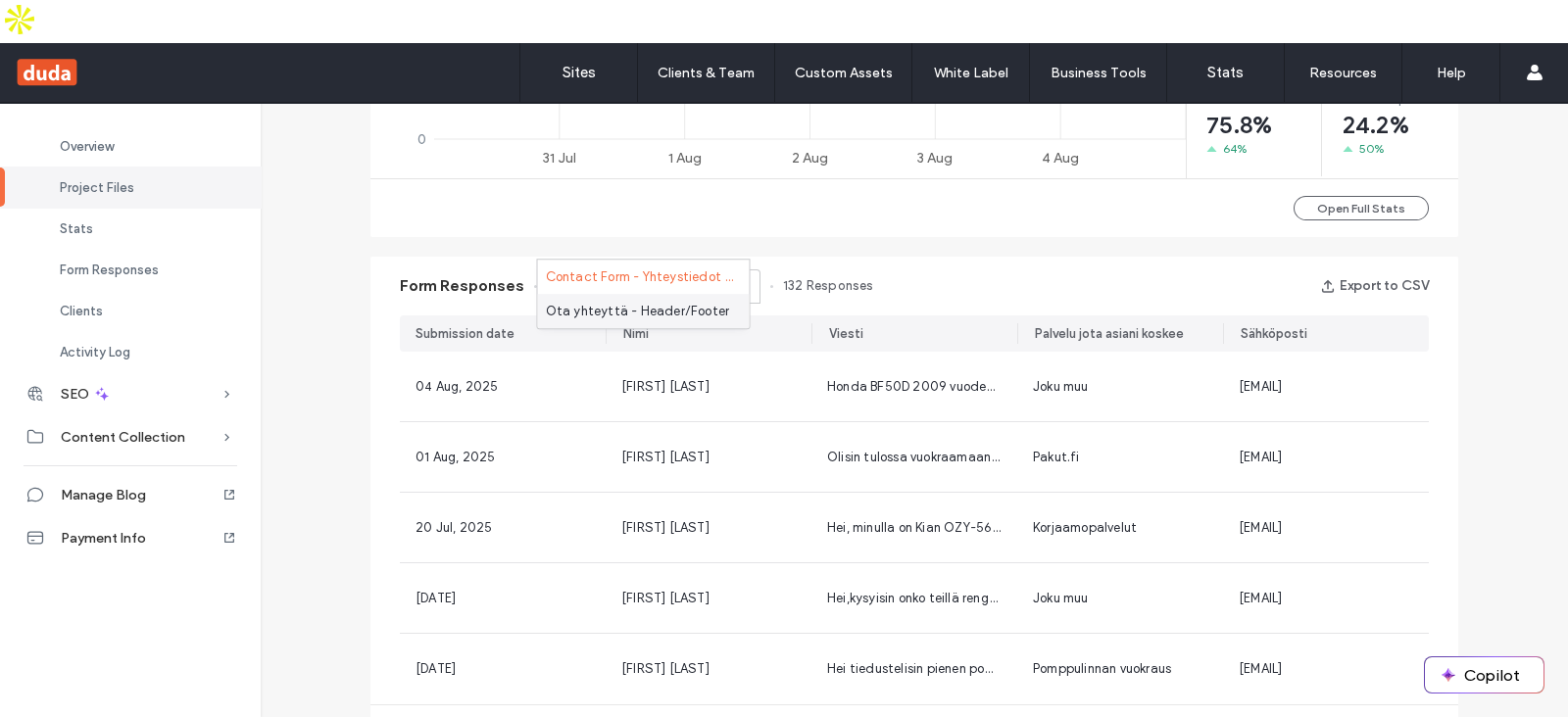 click on "Ota yhteyttä - Header/Footer" at bounding box center (638, 311) 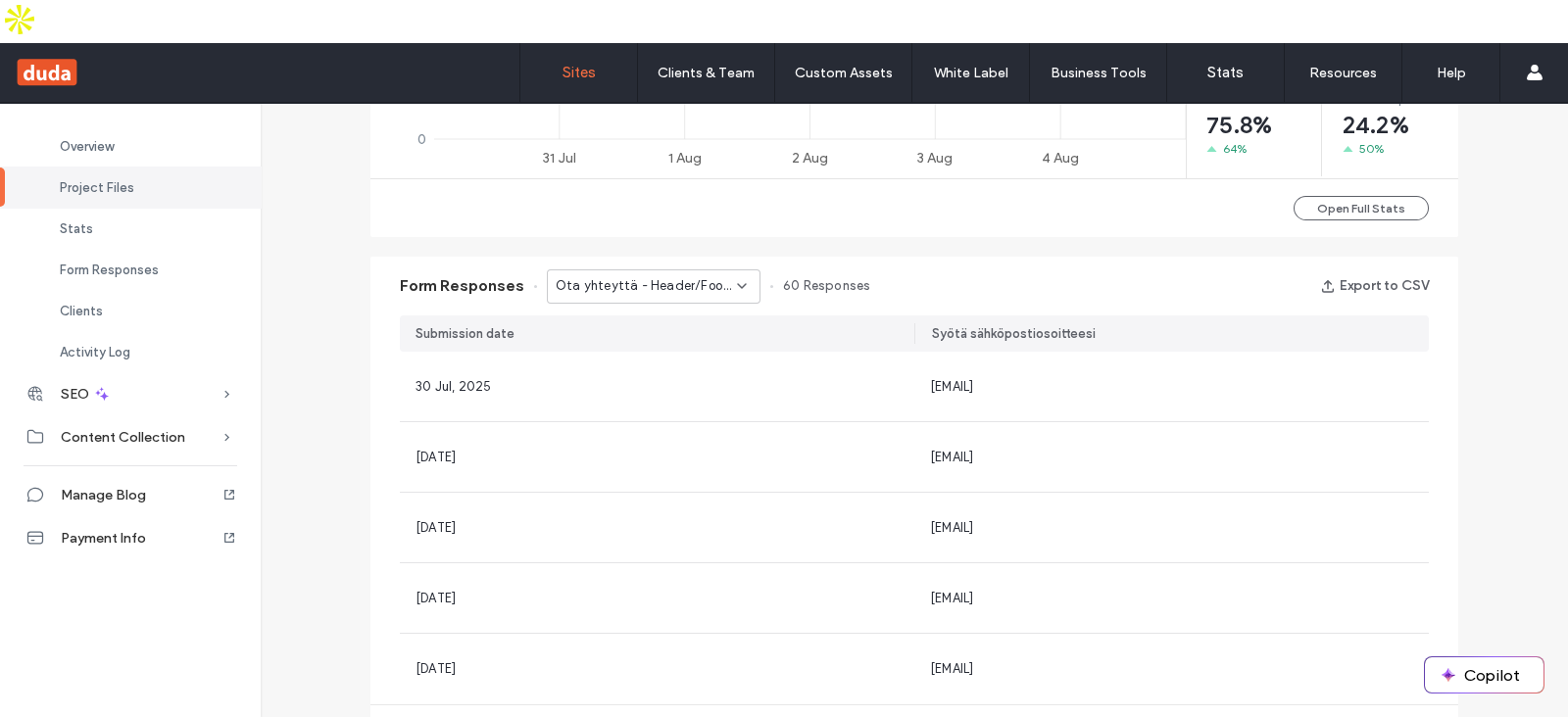 click on "Sites" at bounding box center [579, 72] 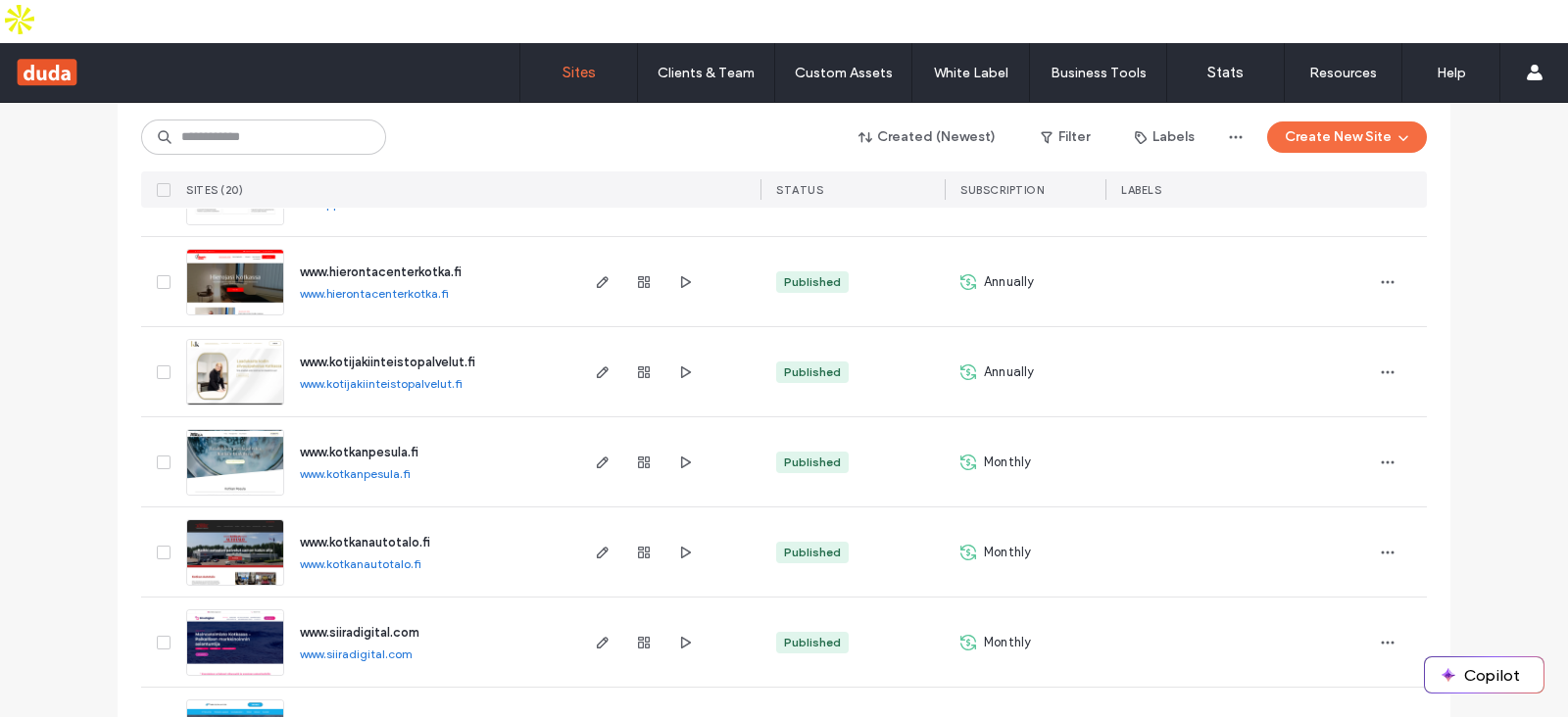 scroll, scrollTop: 1509, scrollLeft: 0, axis: vertical 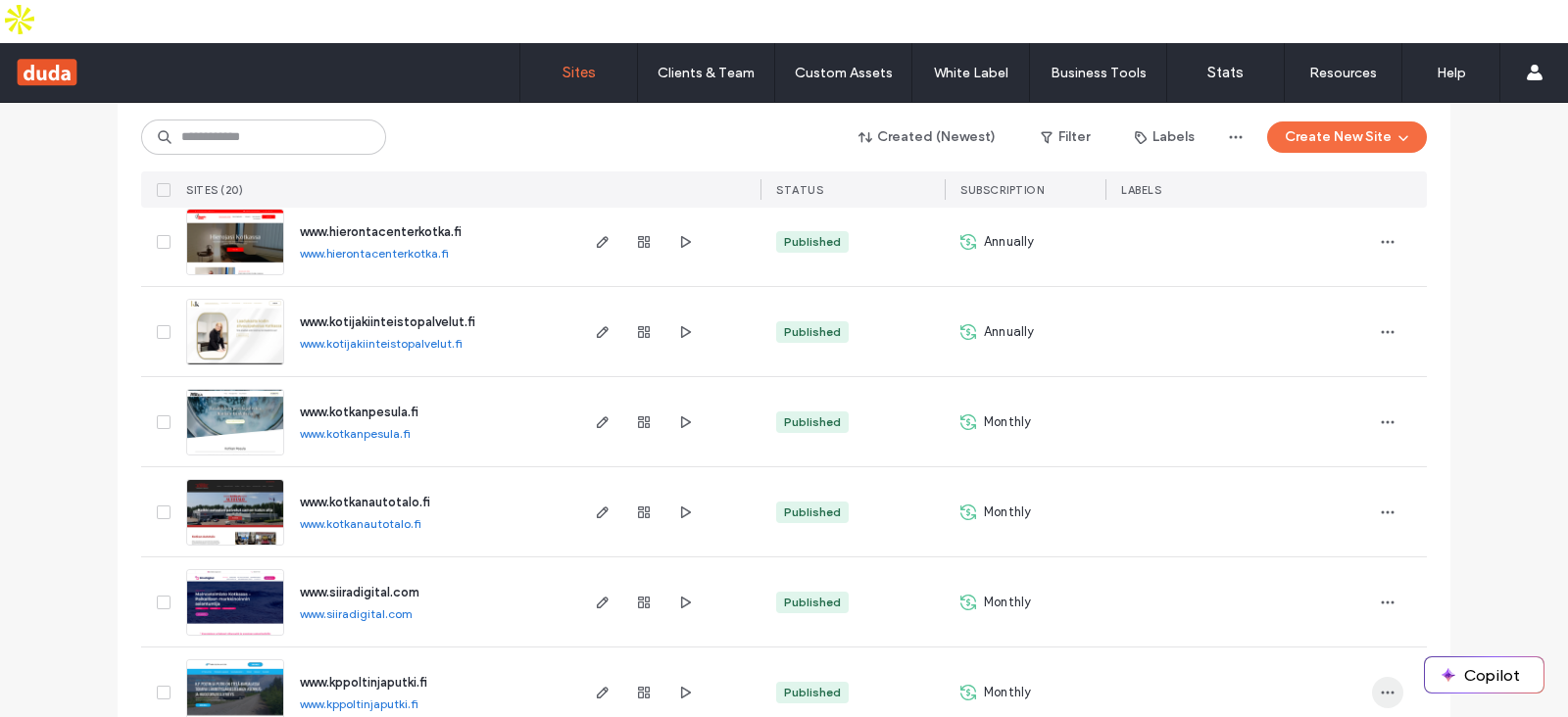 click 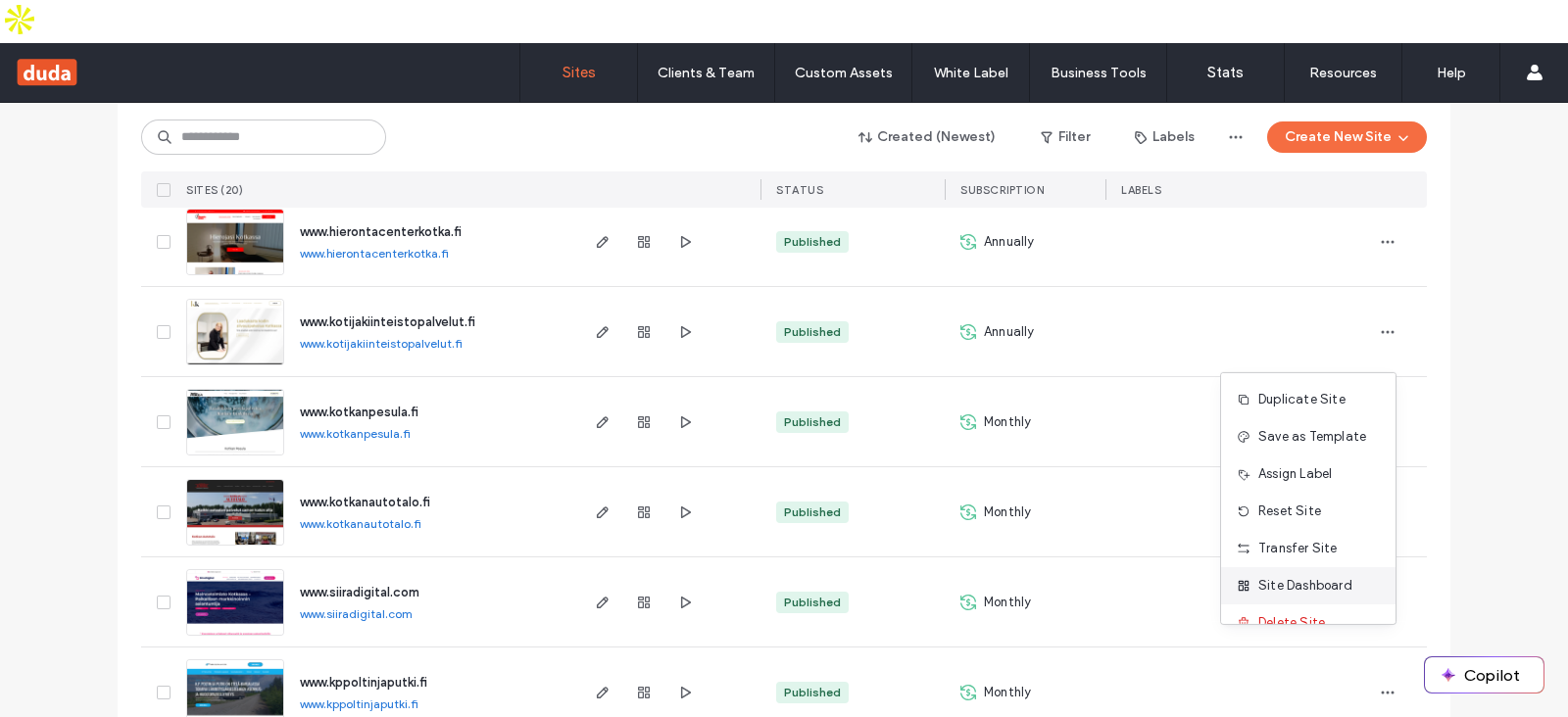 click on "Site Dashboard" at bounding box center [1305, 586] 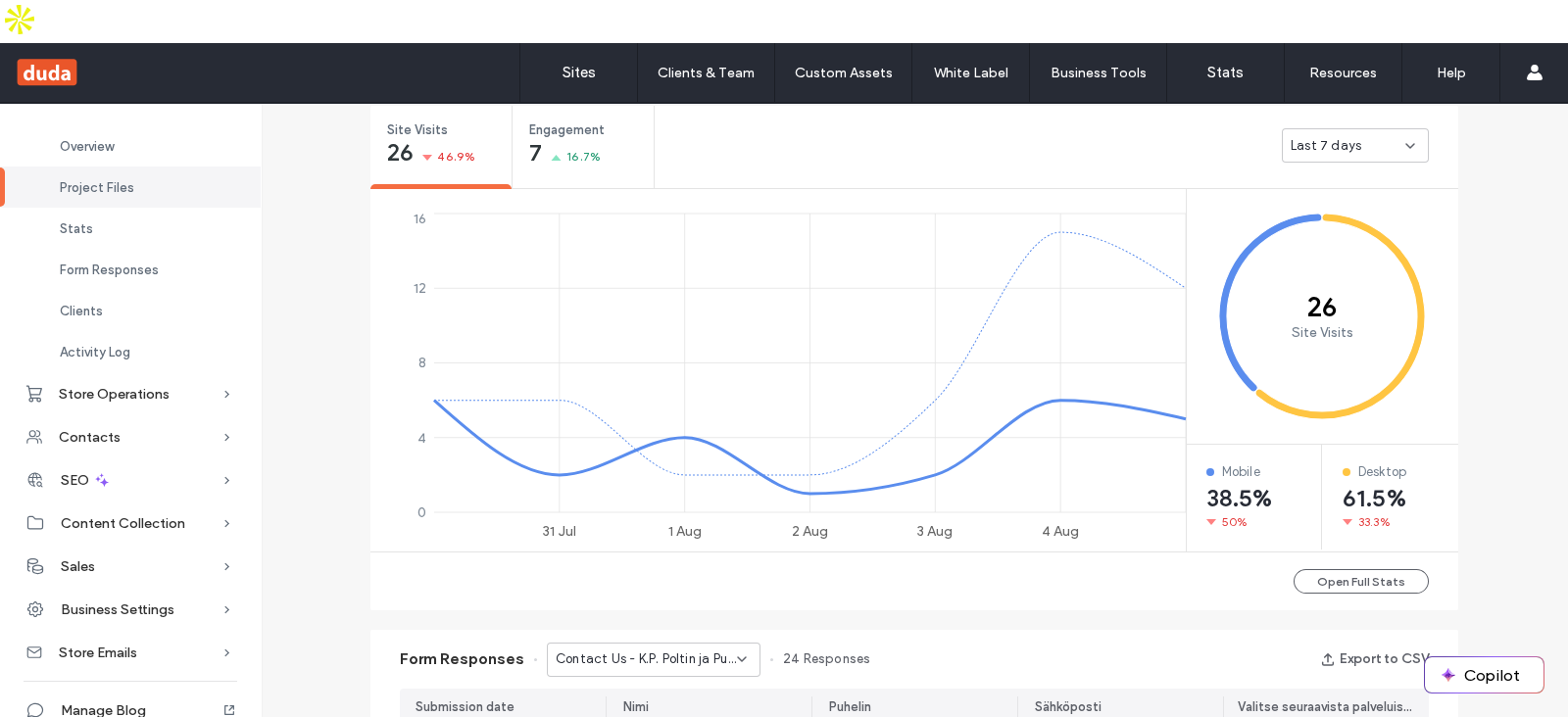 scroll, scrollTop: 856, scrollLeft: 0, axis: vertical 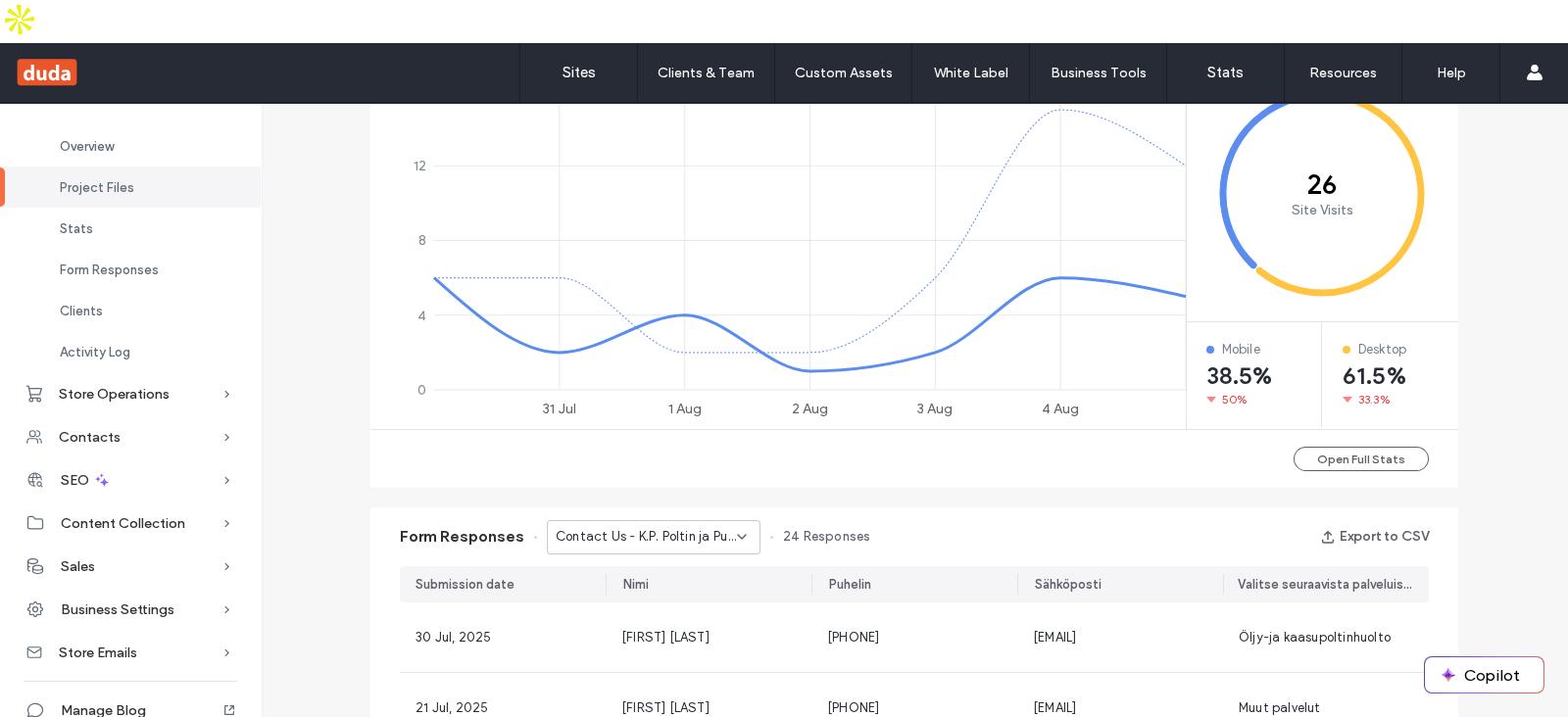 click 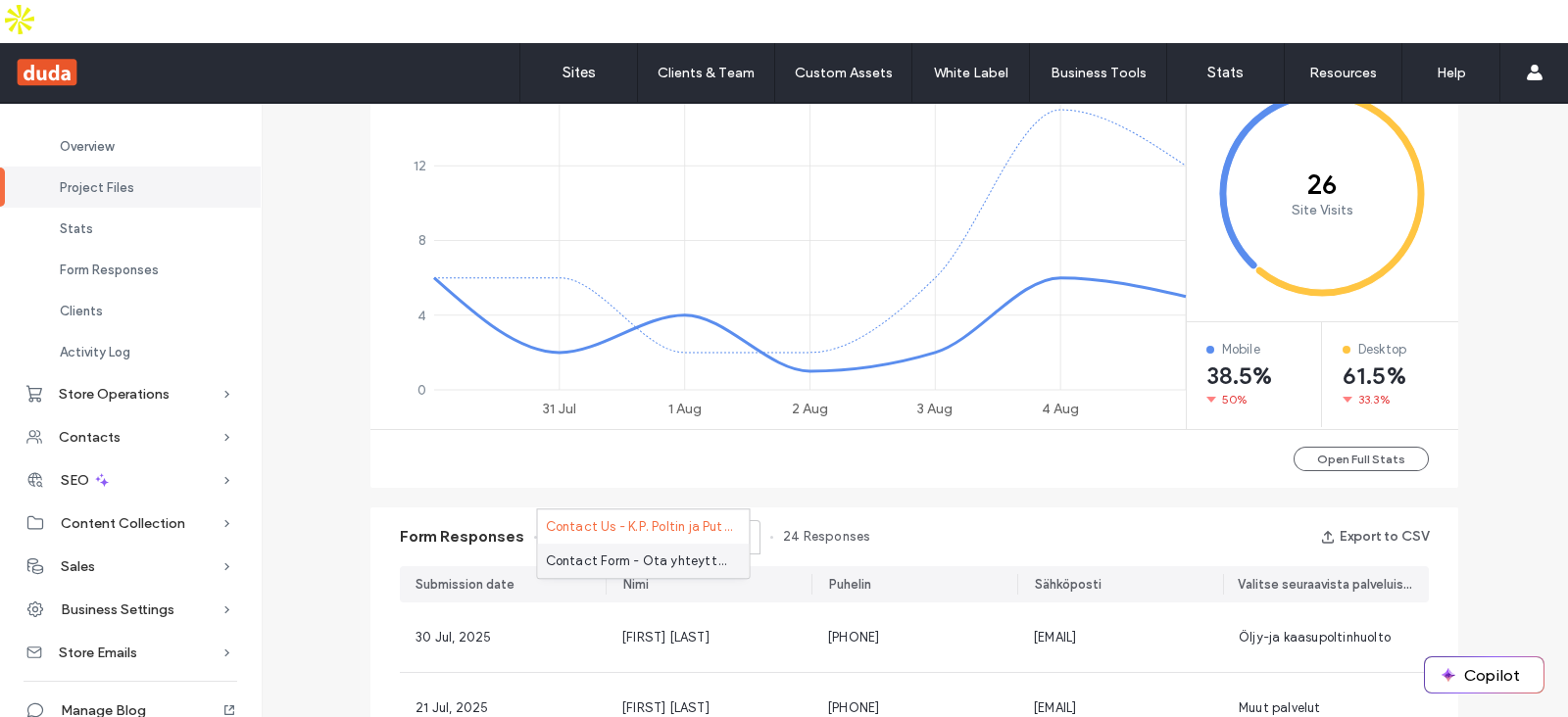 click on "Contact Form - Ota yhteyttä page" at bounding box center (640, 561) 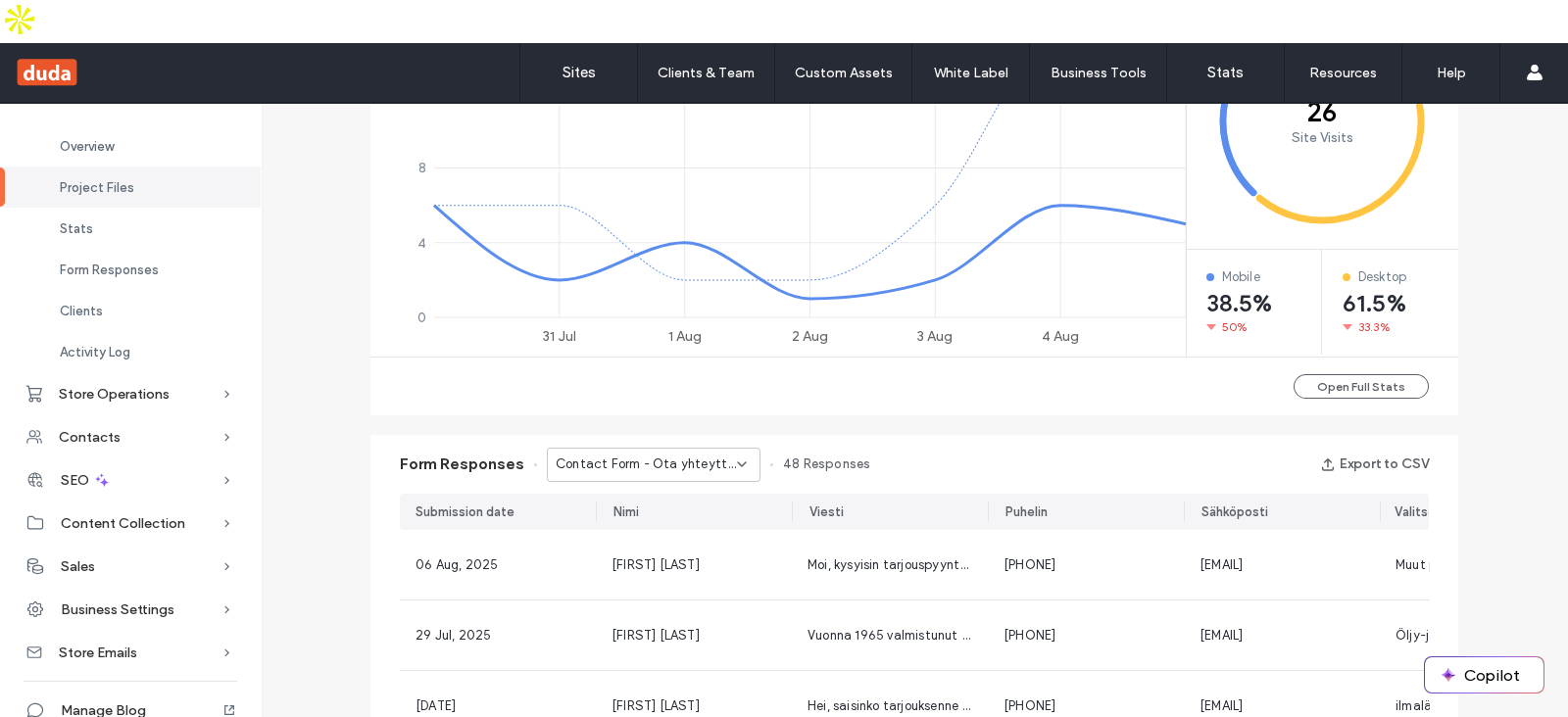 scroll, scrollTop: 979, scrollLeft: 0, axis: vertical 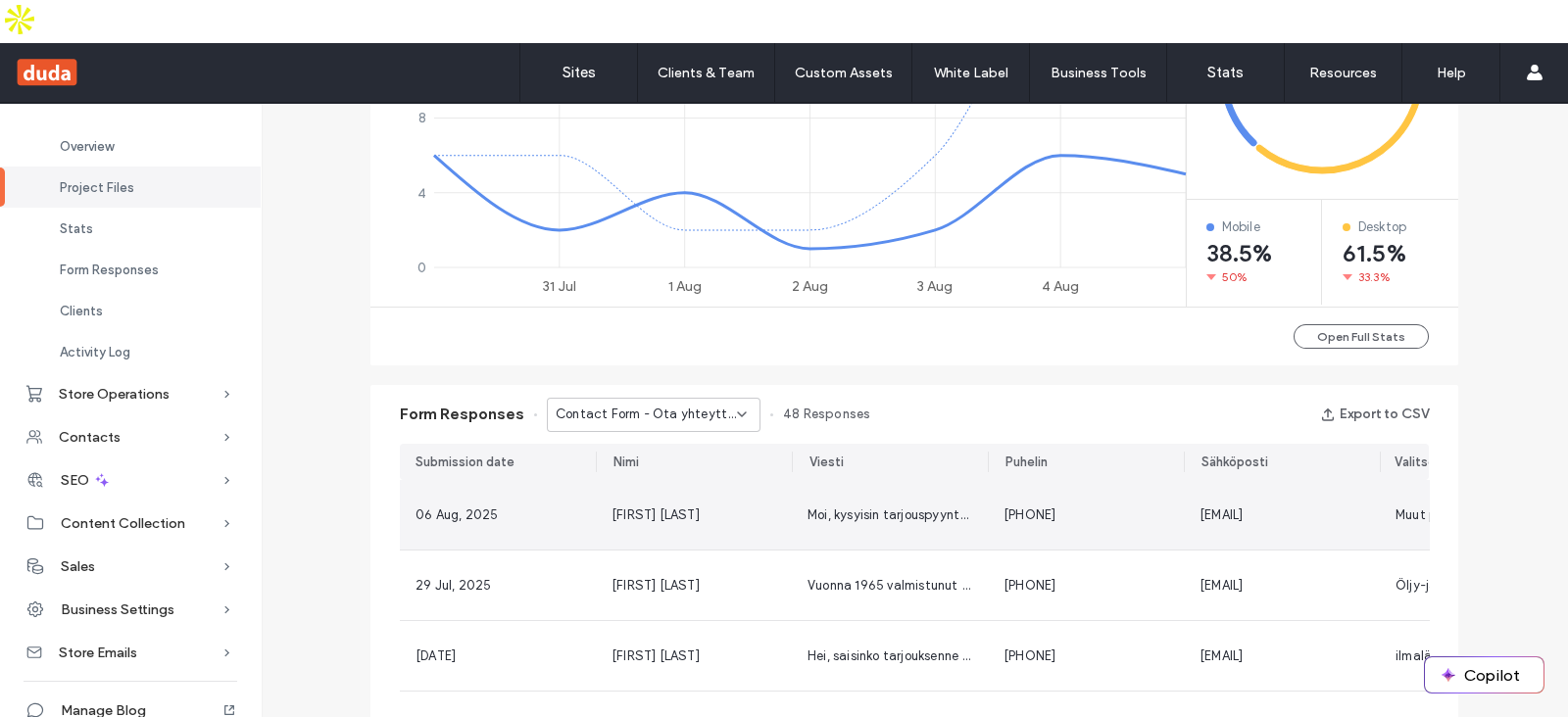 click on "Tuomo Kylliäinen" at bounding box center (694, 515) 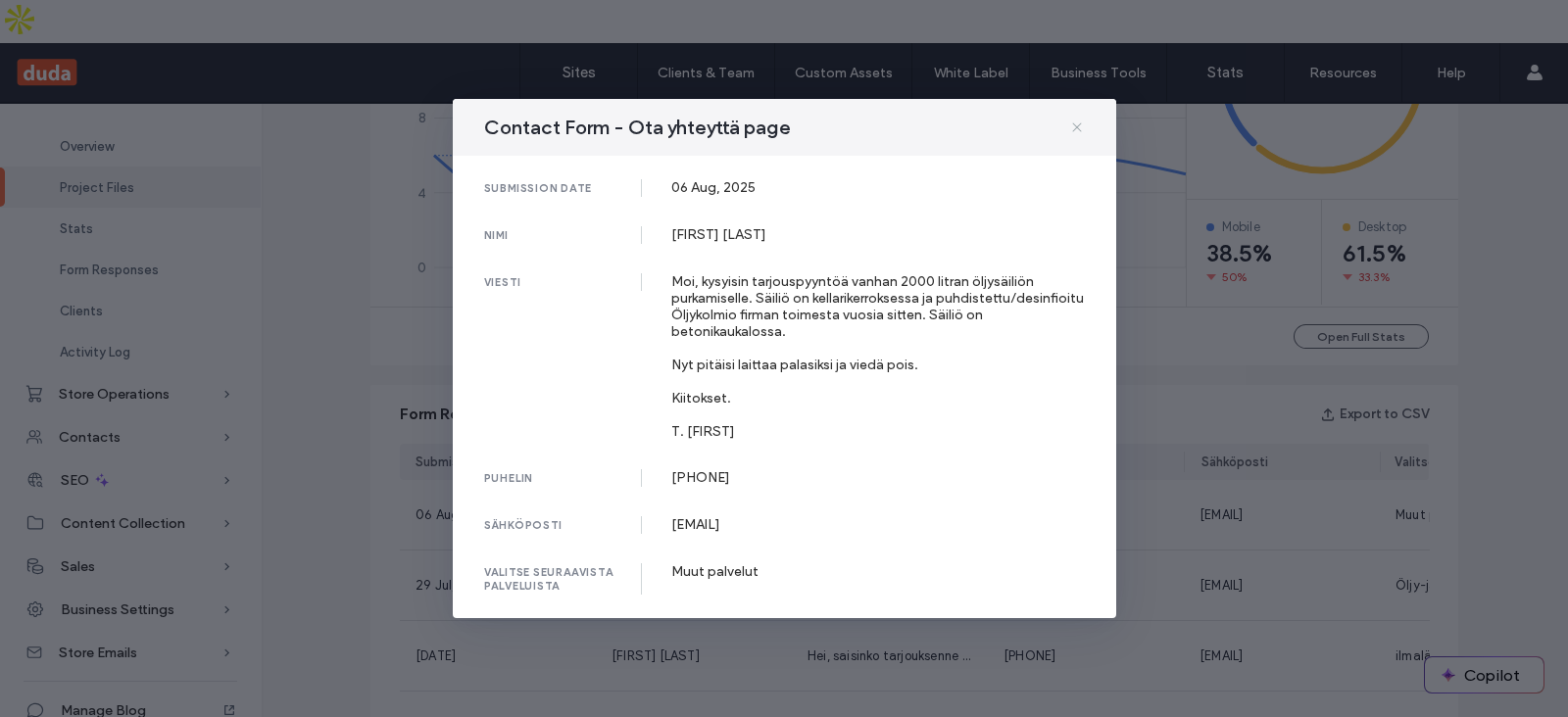 click 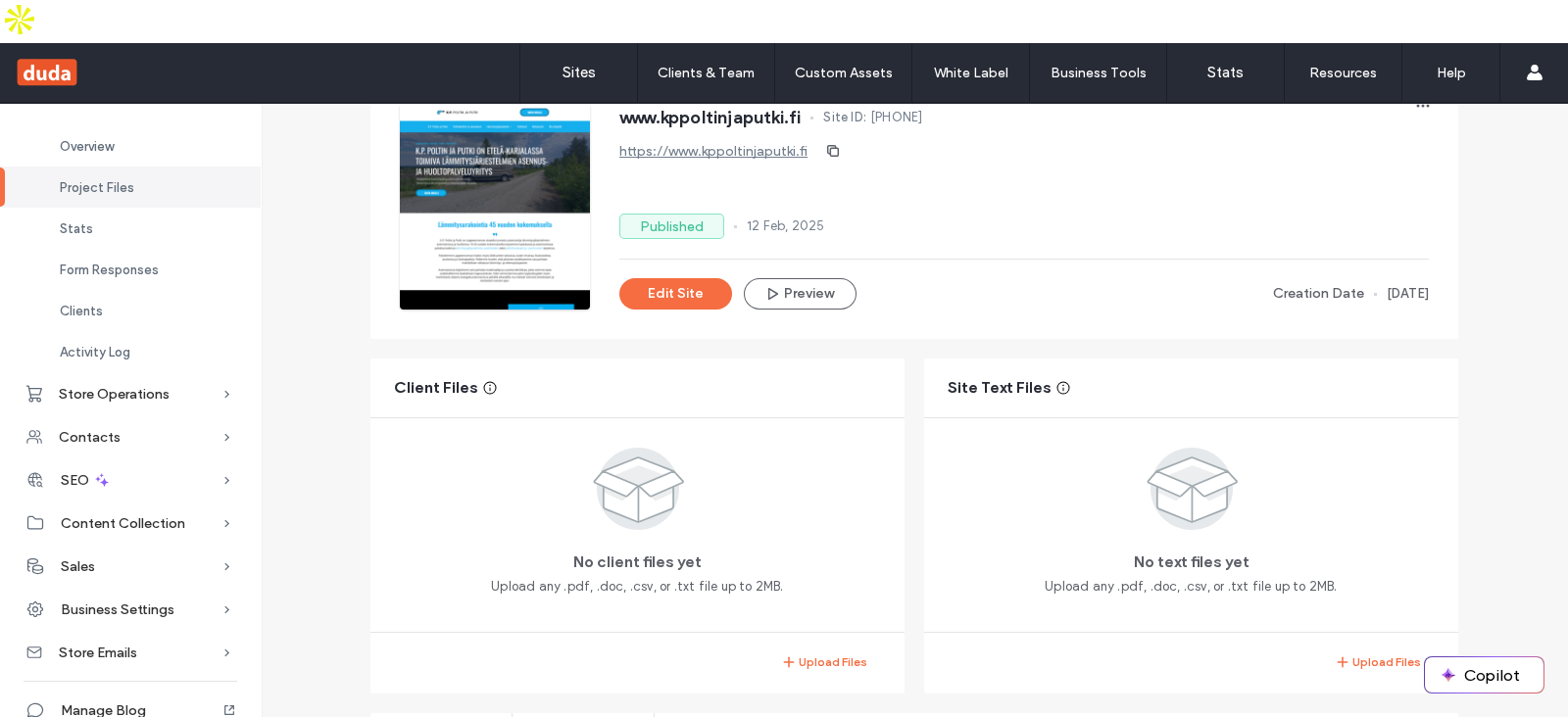 scroll, scrollTop: 121, scrollLeft: 0, axis: vertical 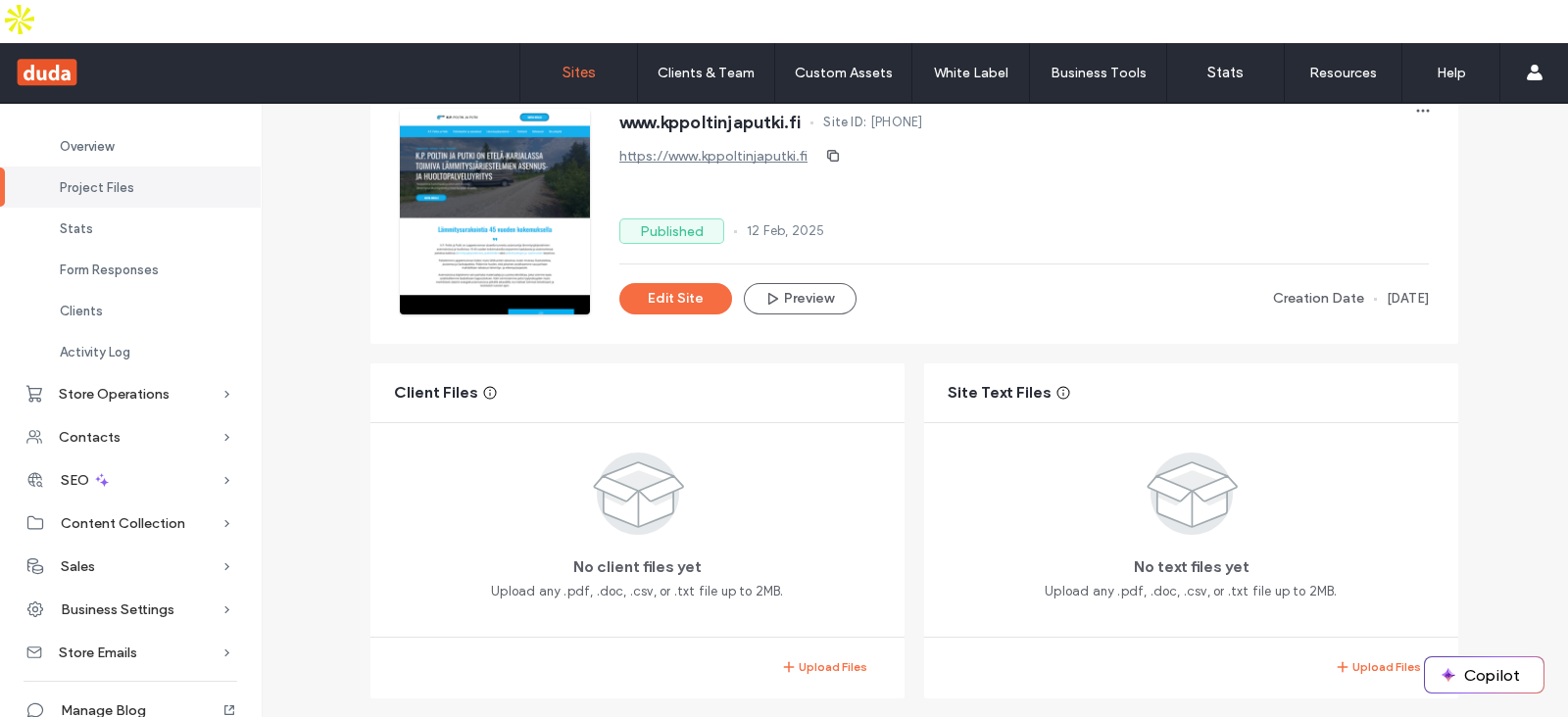 click on "Sites" at bounding box center [579, 72] 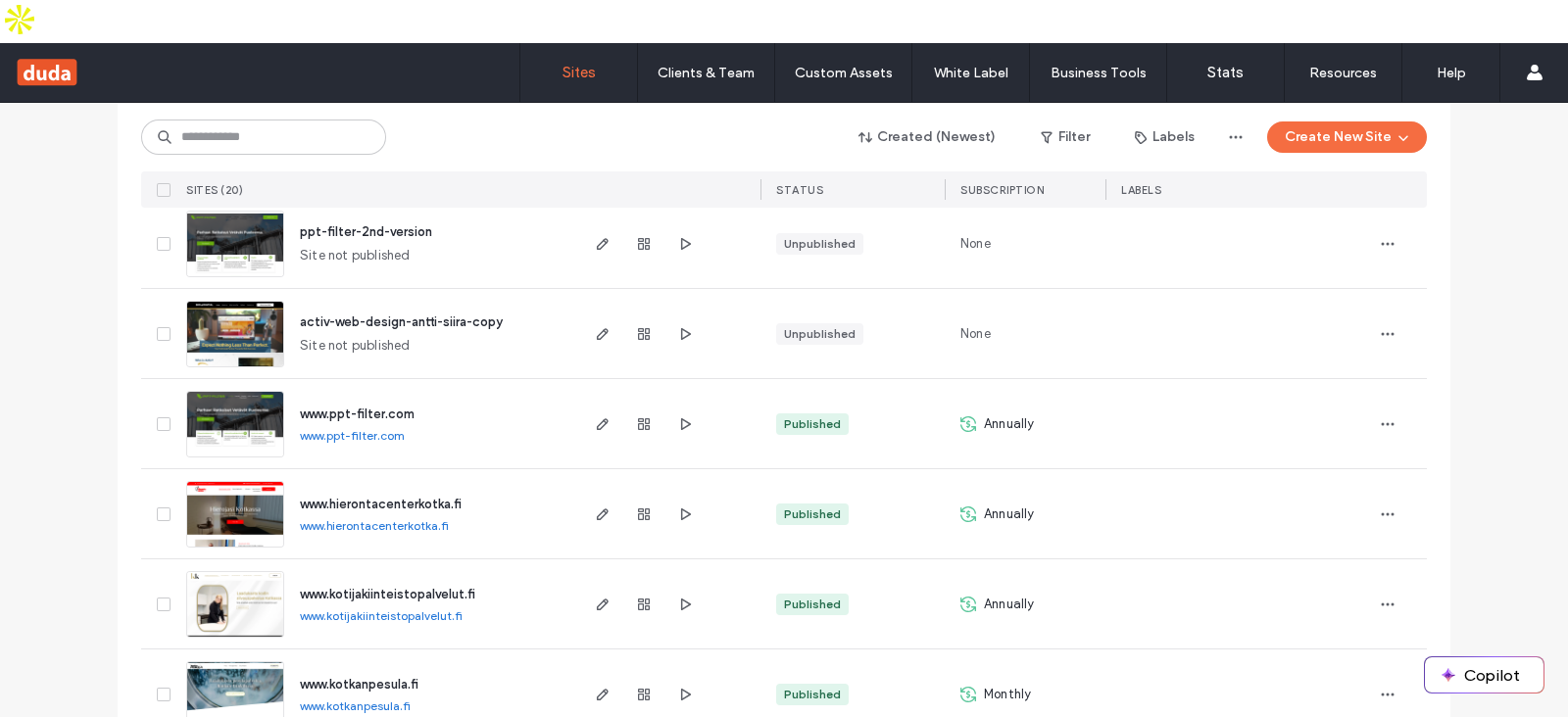 scroll, scrollTop: 1347, scrollLeft: 0, axis: vertical 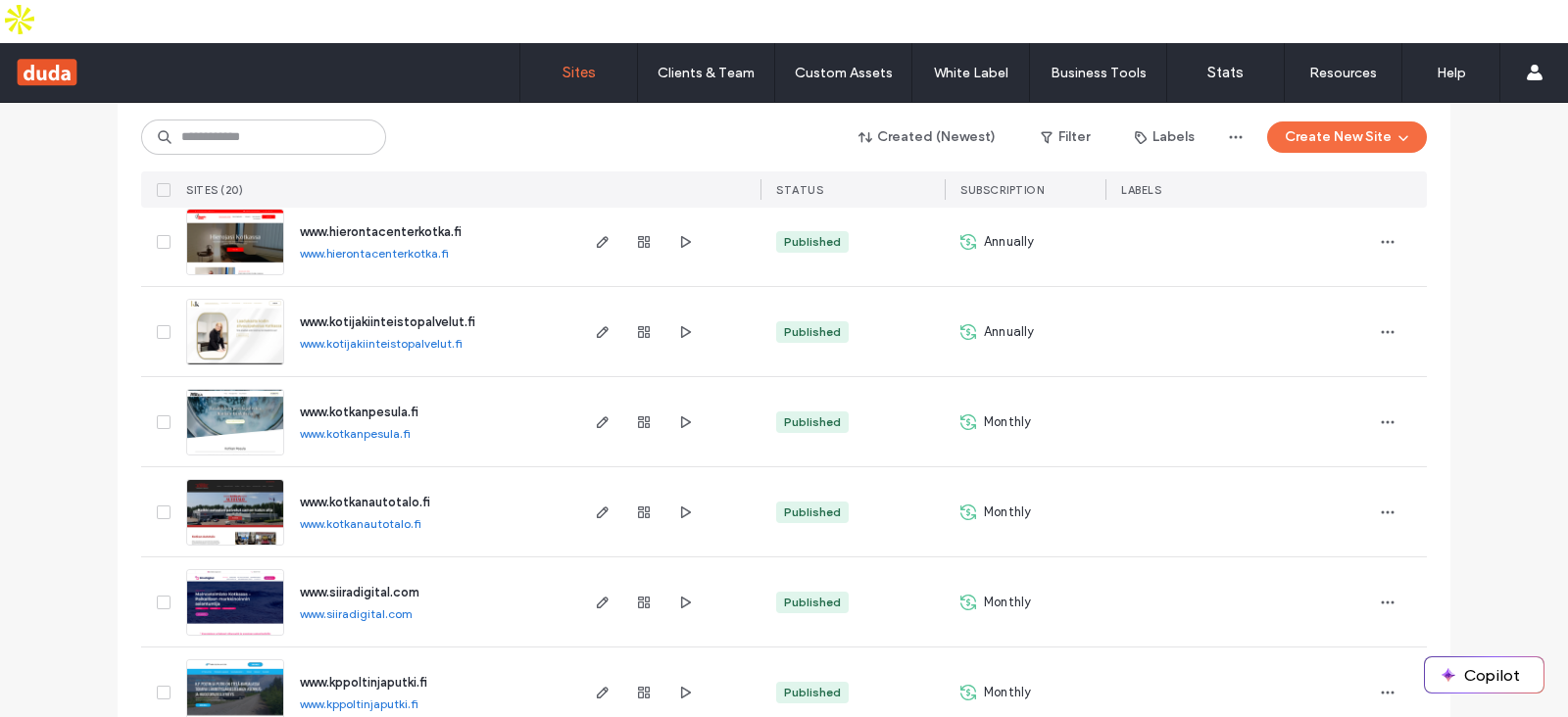 click at bounding box center [235, 637] 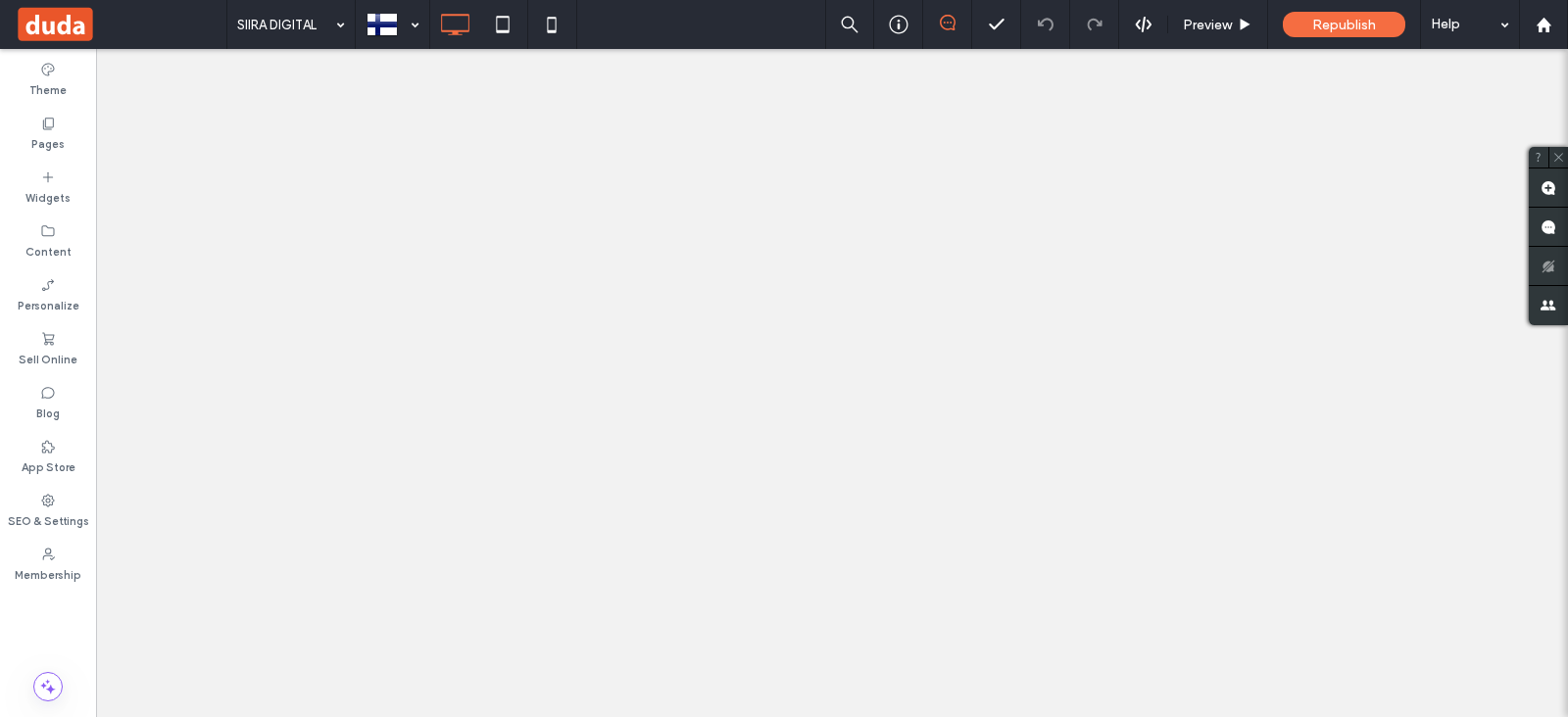 scroll, scrollTop: 0, scrollLeft: 0, axis: both 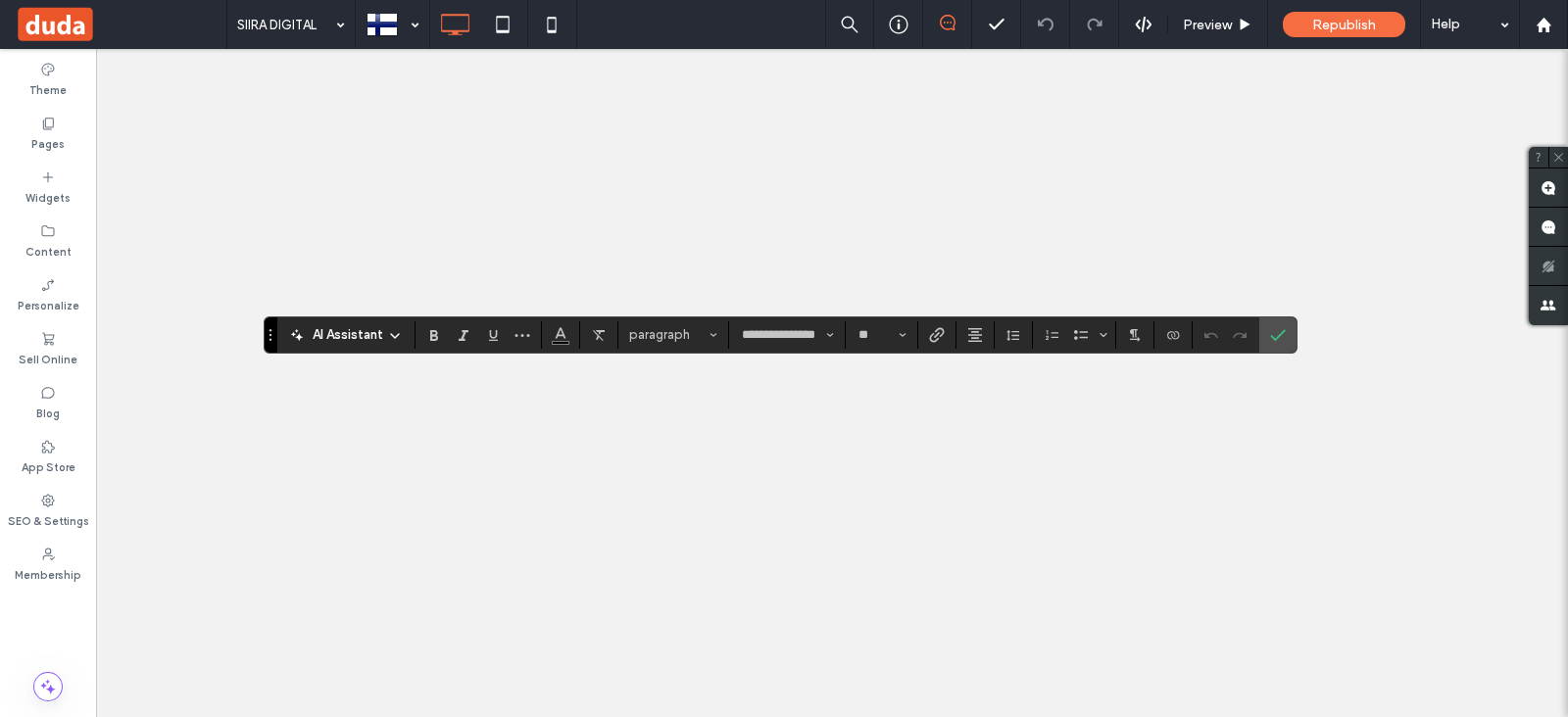 type on "**********" 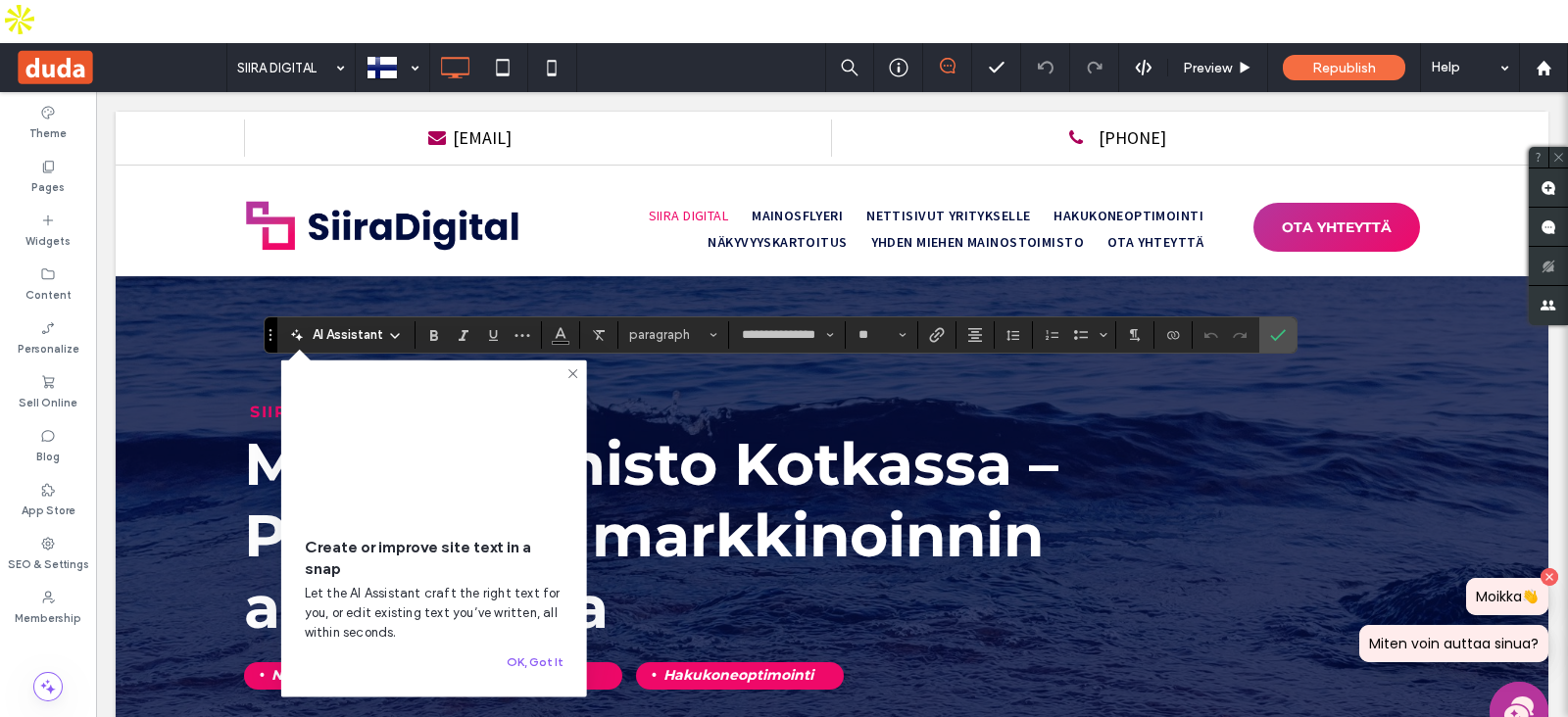 scroll, scrollTop: 735, scrollLeft: 0, axis: vertical 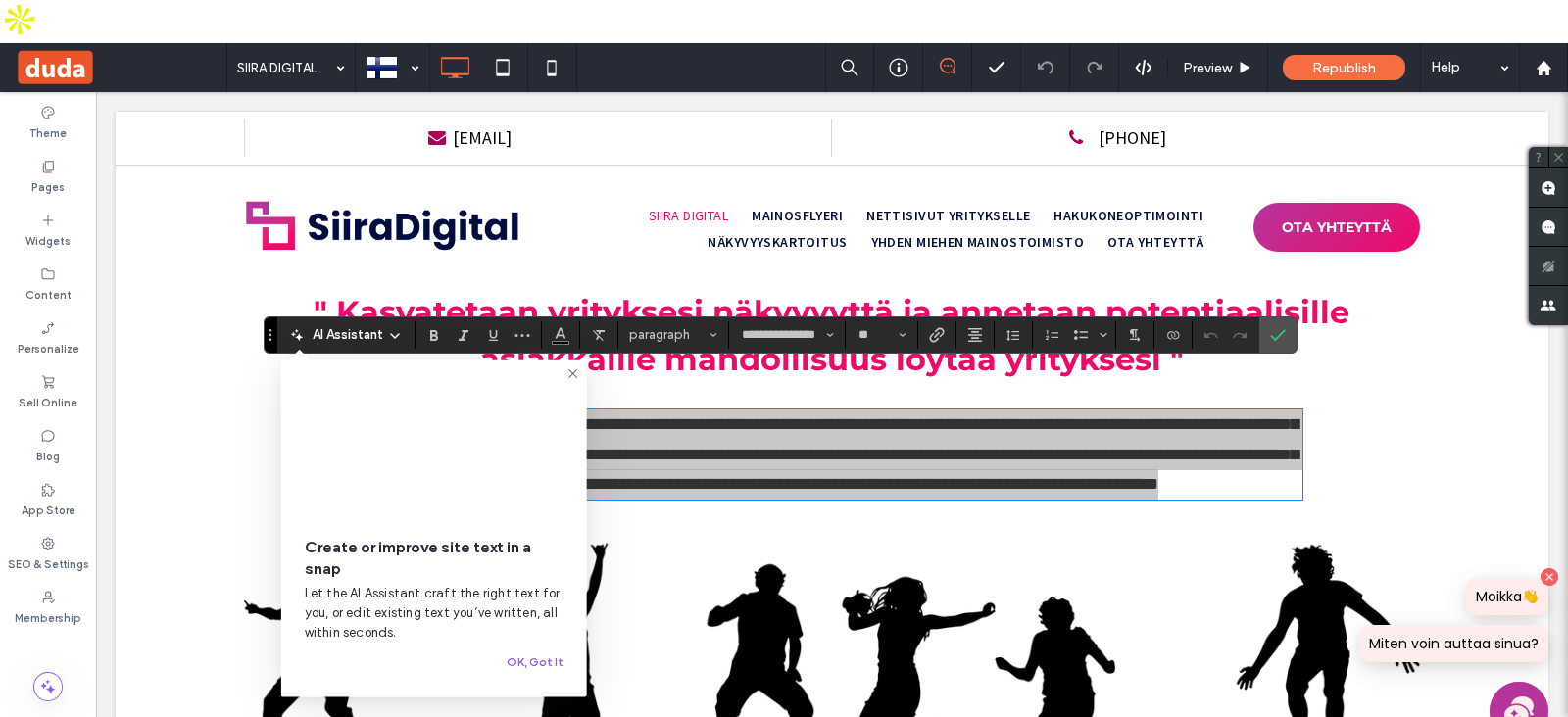 click 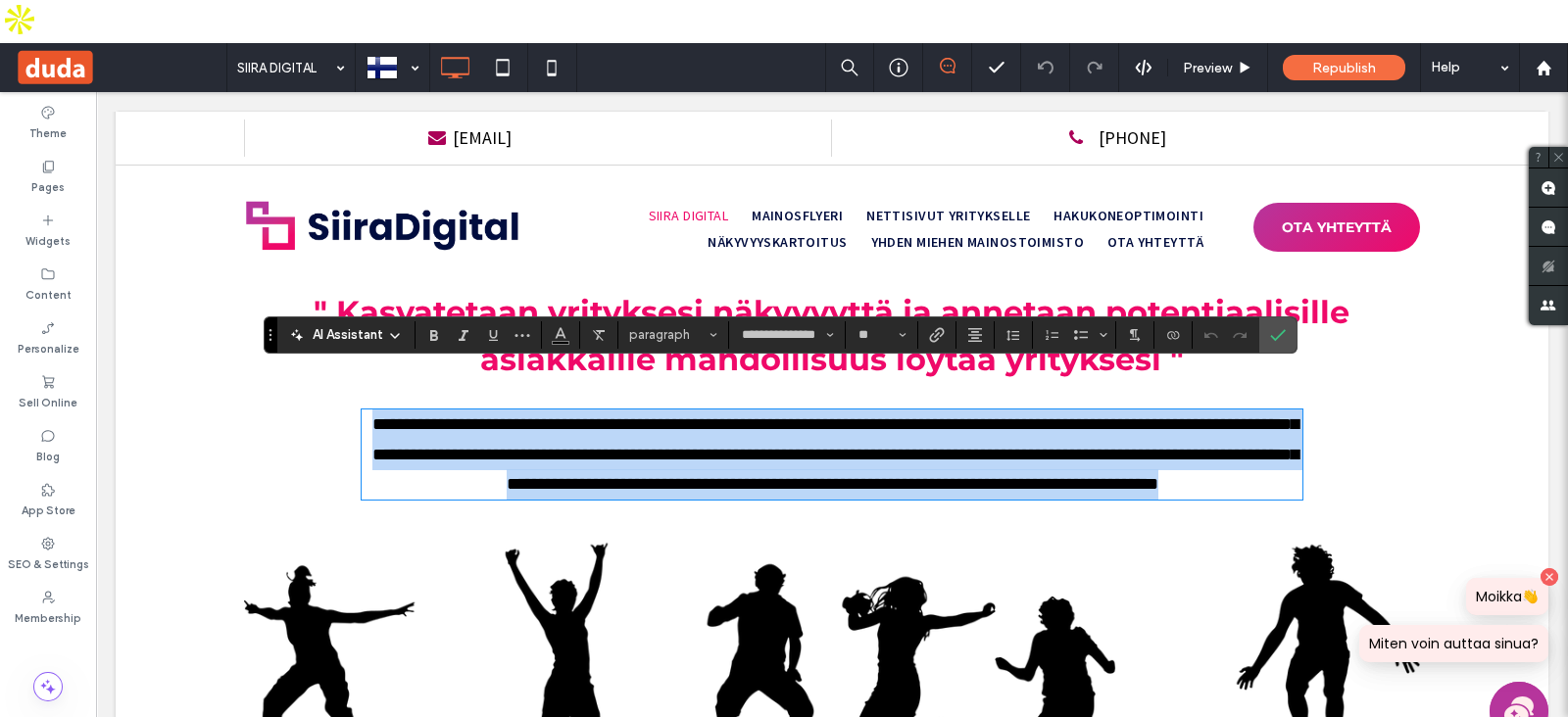 click on "**********" at bounding box center [835, 454] 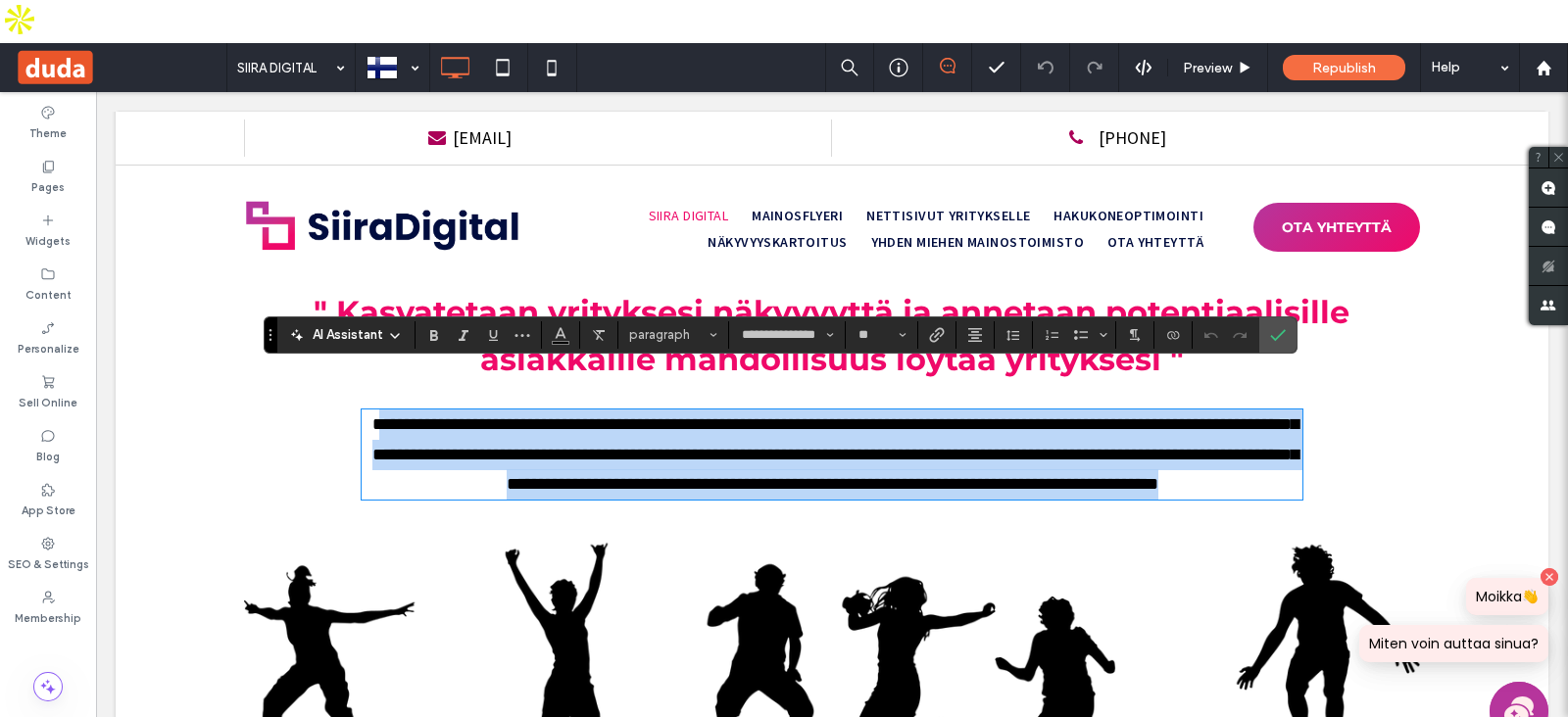 drag, startPoint x: 380, startPoint y: 426, endPoint x: 1273, endPoint y: 480, distance: 894.63121 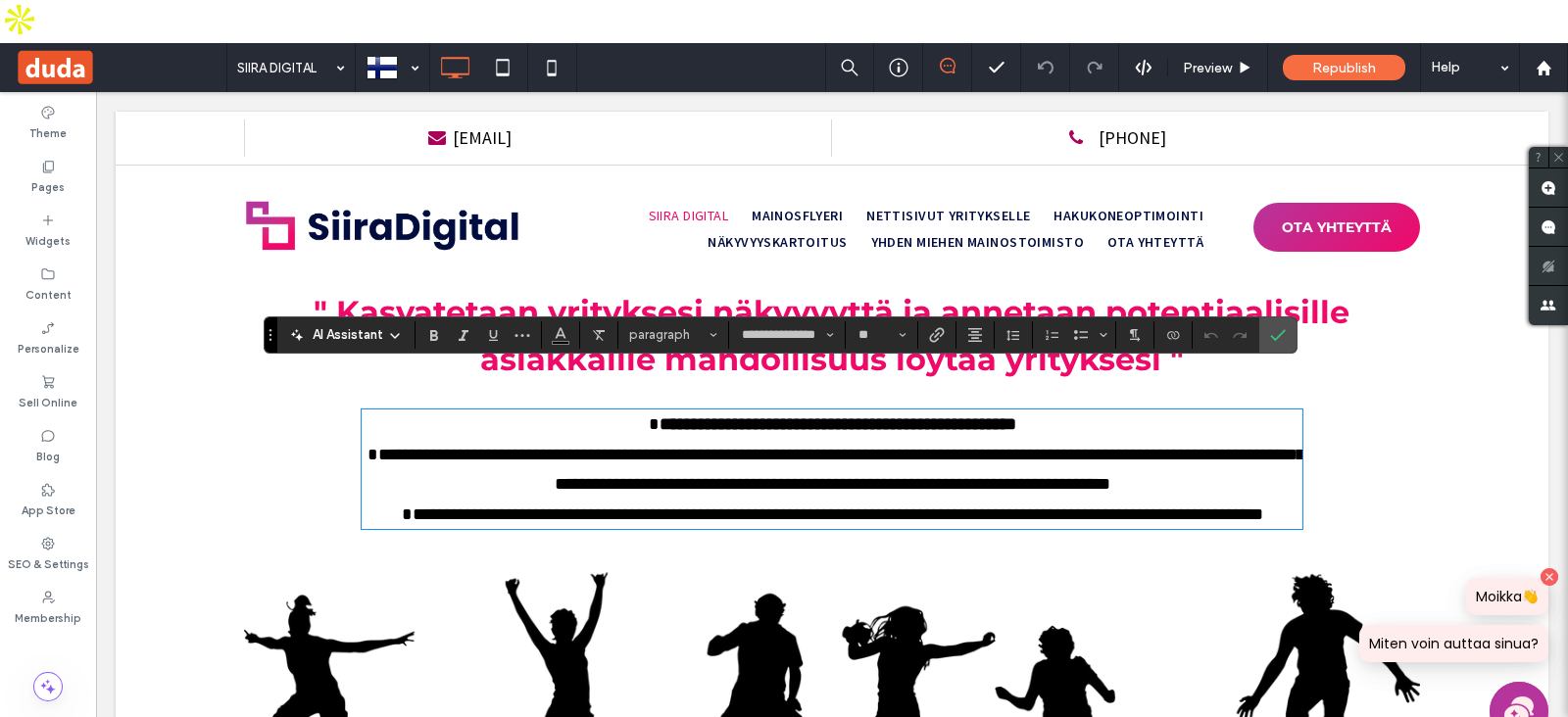 scroll, scrollTop: 0, scrollLeft: 0, axis: both 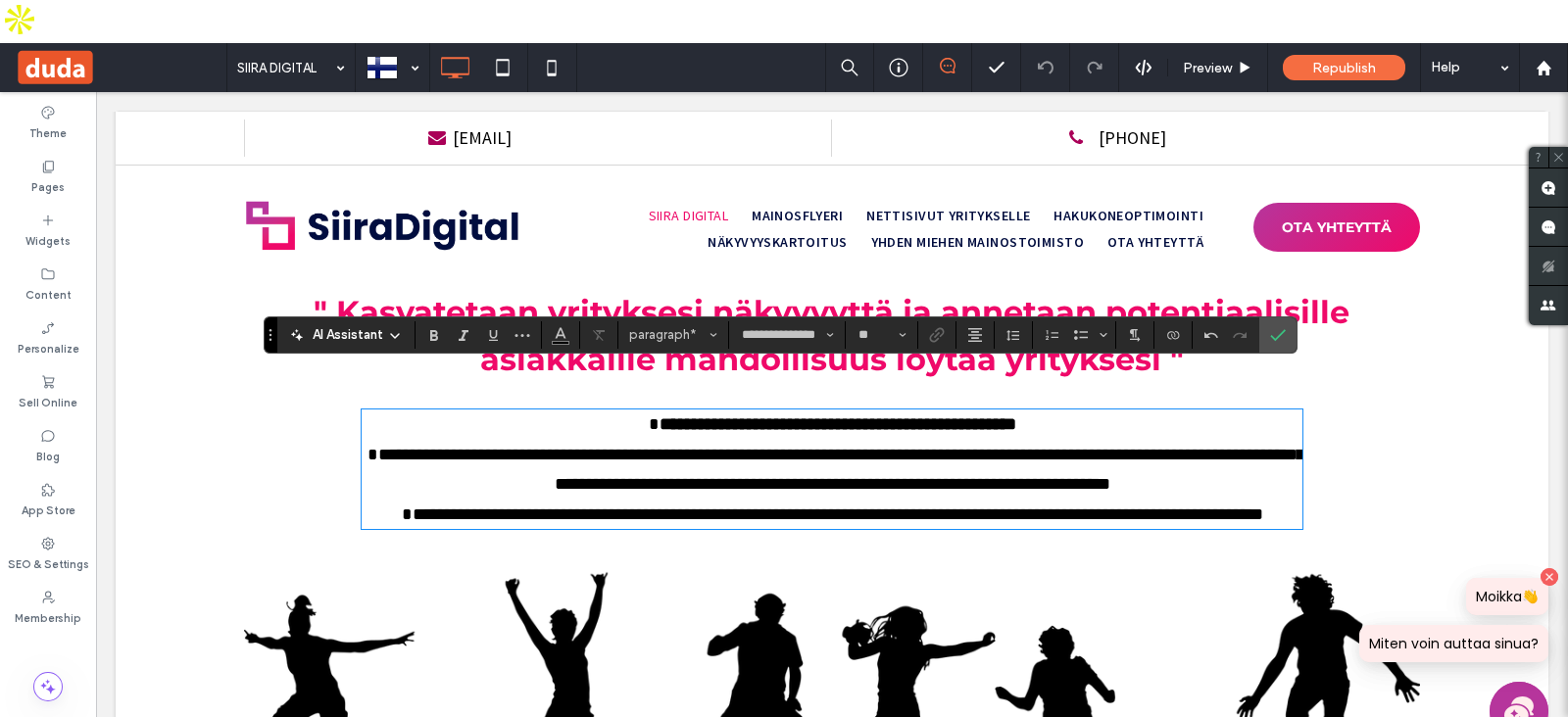 click on "**********" at bounding box center [838, 424] 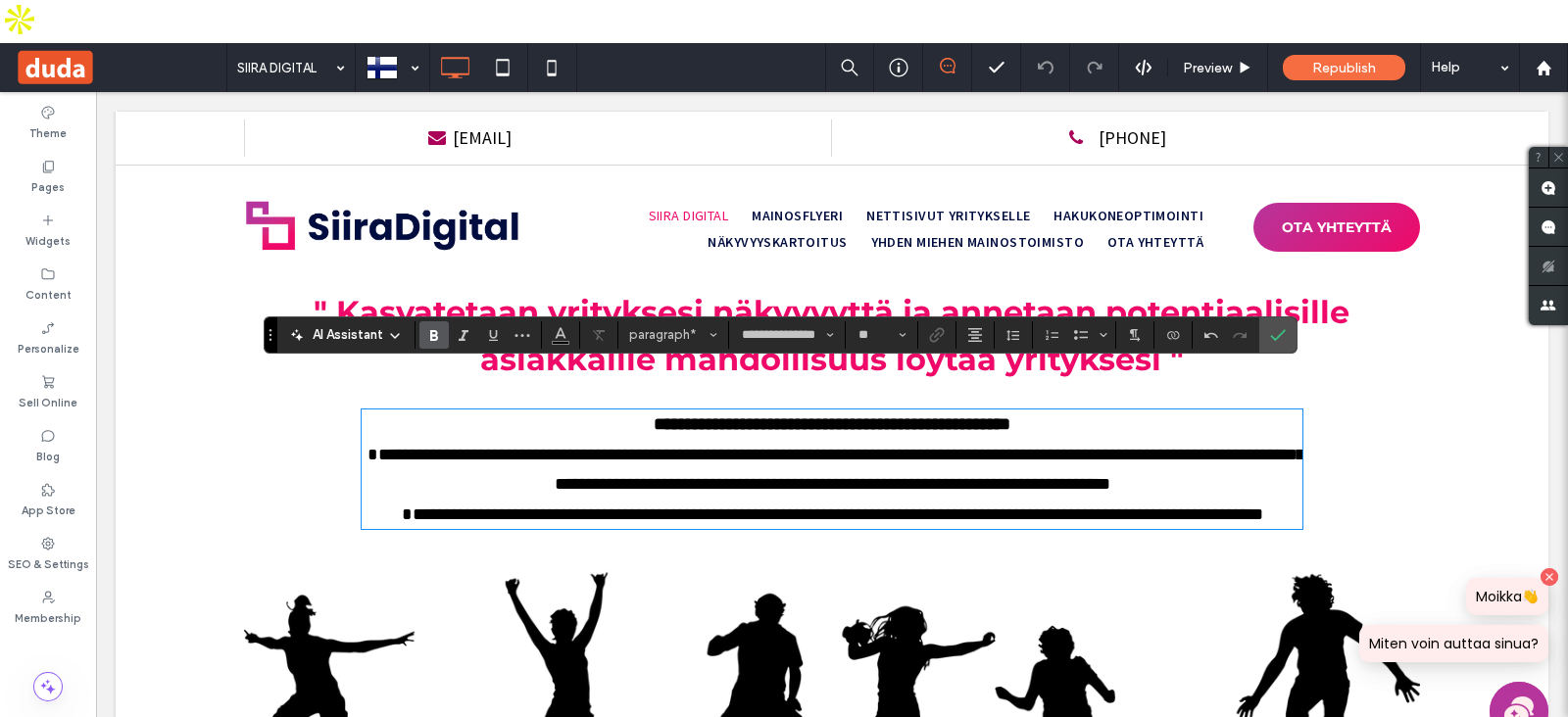 click on "**********" at bounding box center (832, 469) 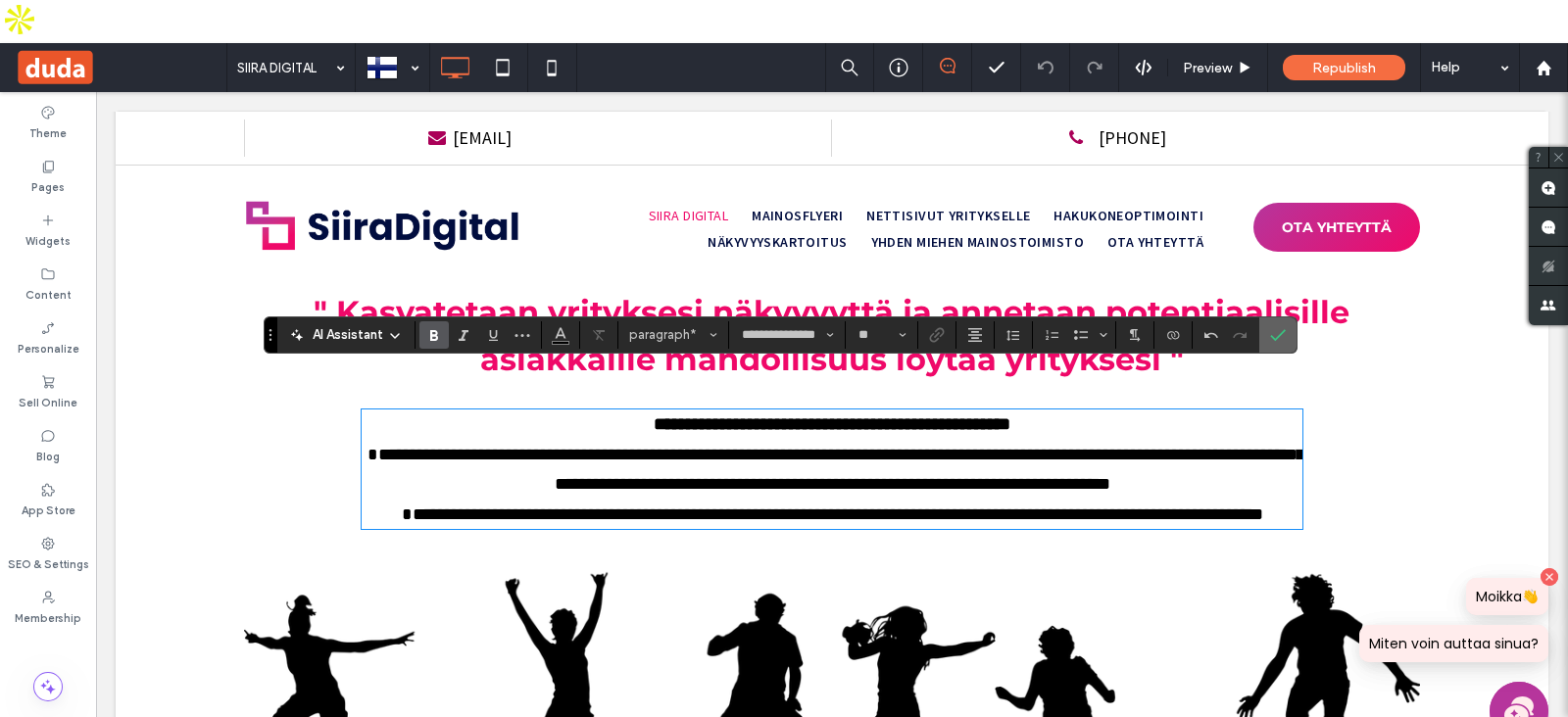 click 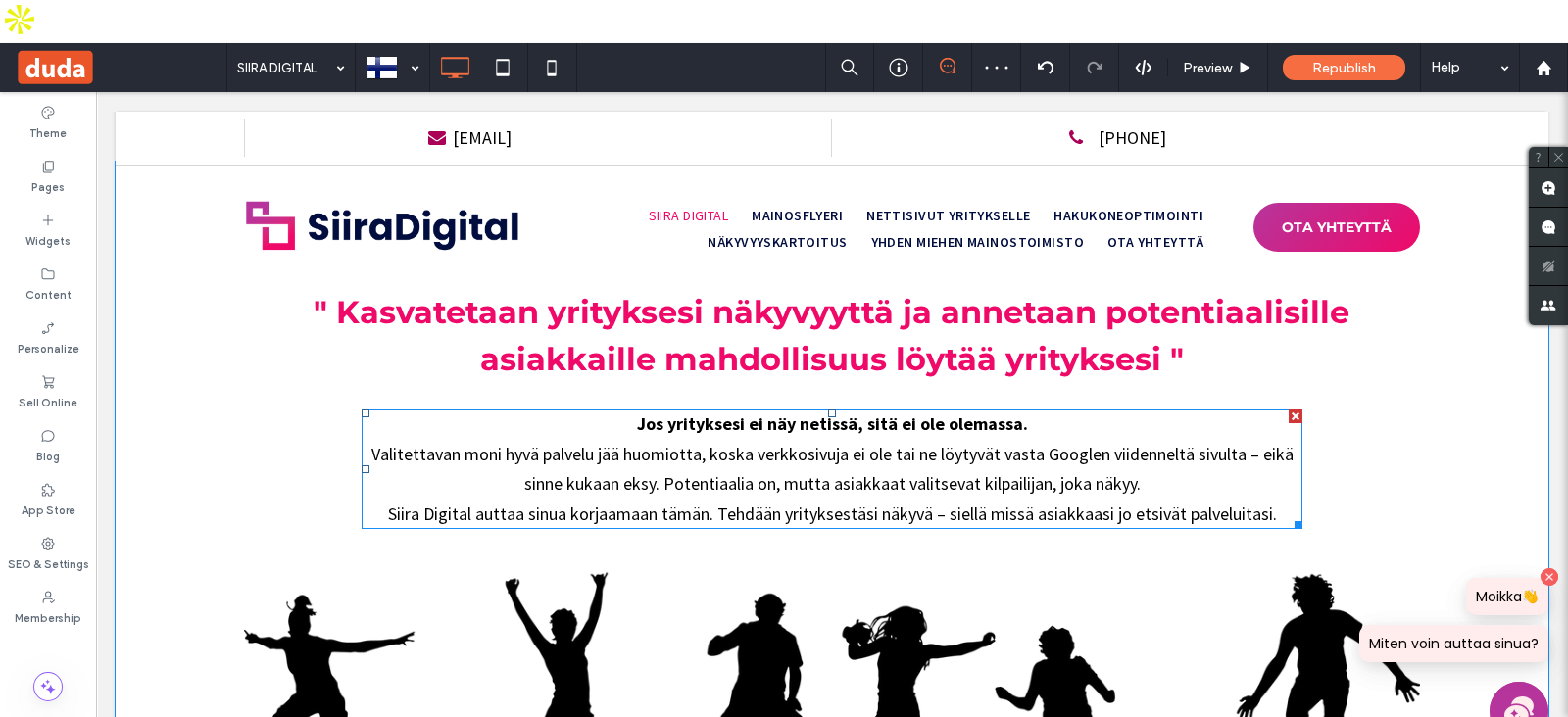 click on "Jos yrityksesi ei näy netissä, sitä ei ole olemassa." at bounding box center [832, 423] 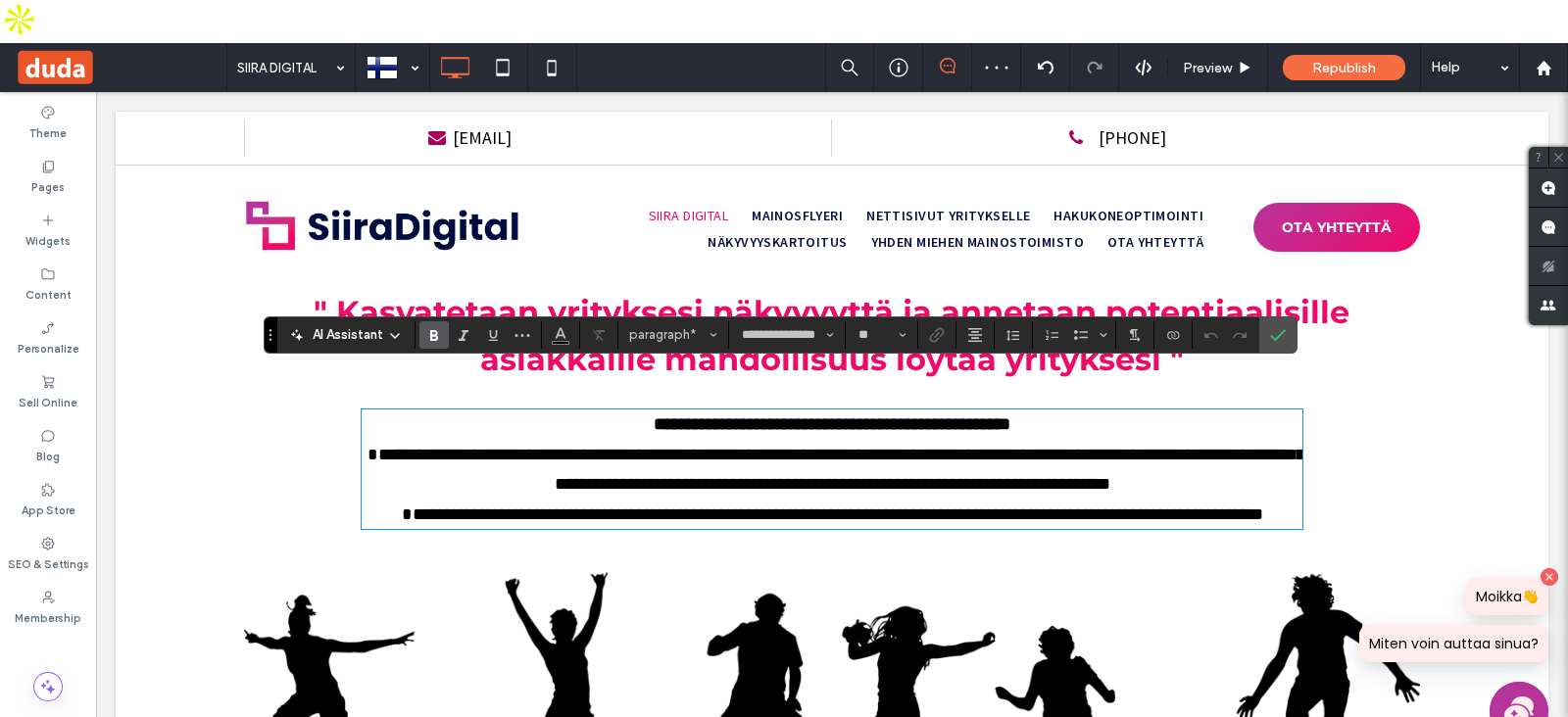 click on "**********" at bounding box center (832, 424) 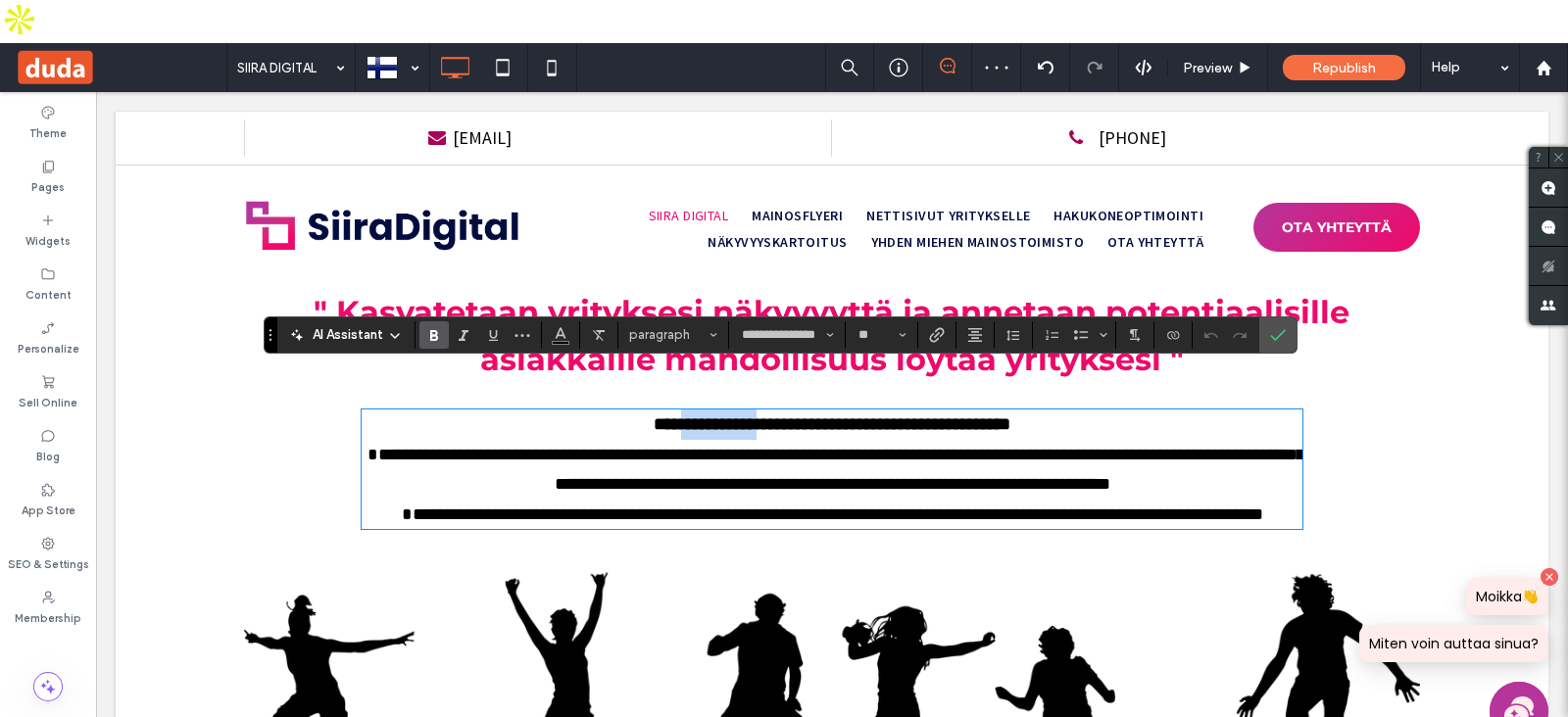 click on "**********" at bounding box center [832, 424] 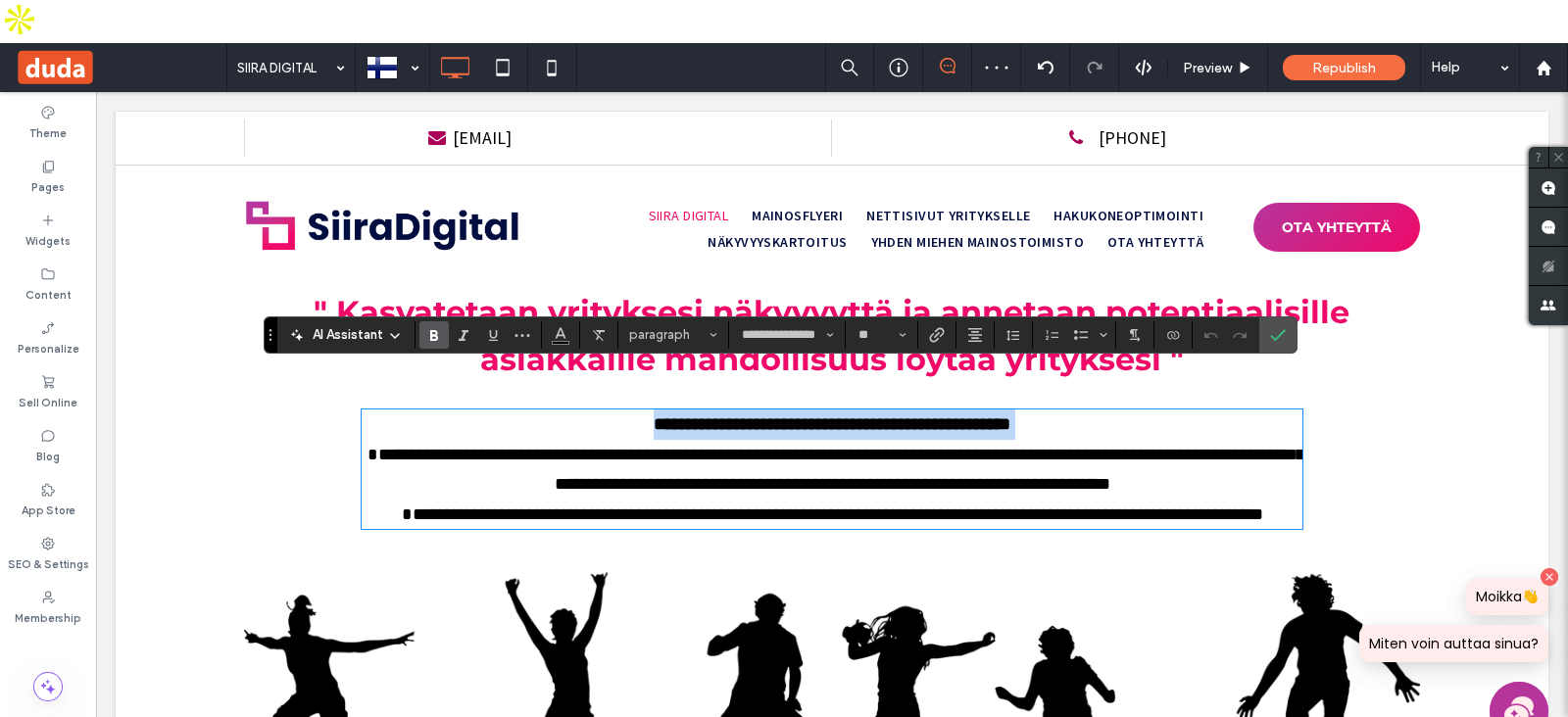 click on "**********" at bounding box center (832, 424) 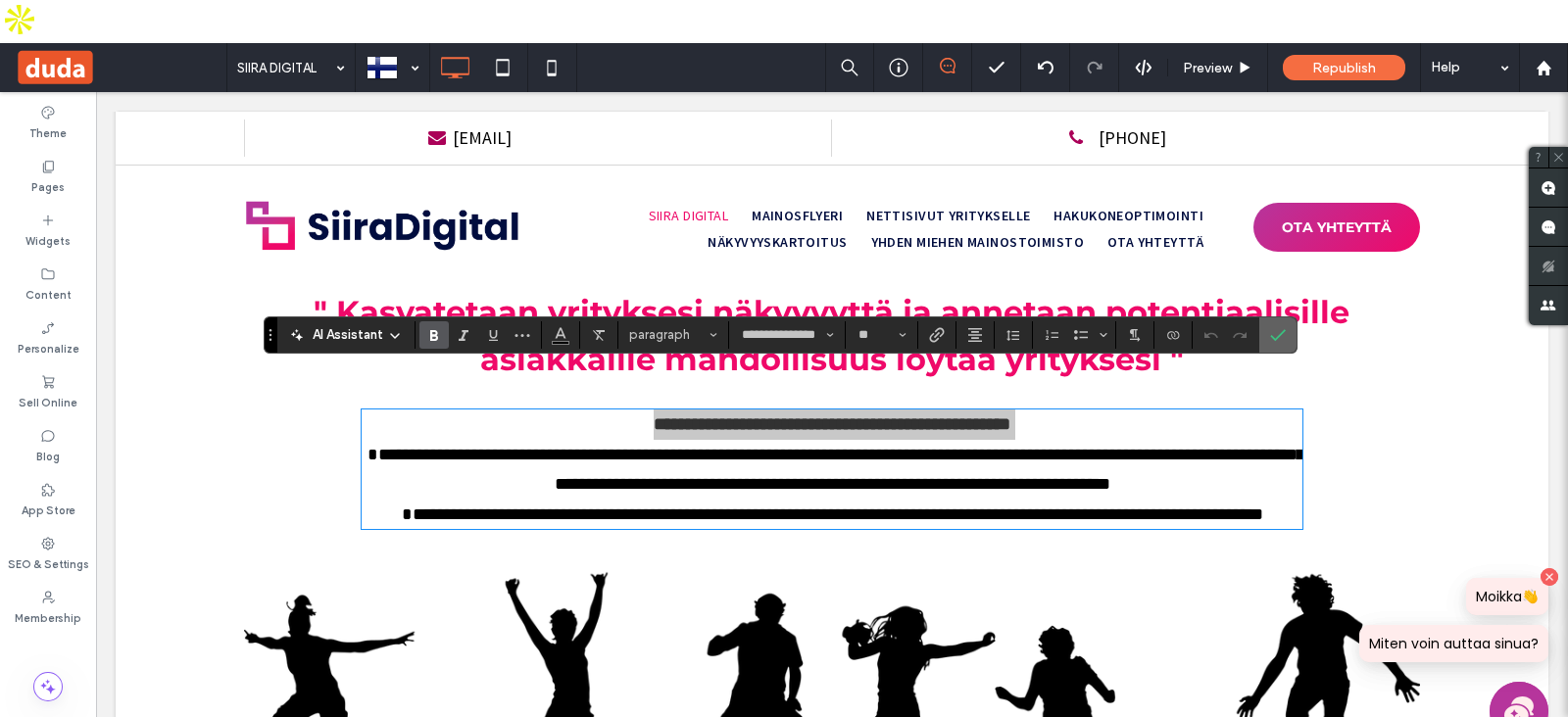 click at bounding box center (1278, 335) 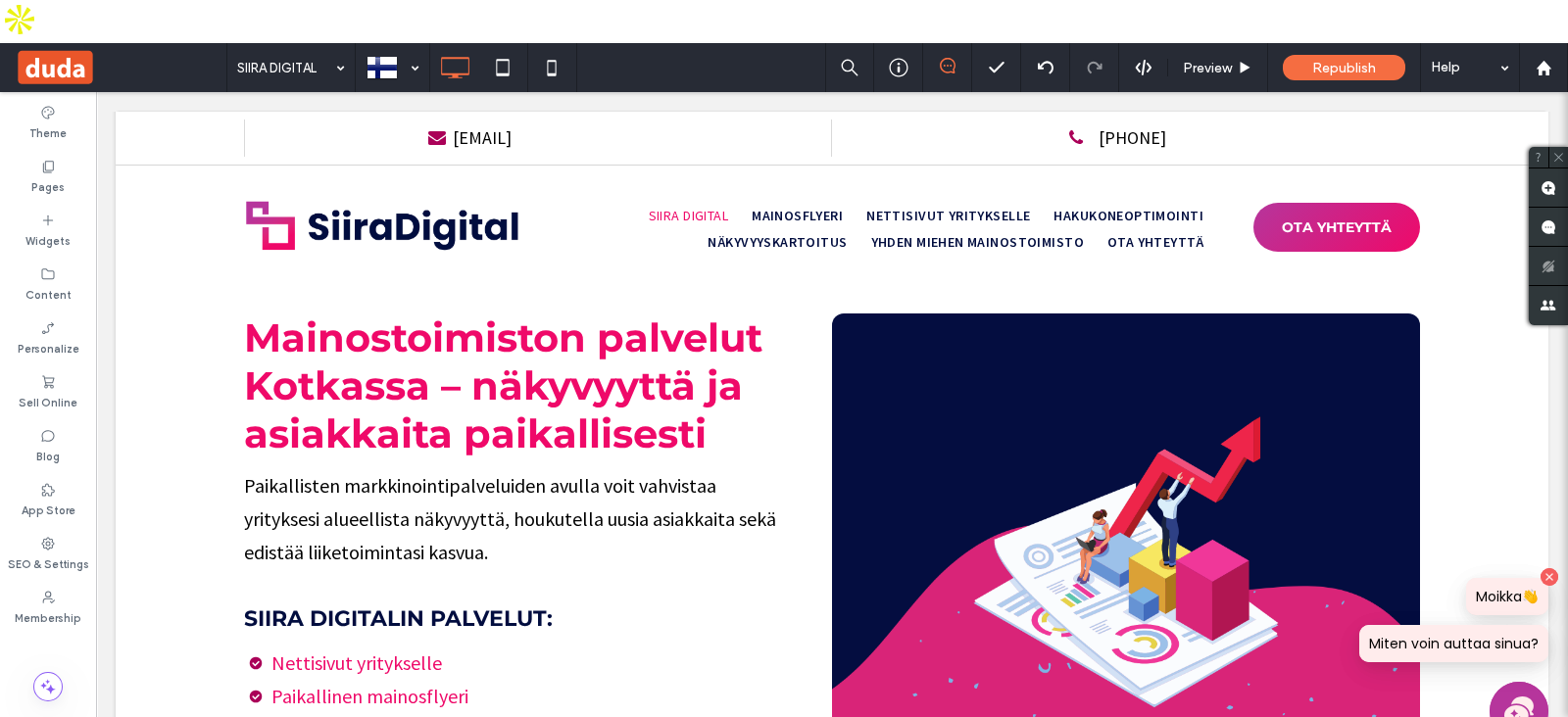 scroll, scrollTop: 1469, scrollLeft: 0, axis: vertical 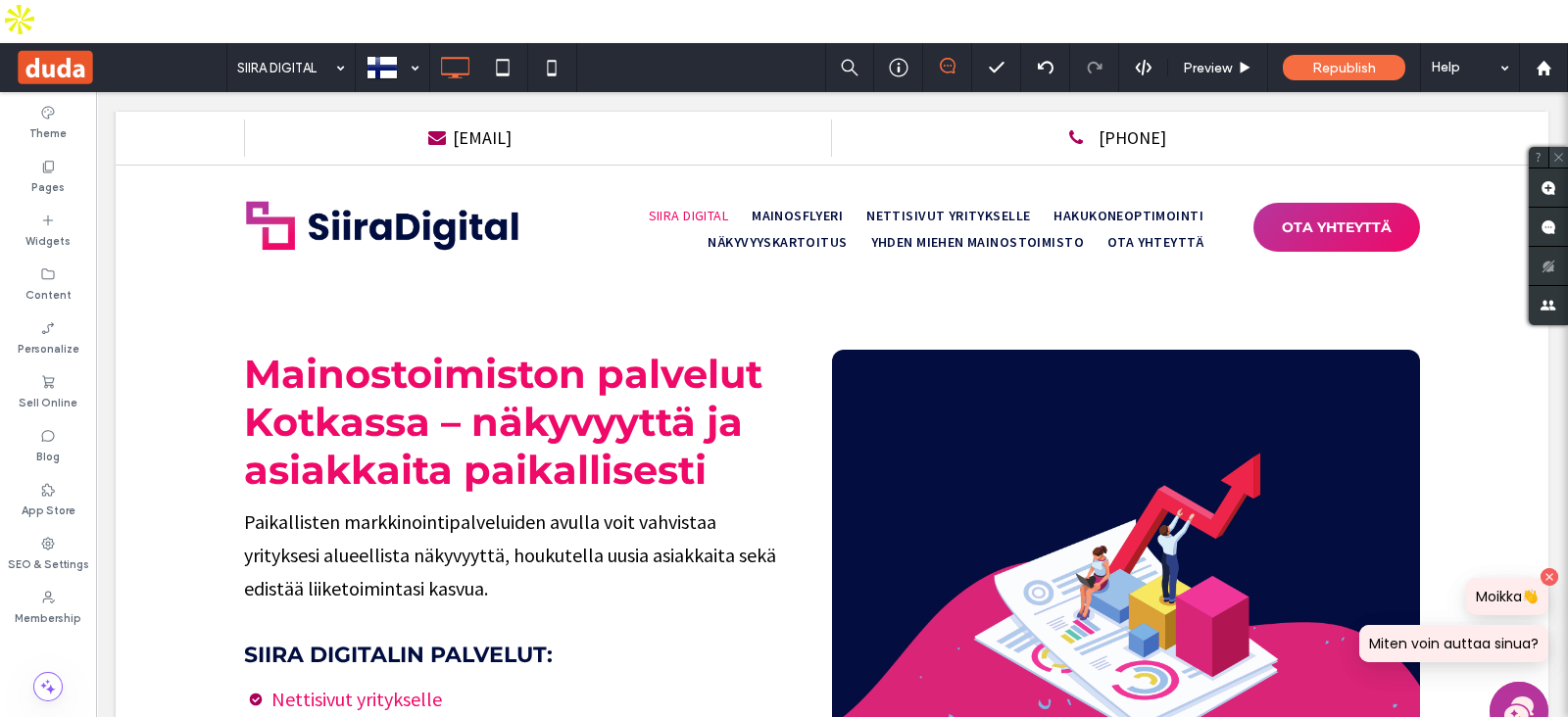 click 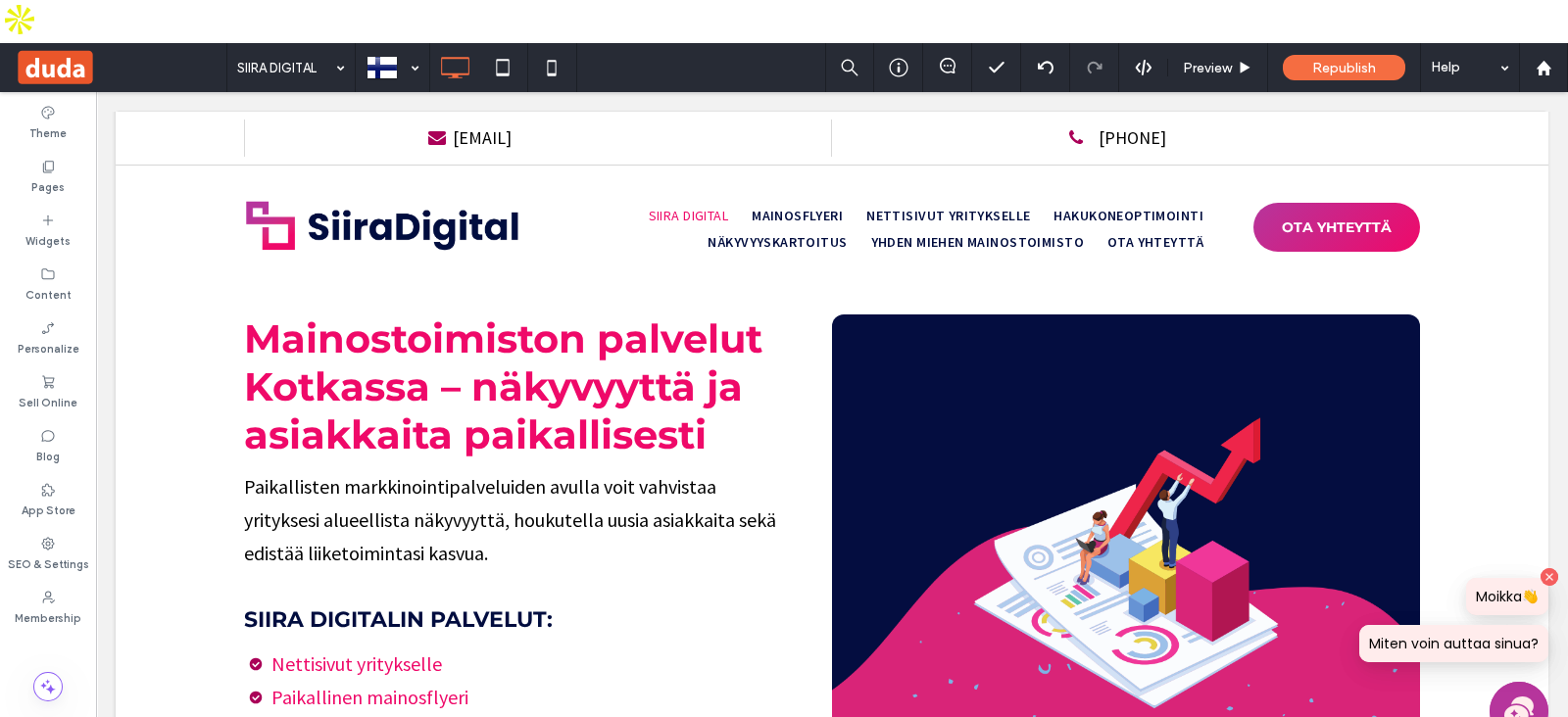 scroll, scrollTop: 1552, scrollLeft: 0, axis: vertical 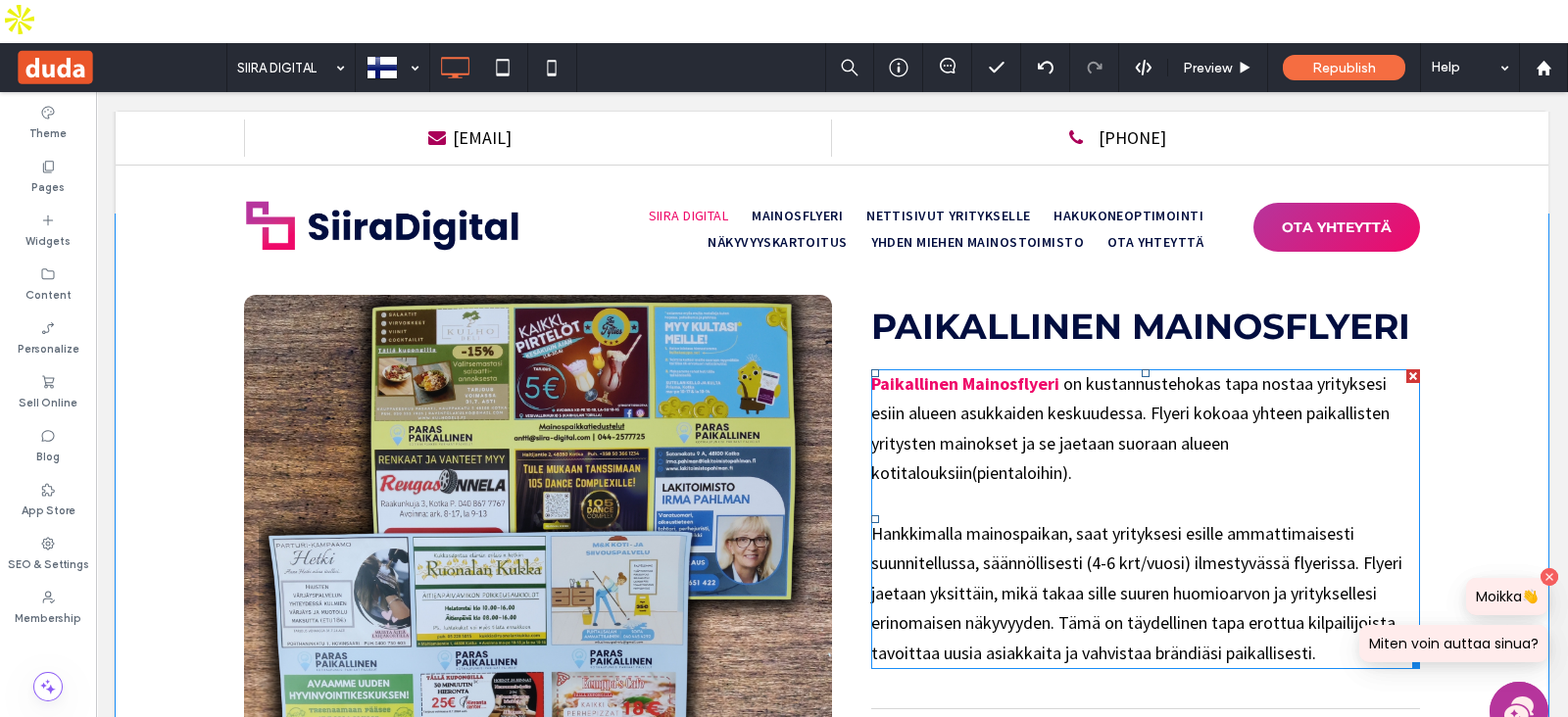 drag, startPoint x: 851, startPoint y: 315, endPoint x: 1010, endPoint y: 452, distance: 209.88092 